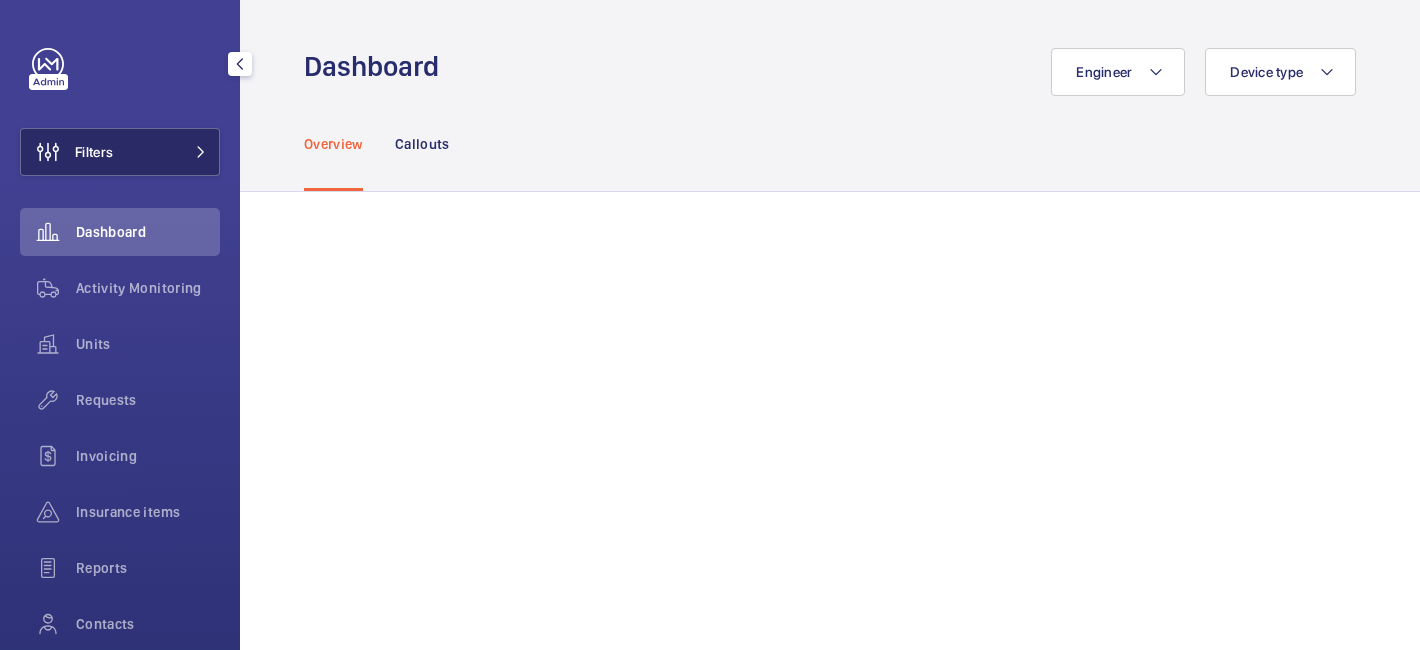 scroll, scrollTop: 0, scrollLeft: 0, axis: both 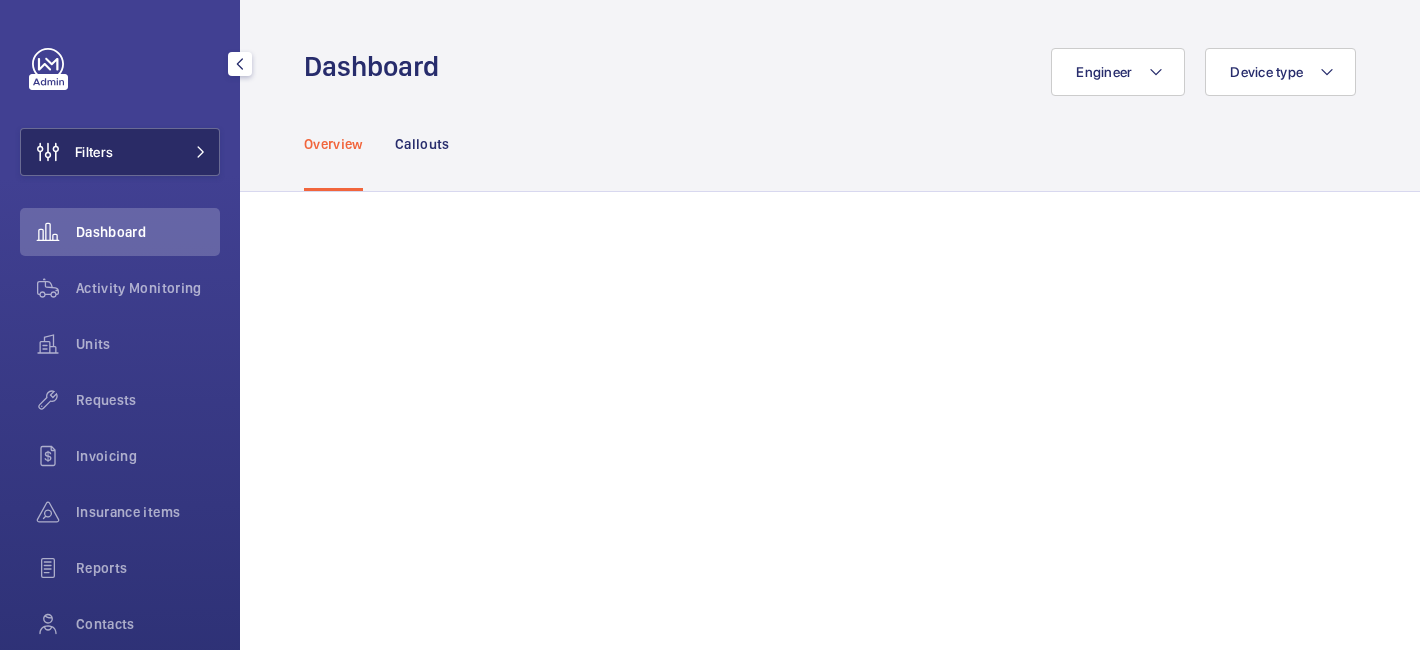 click on "Filters" 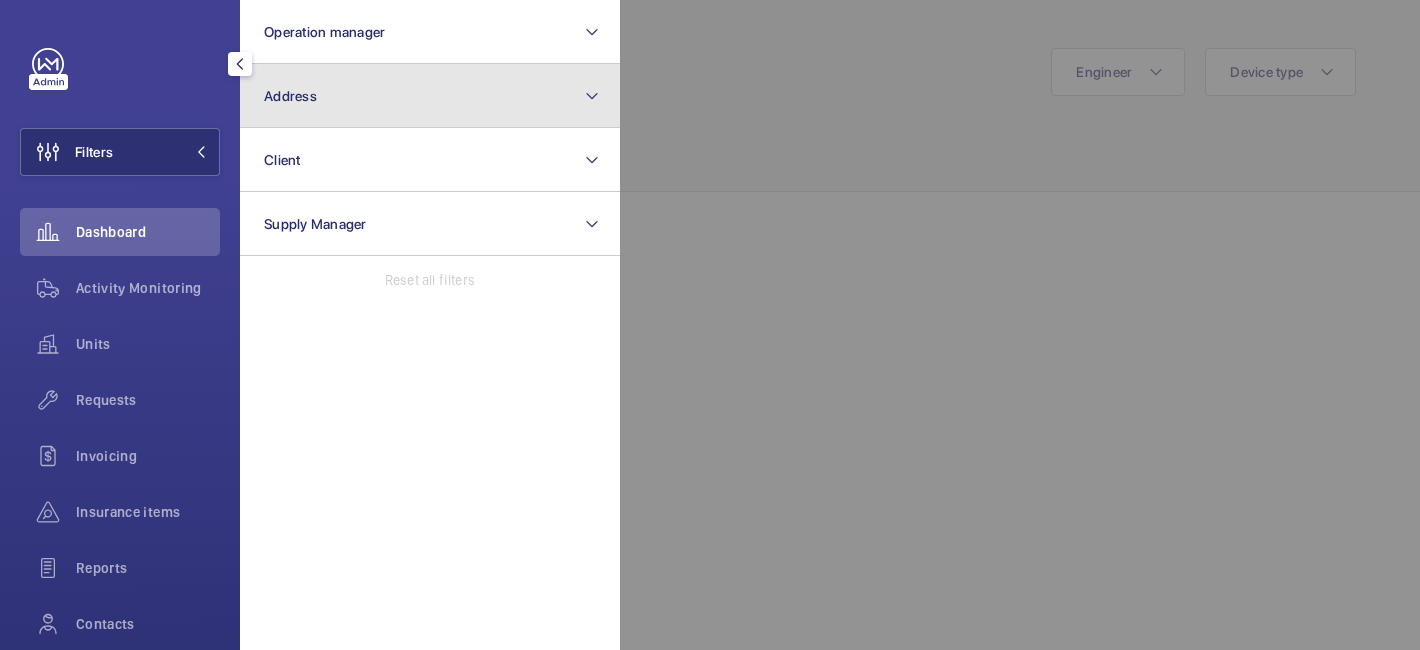 click on "Address" 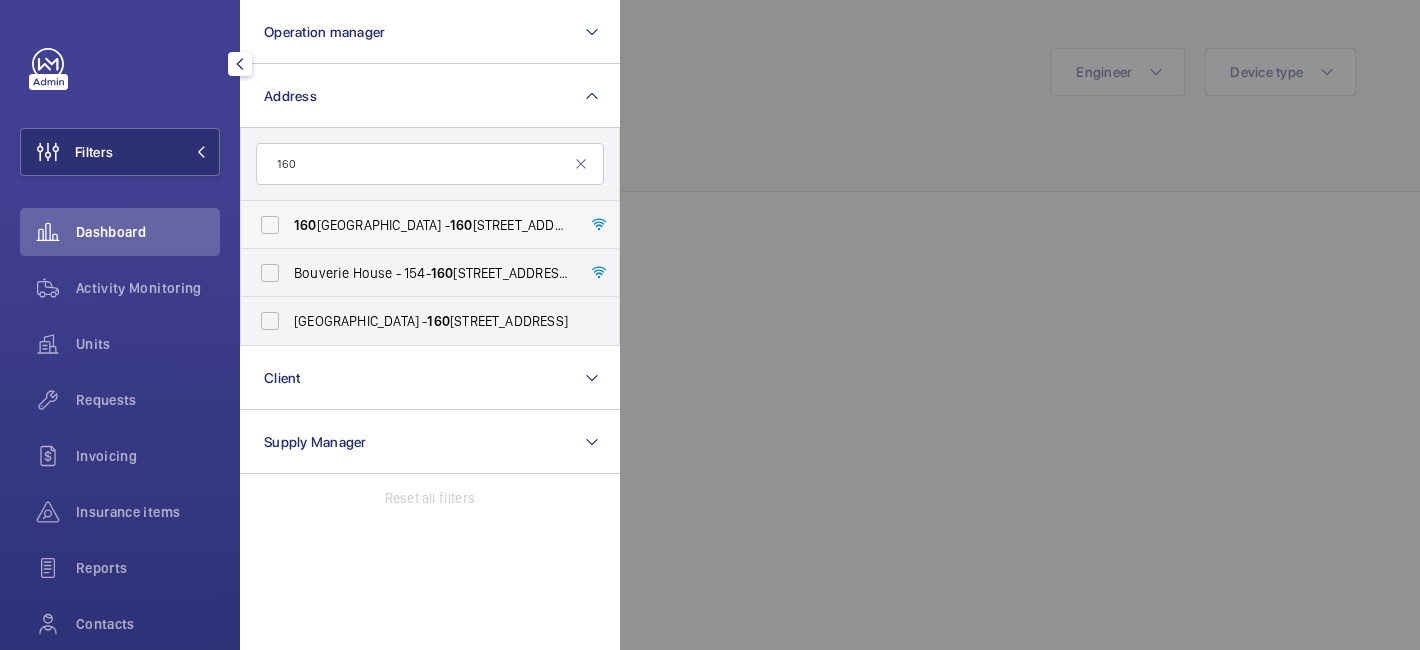 type on "160" 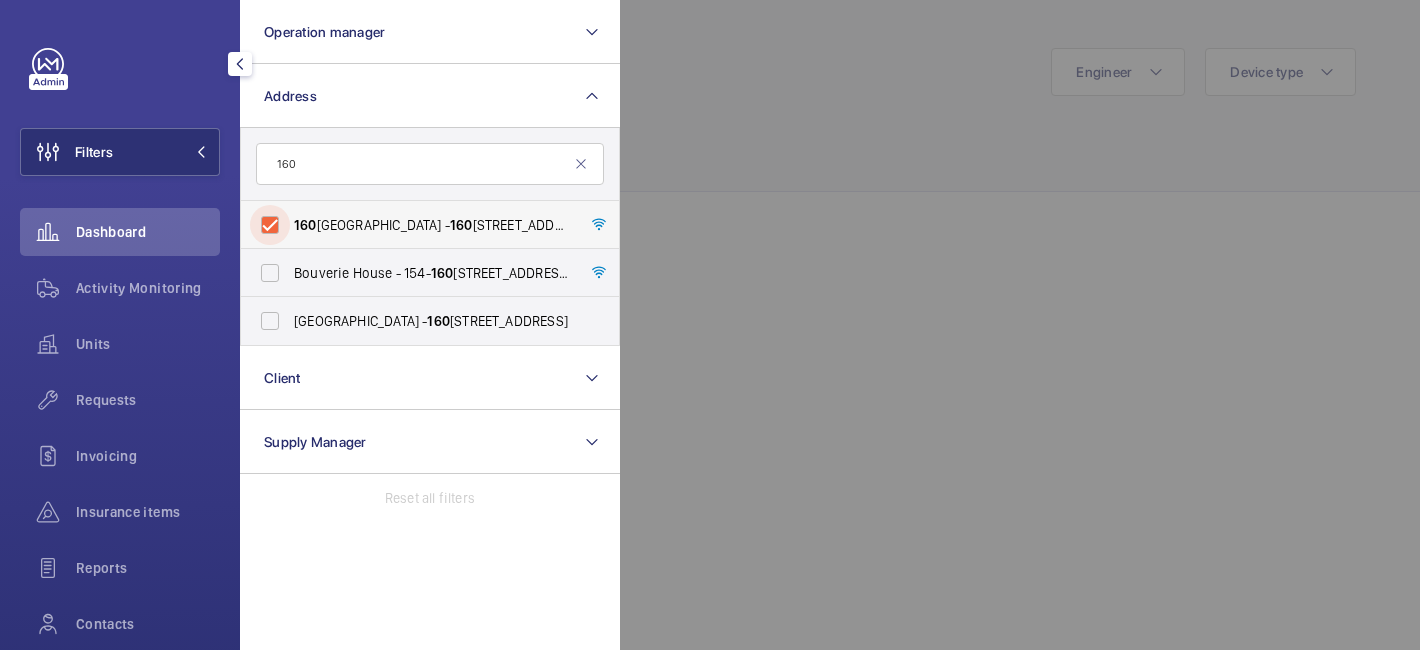 checkbox on "true" 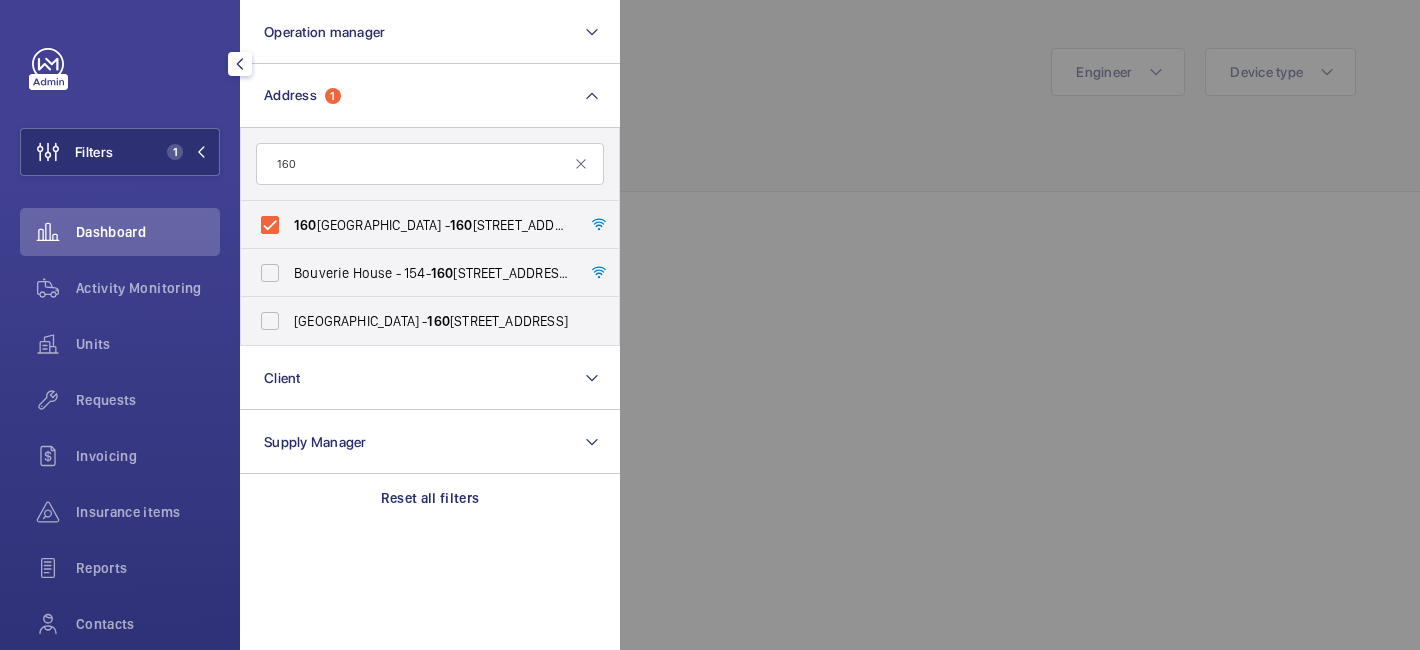 click 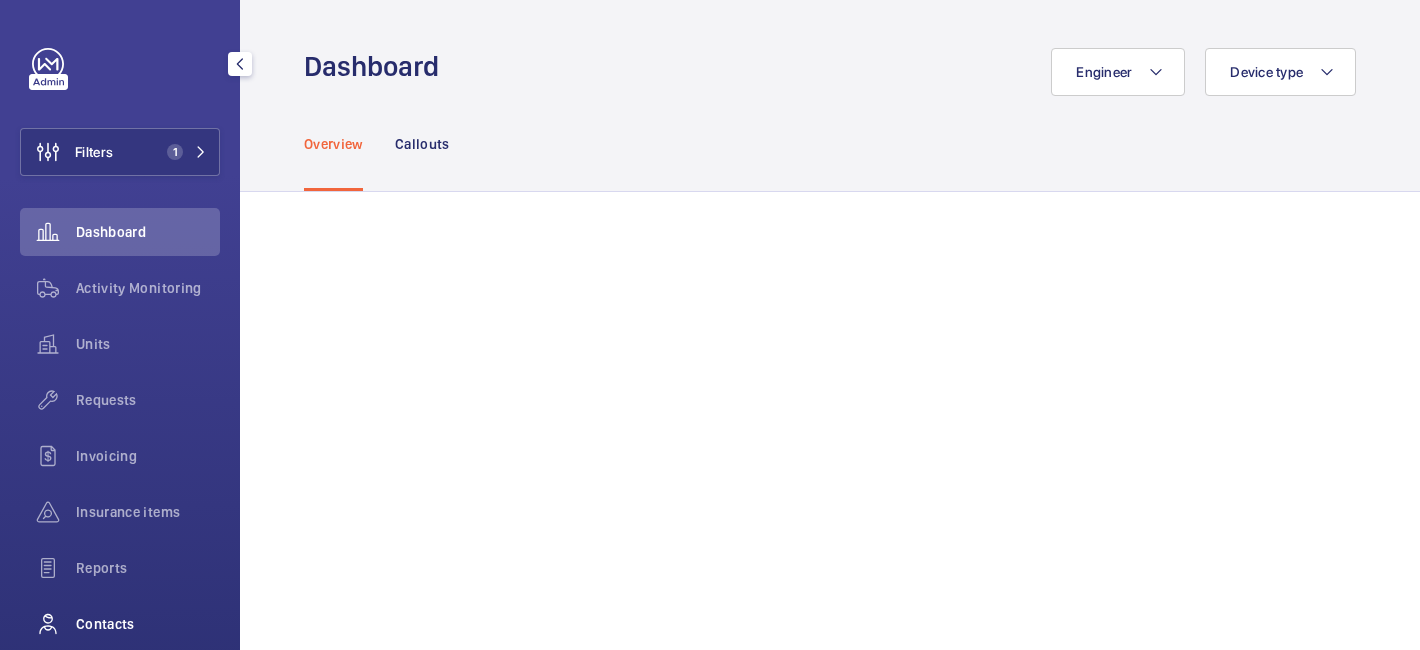 click on "Contacts" 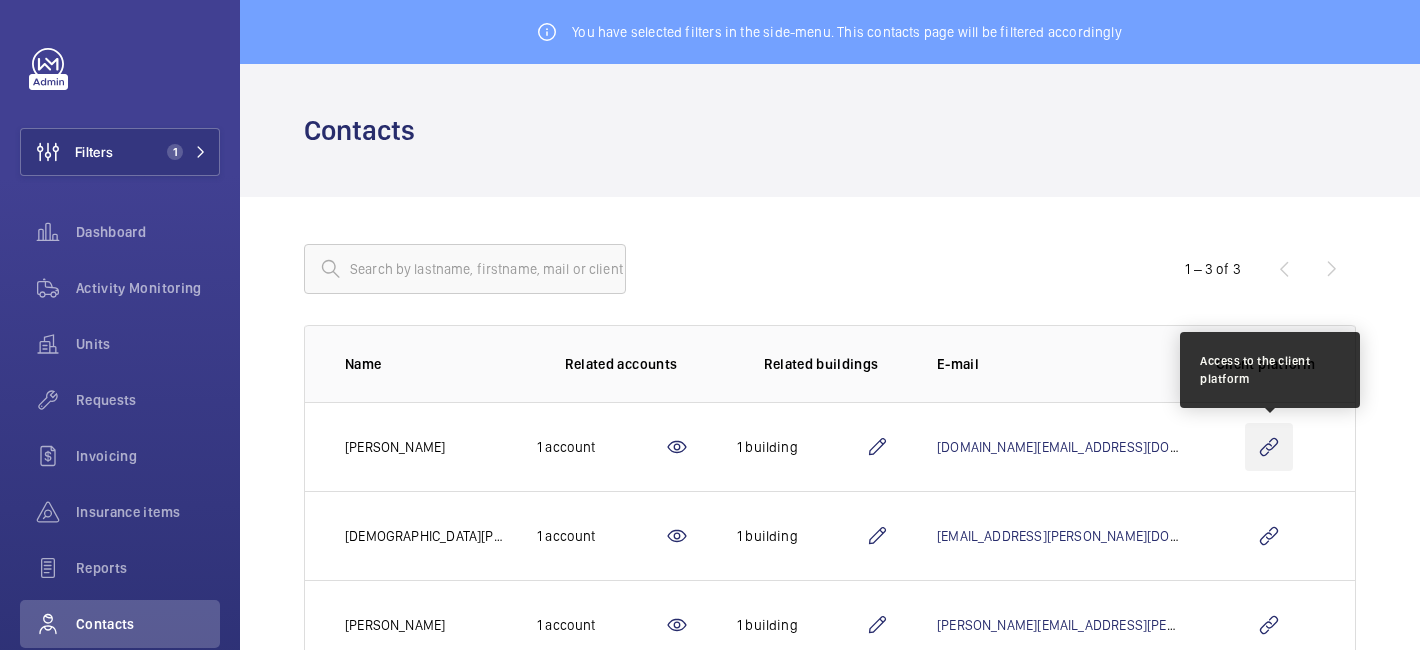 click 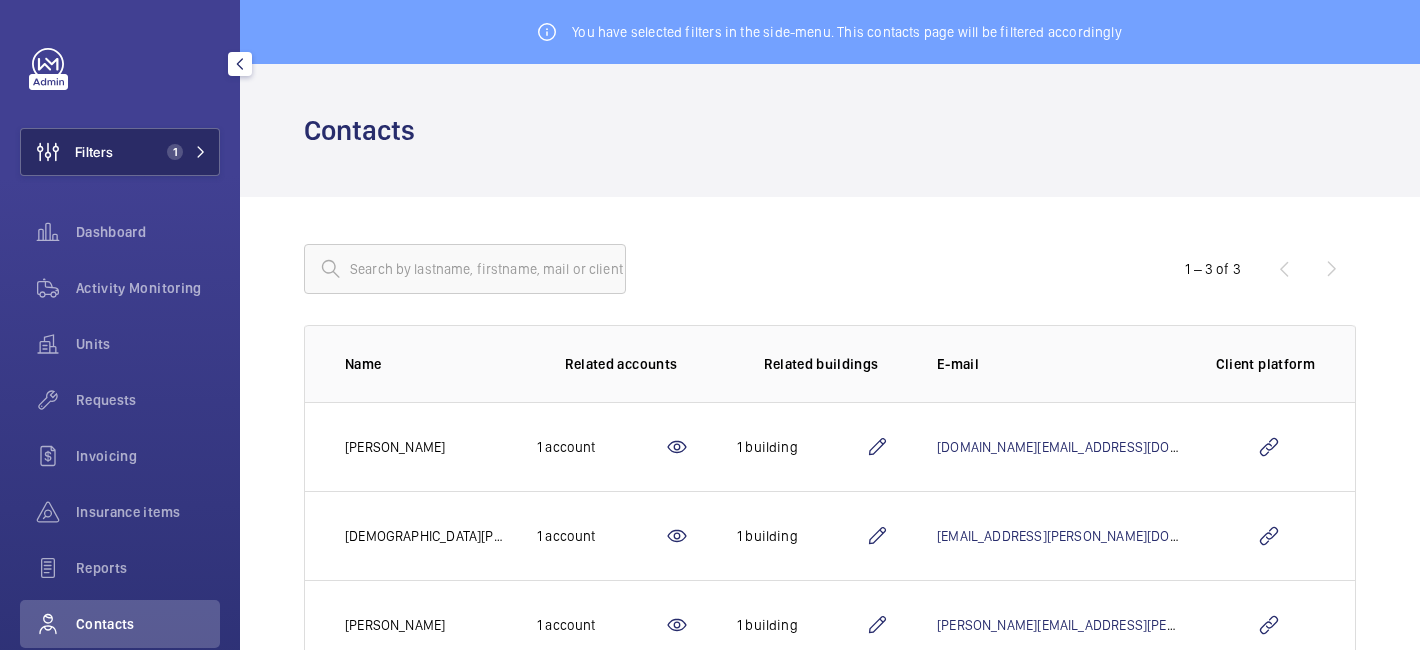 click on "1" 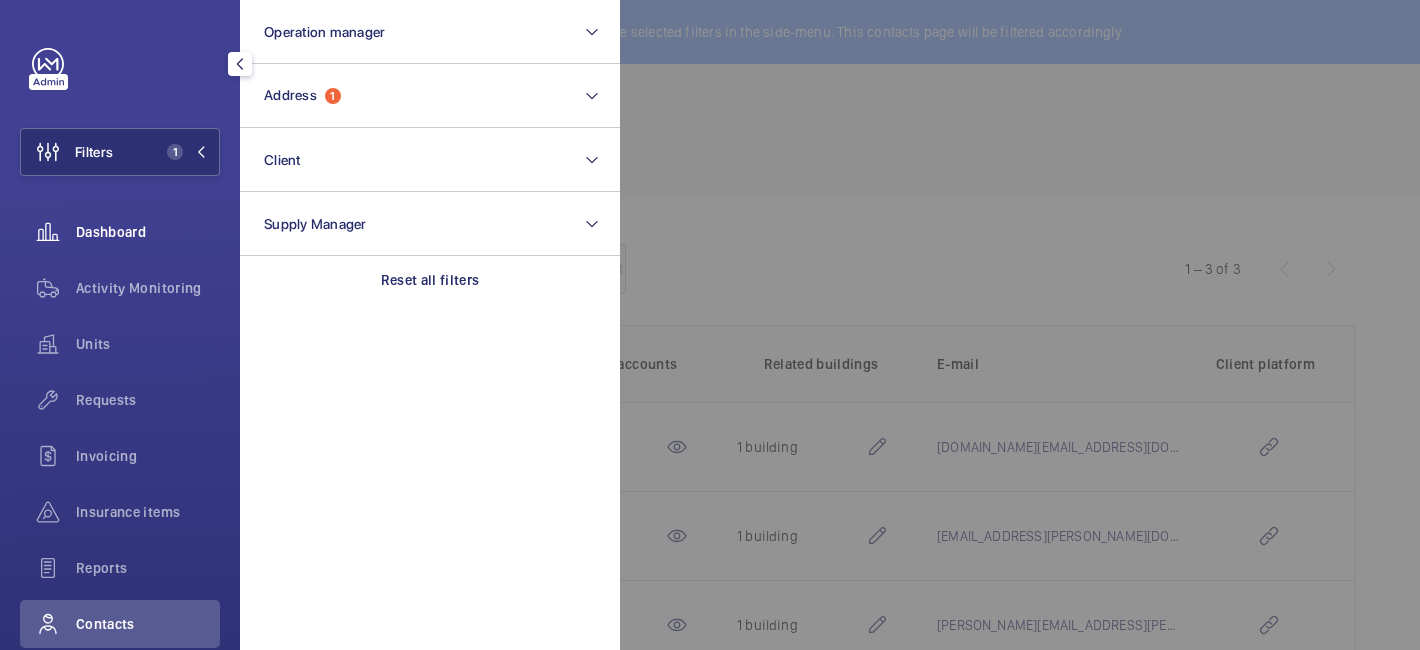 click on "Dashboard" 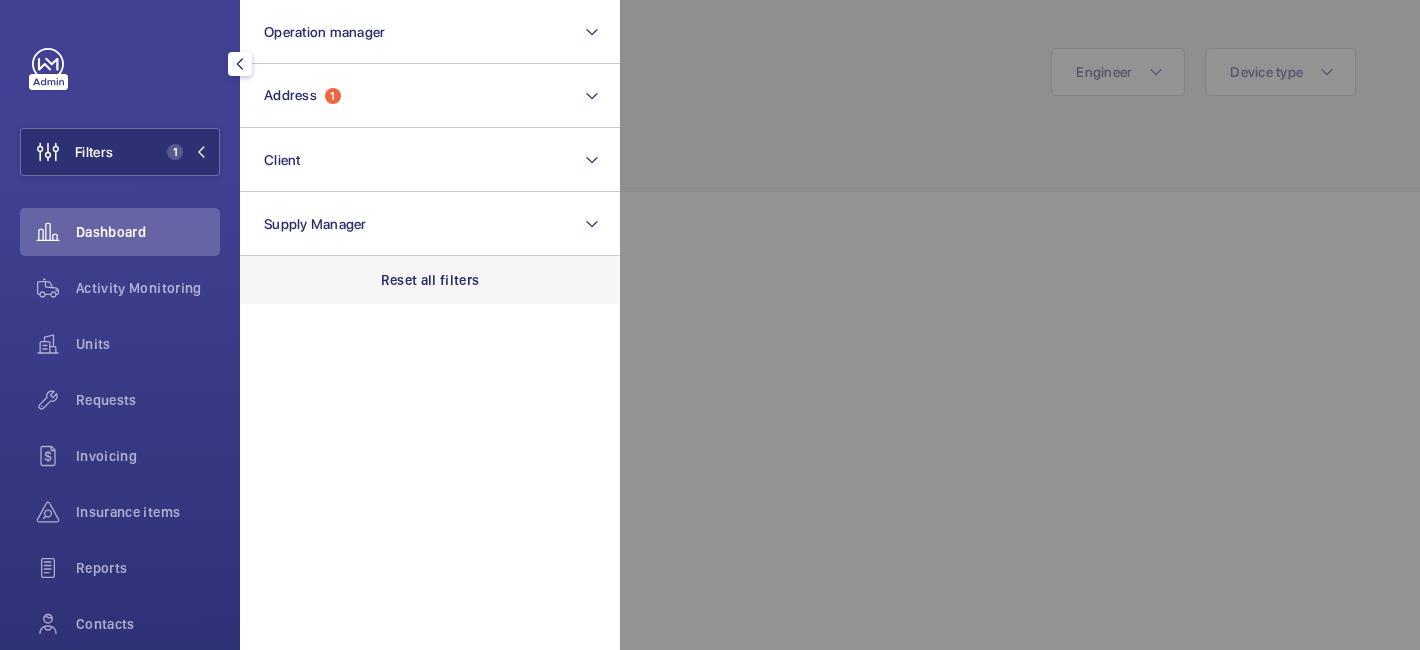 click on "Reset all filters" 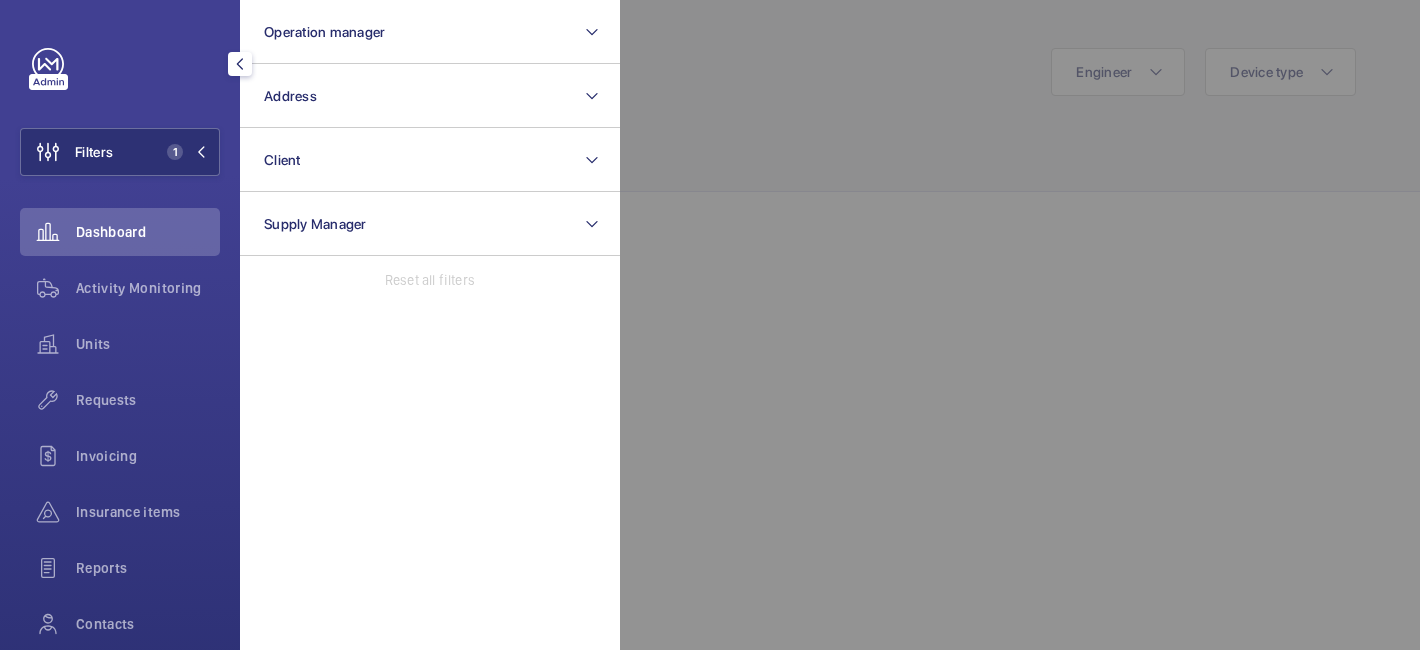 click 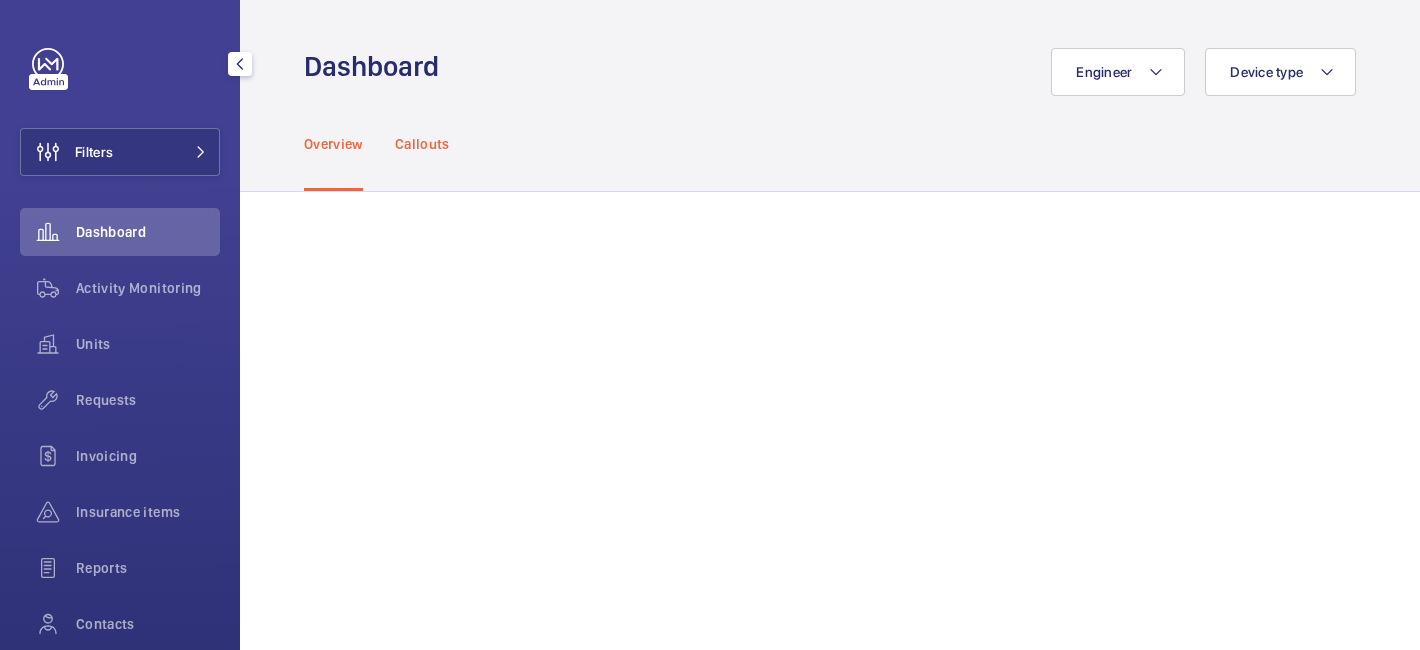 click on "Callouts" 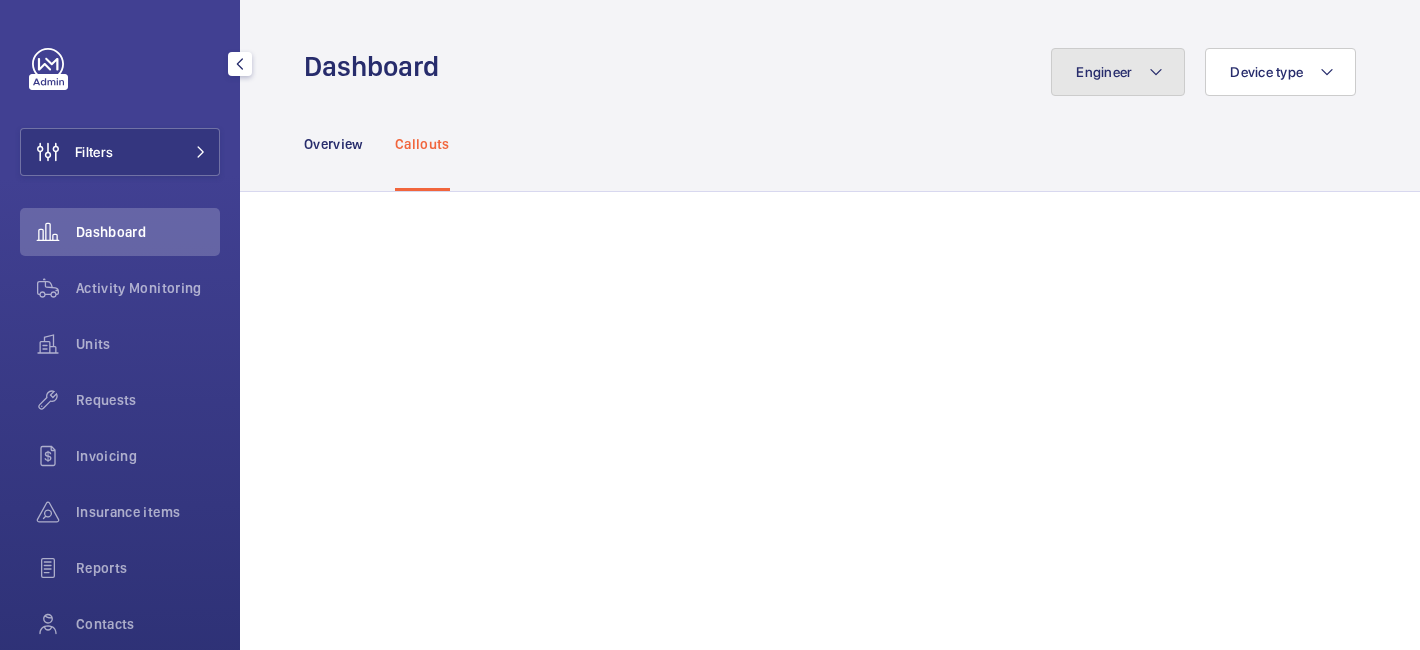 click on "Engineer" 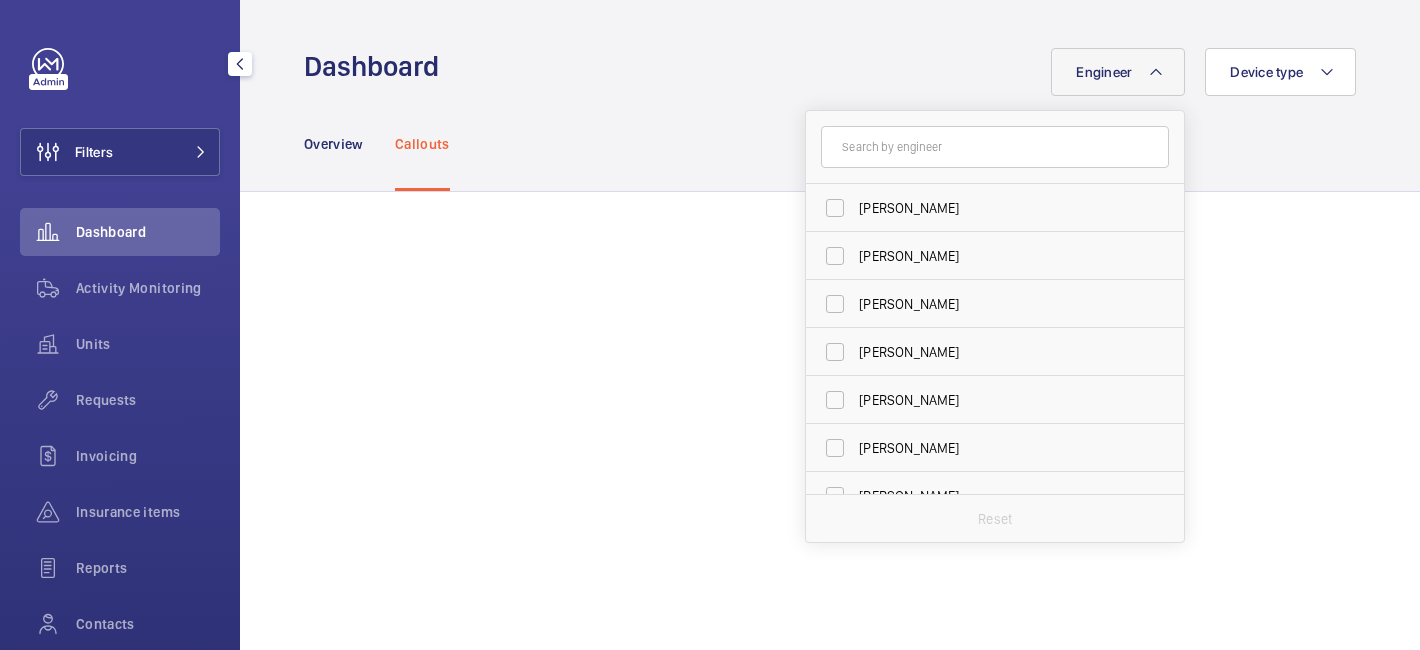 click 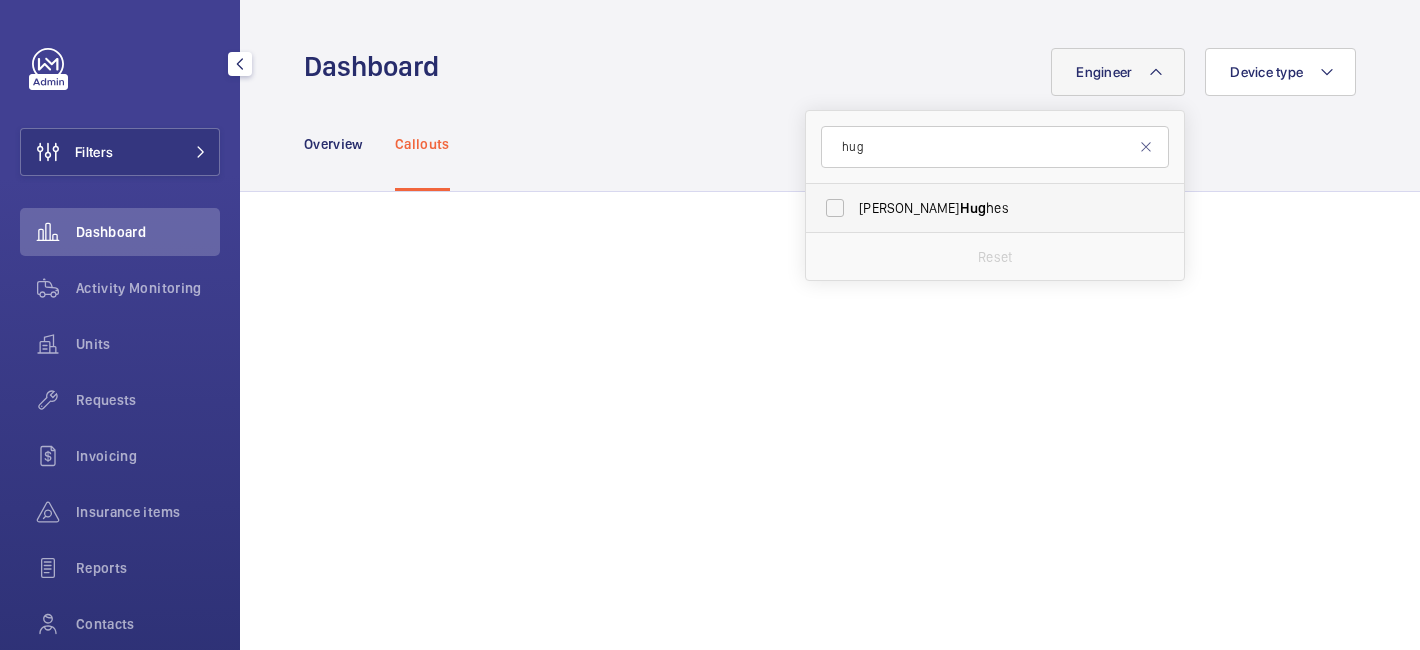 type on "hug" 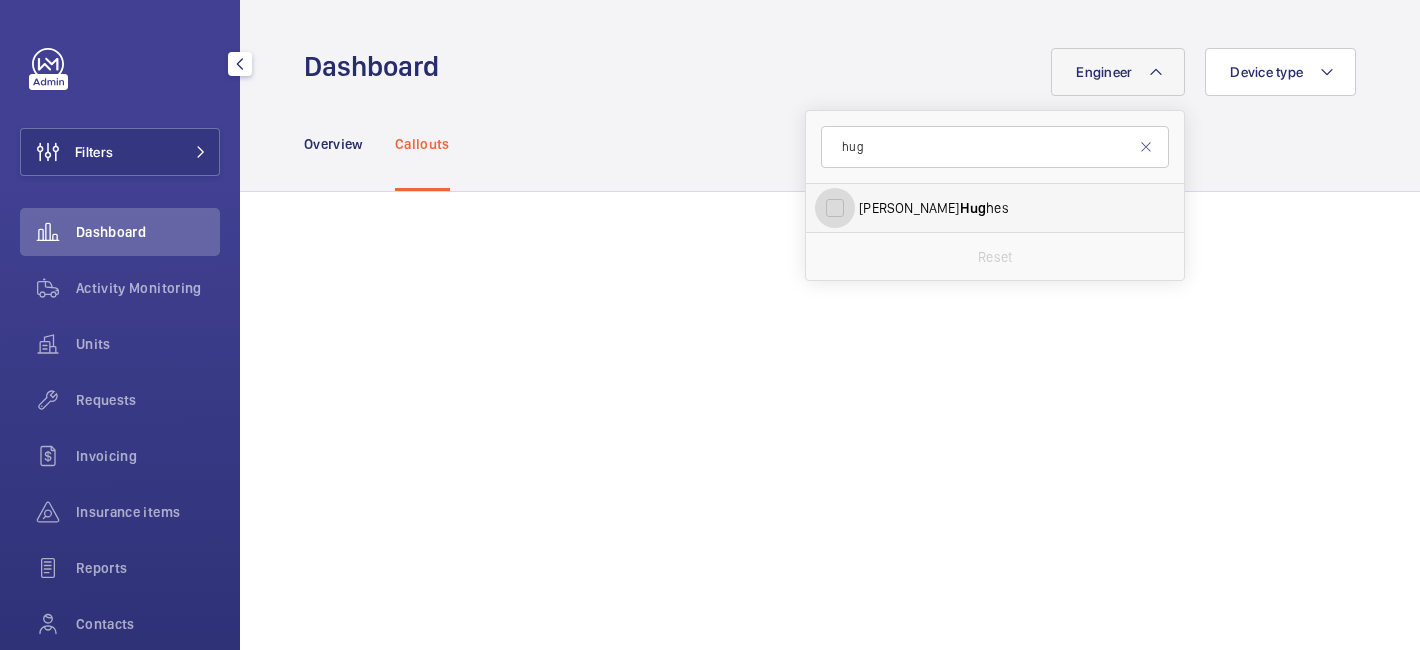 click on "Lewis  Hug hes" at bounding box center [835, 208] 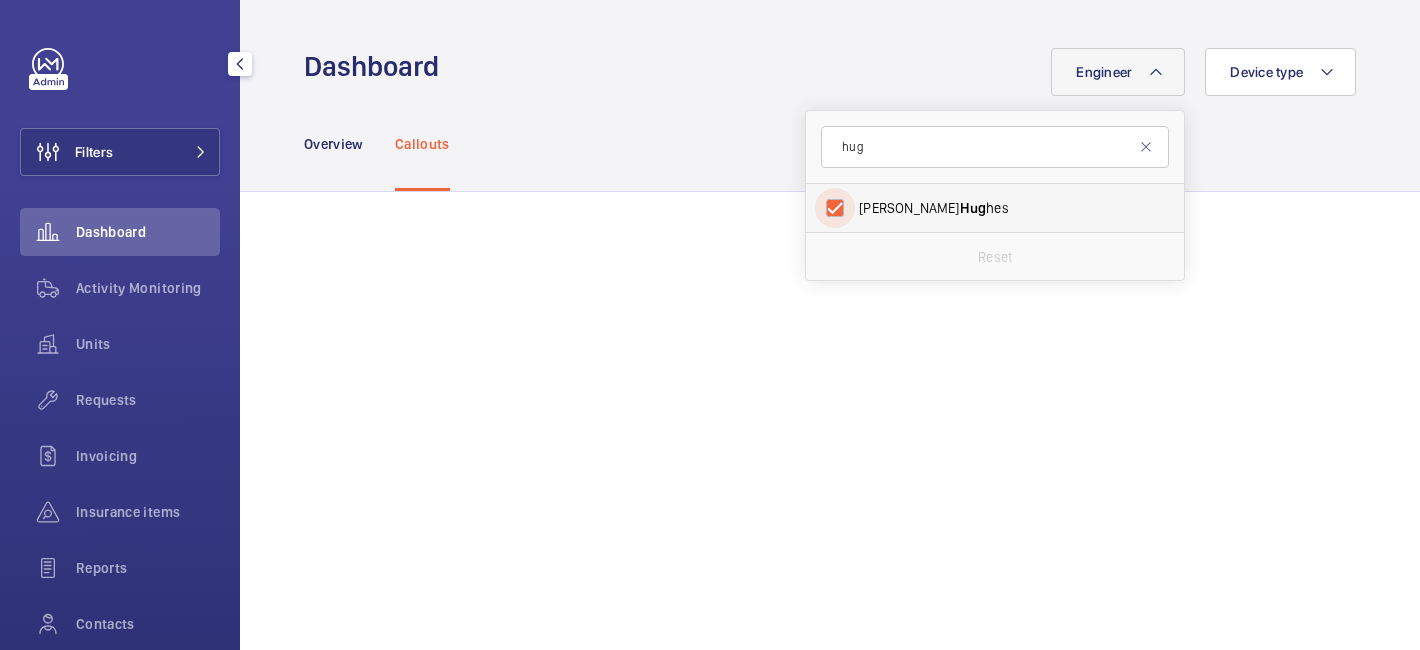 checkbox on "true" 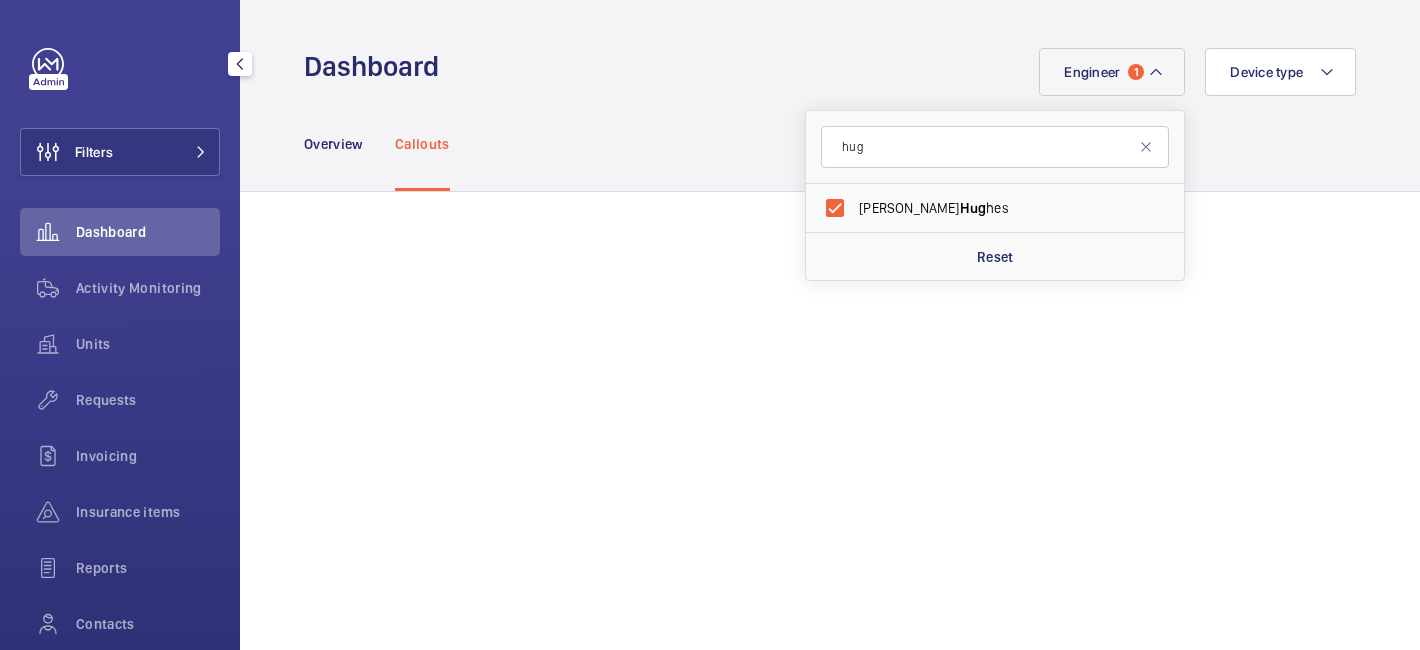 click on "Overview Callouts" 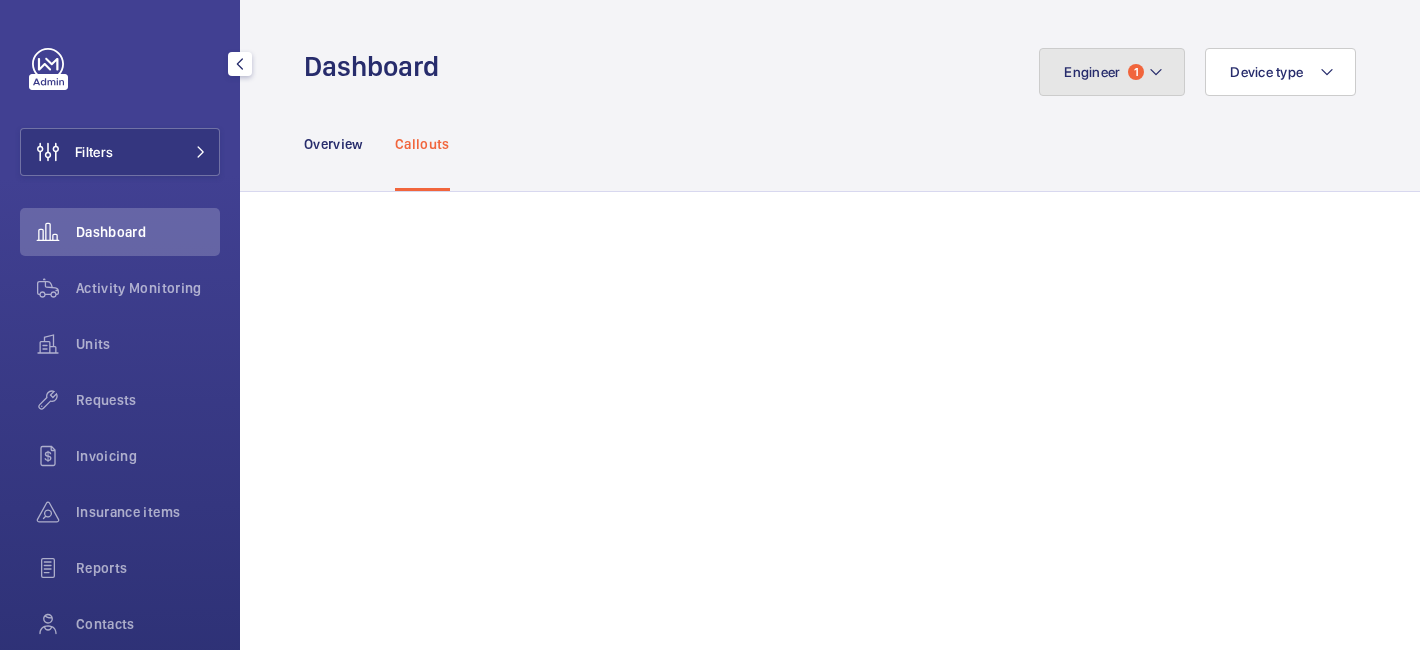 click 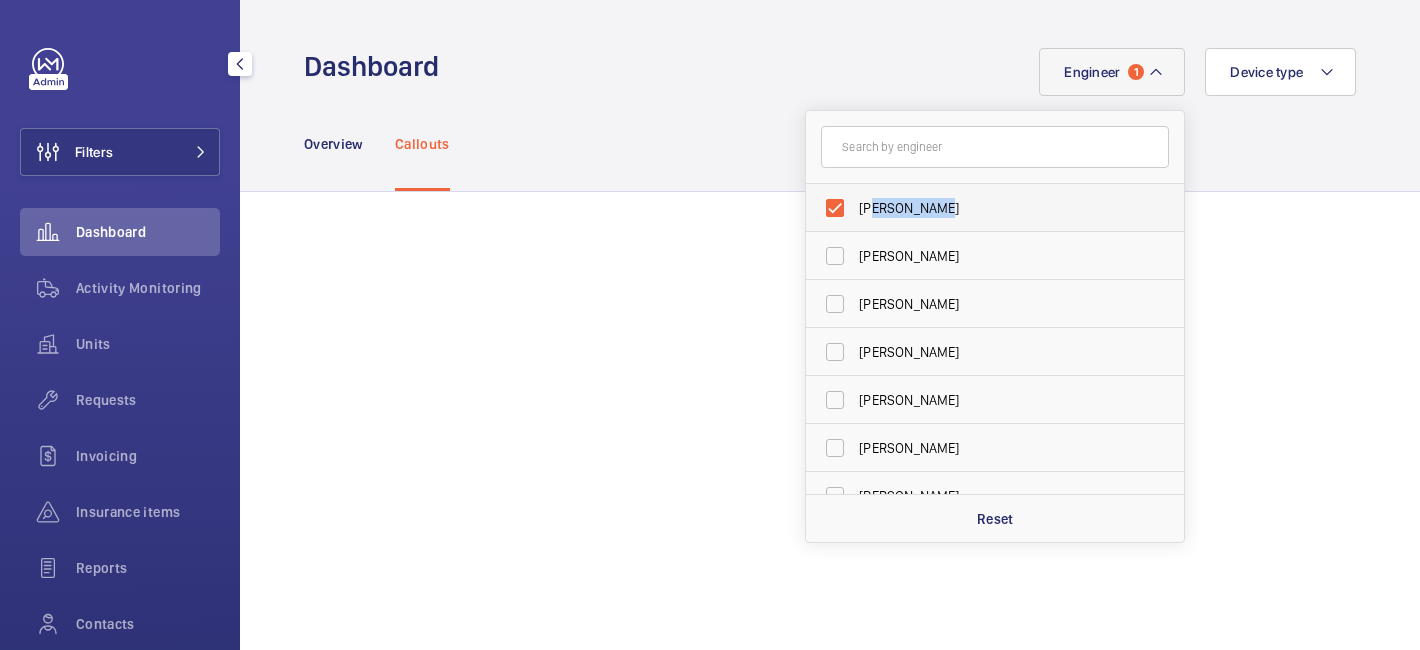 drag, startPoint x: 983, startPoint y: 202, endPoint x: 870, endPoint y: 203, distance: 113.004425 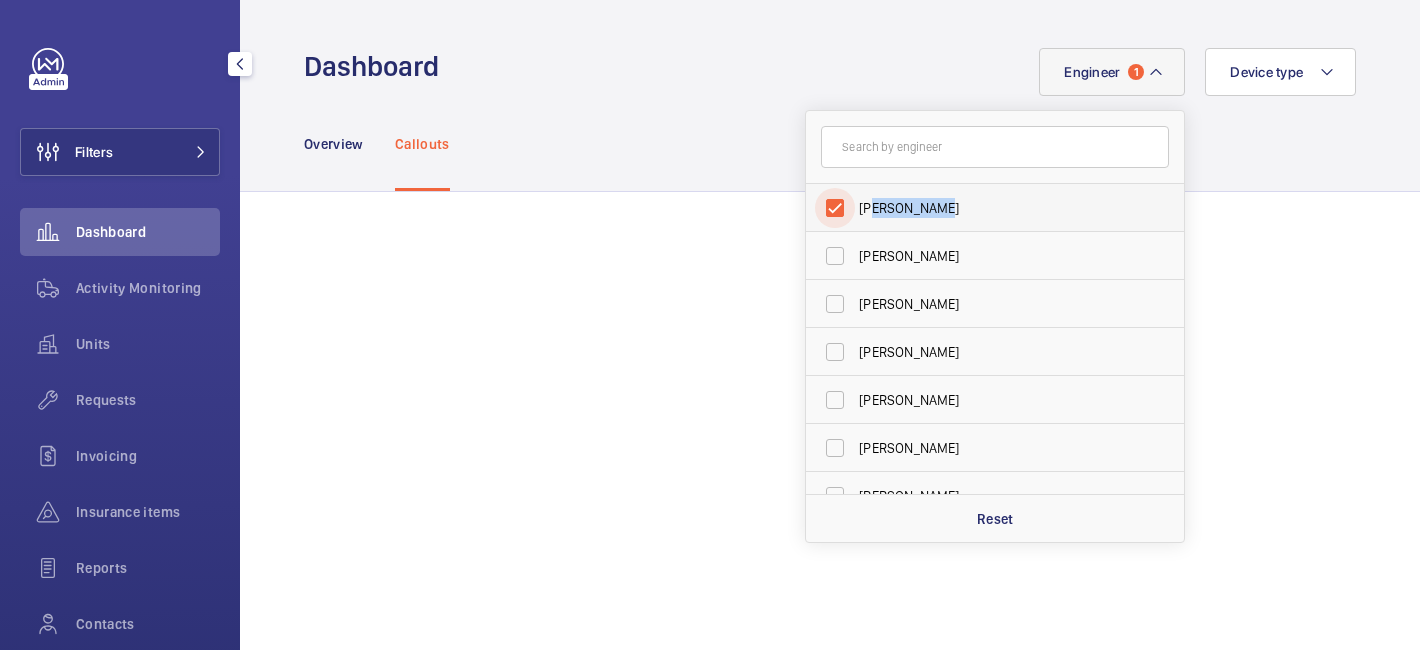 click on "Lewis Hughes" at bounding box center [835, 208] 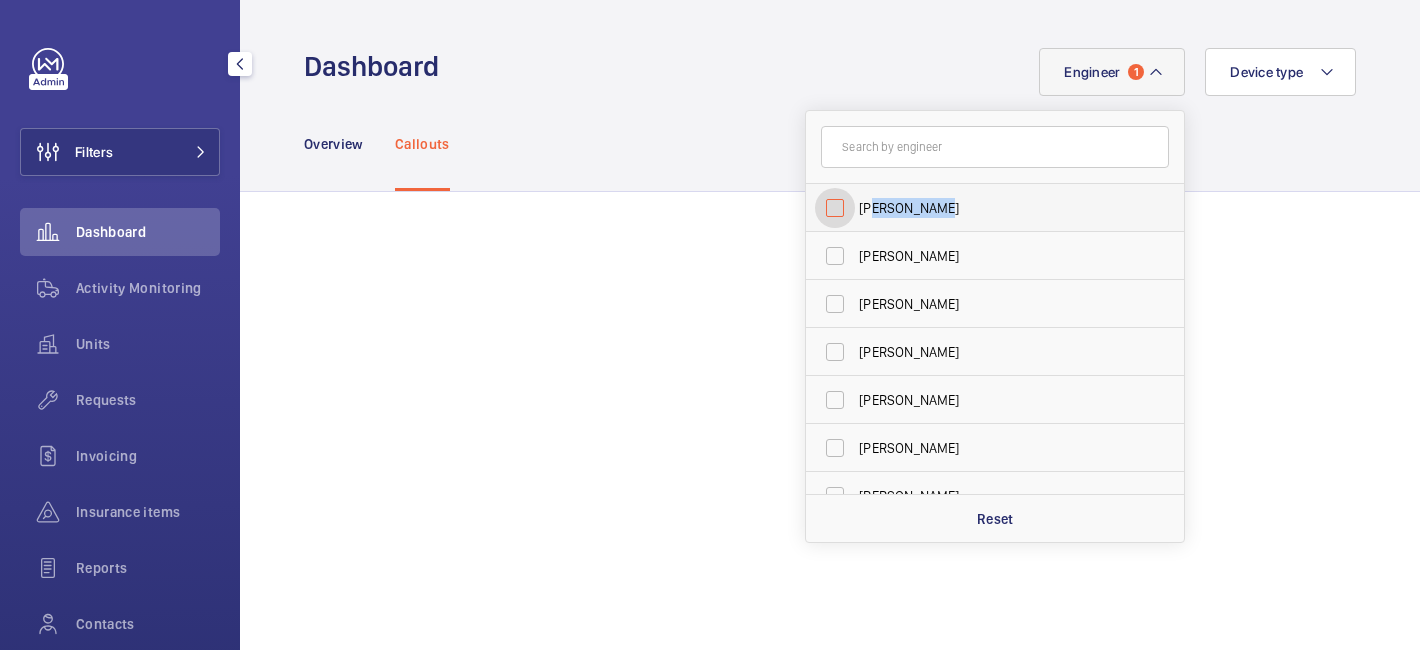 checkbox on "false" 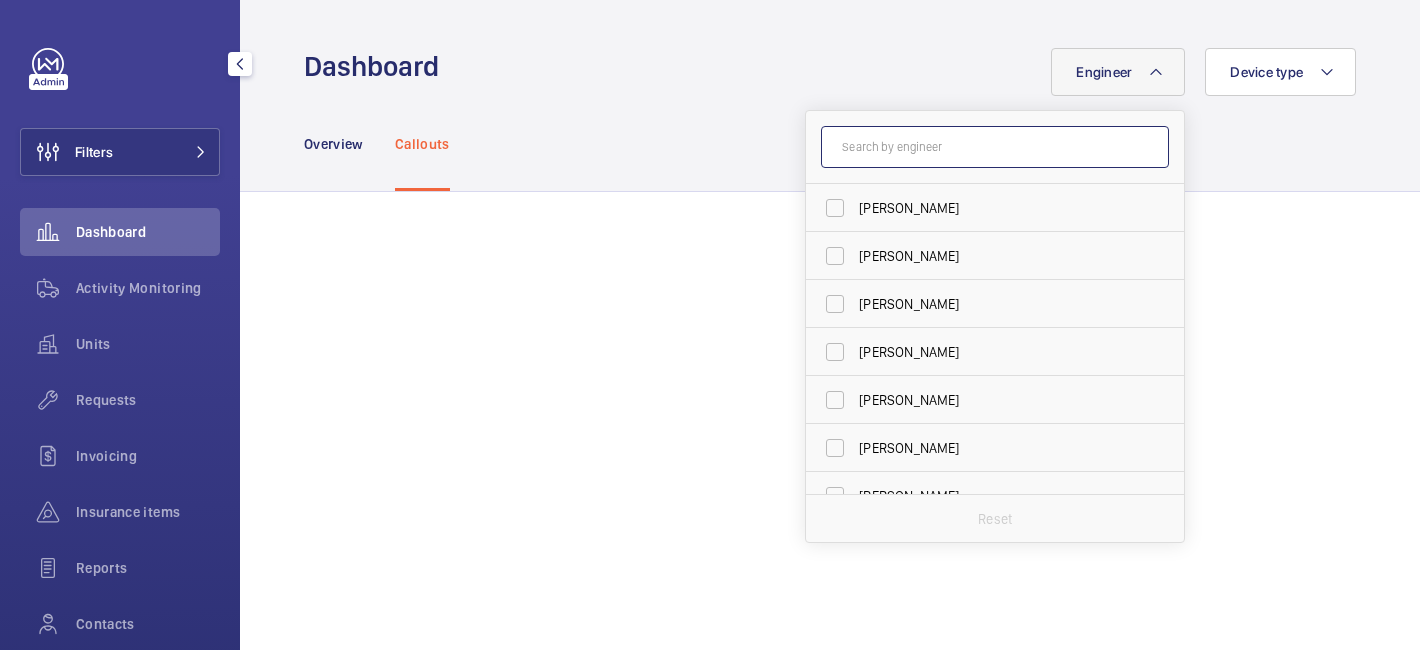 click 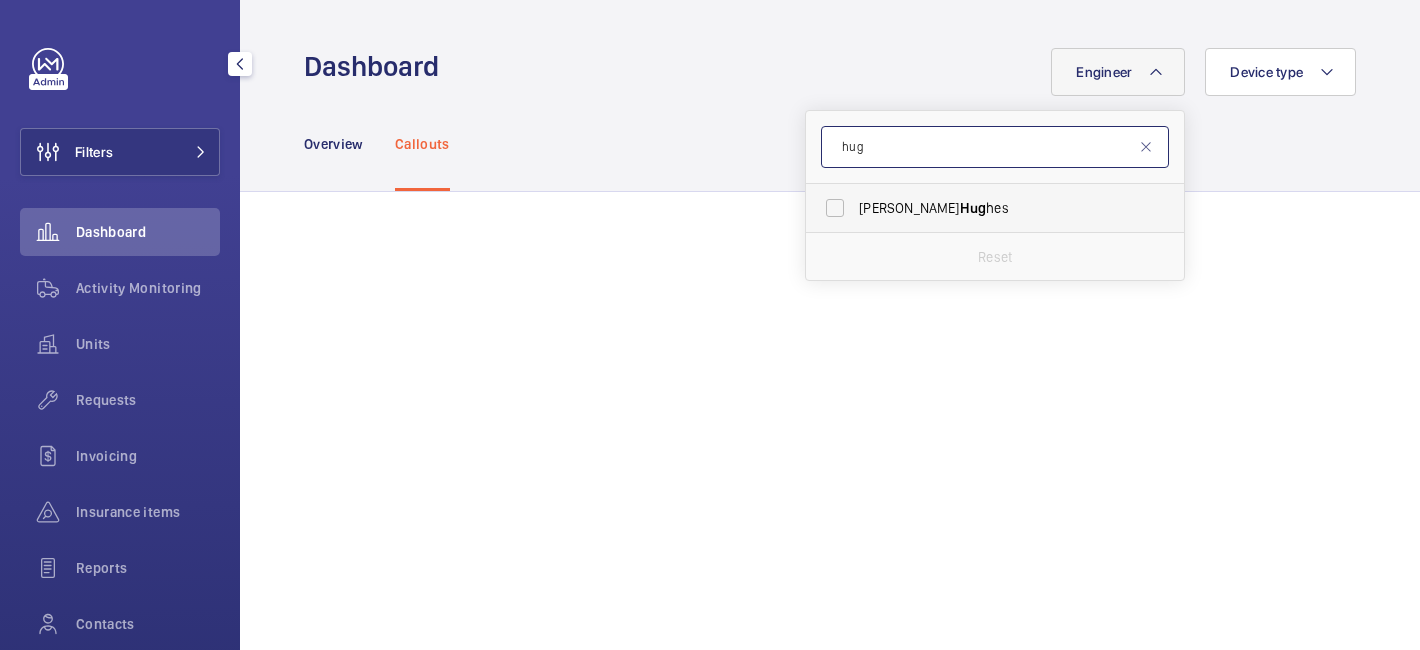 type on "hug" 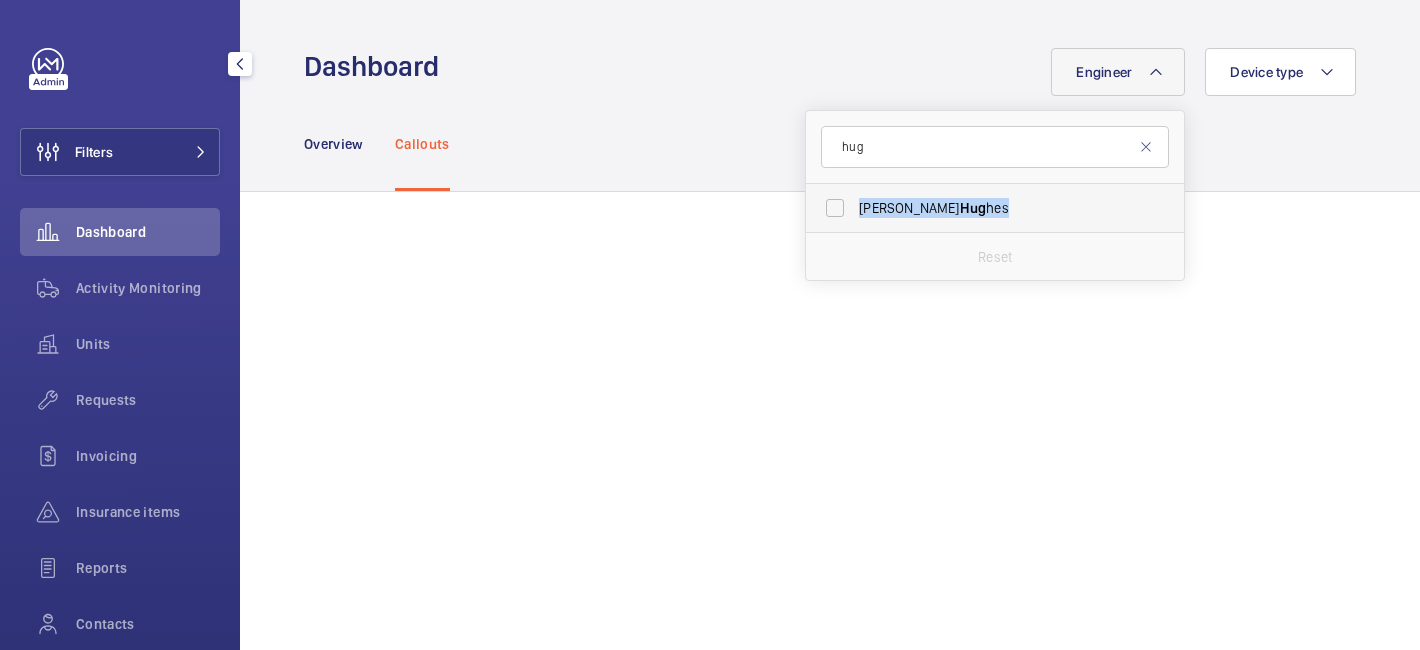drag, startPoint x: 959, startPoint y: 206, endPoint x: 839, endPoint y: 208, distance: 120.01666 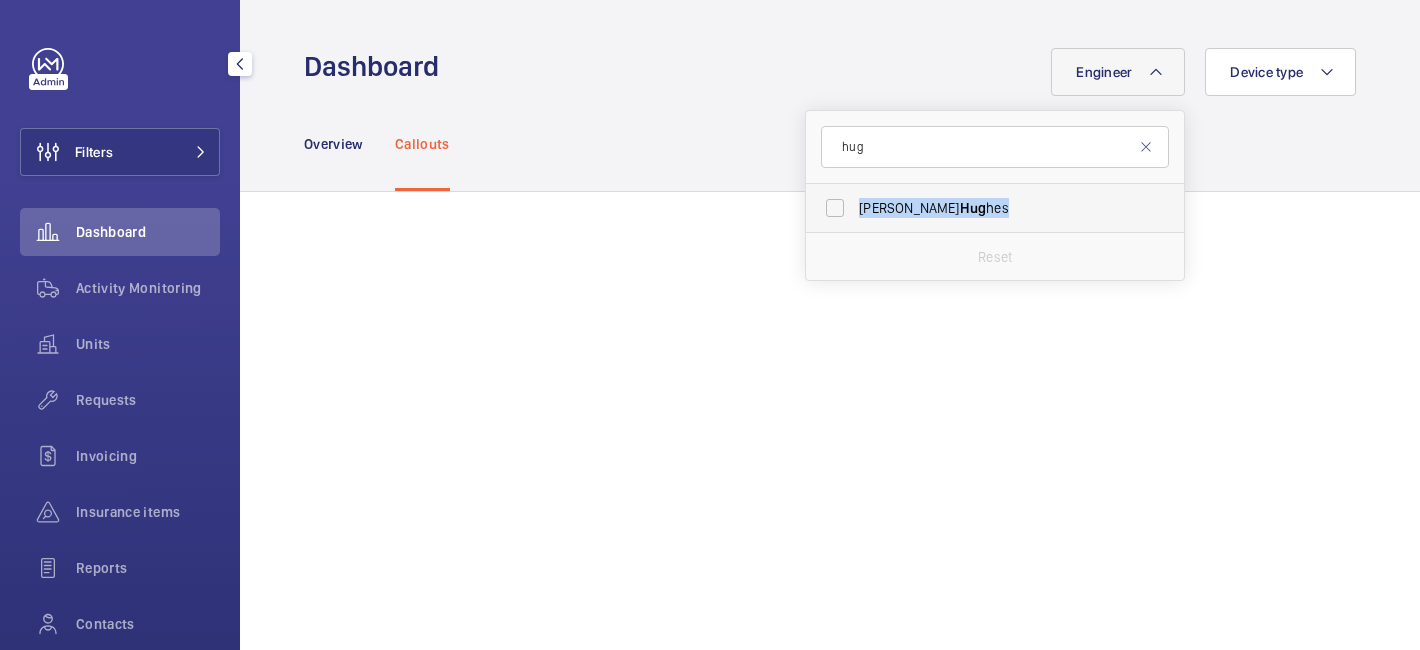 click on "Lewis  Hug hes" at bounding box center [980, 208] 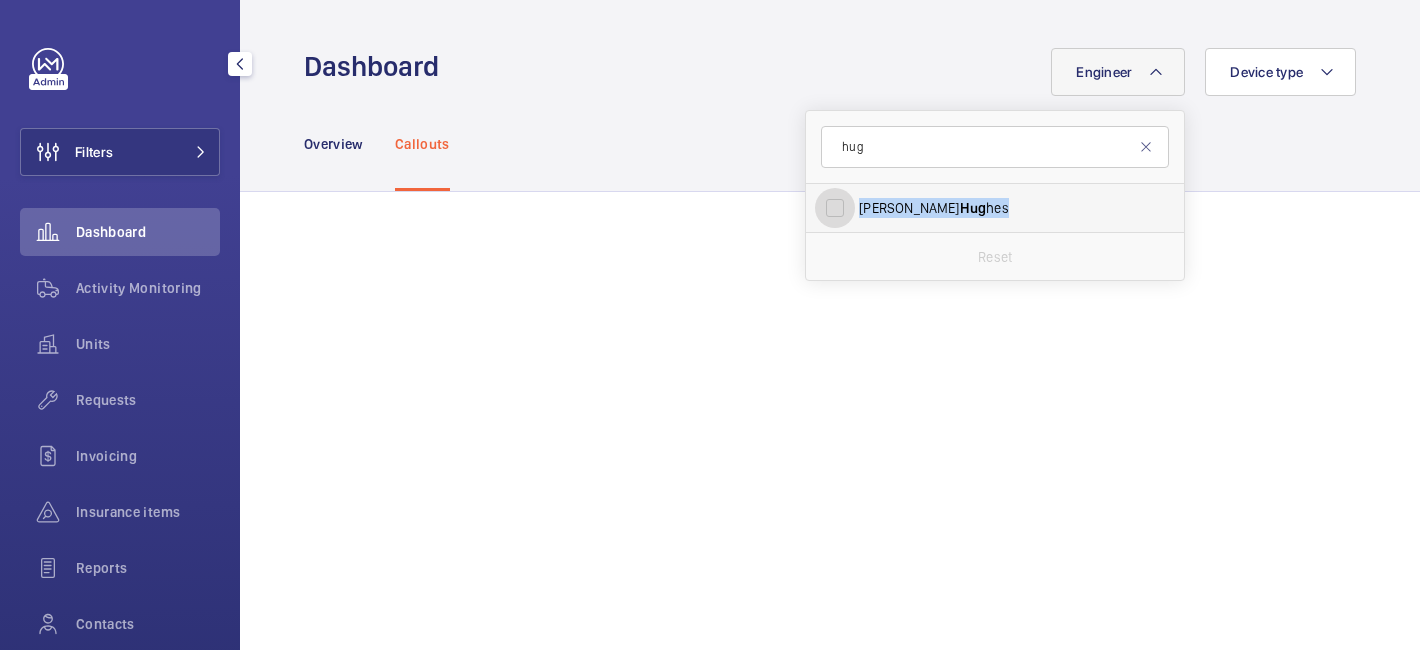 click on "Lewis  Hug hes" at bounding box center (835, 208) 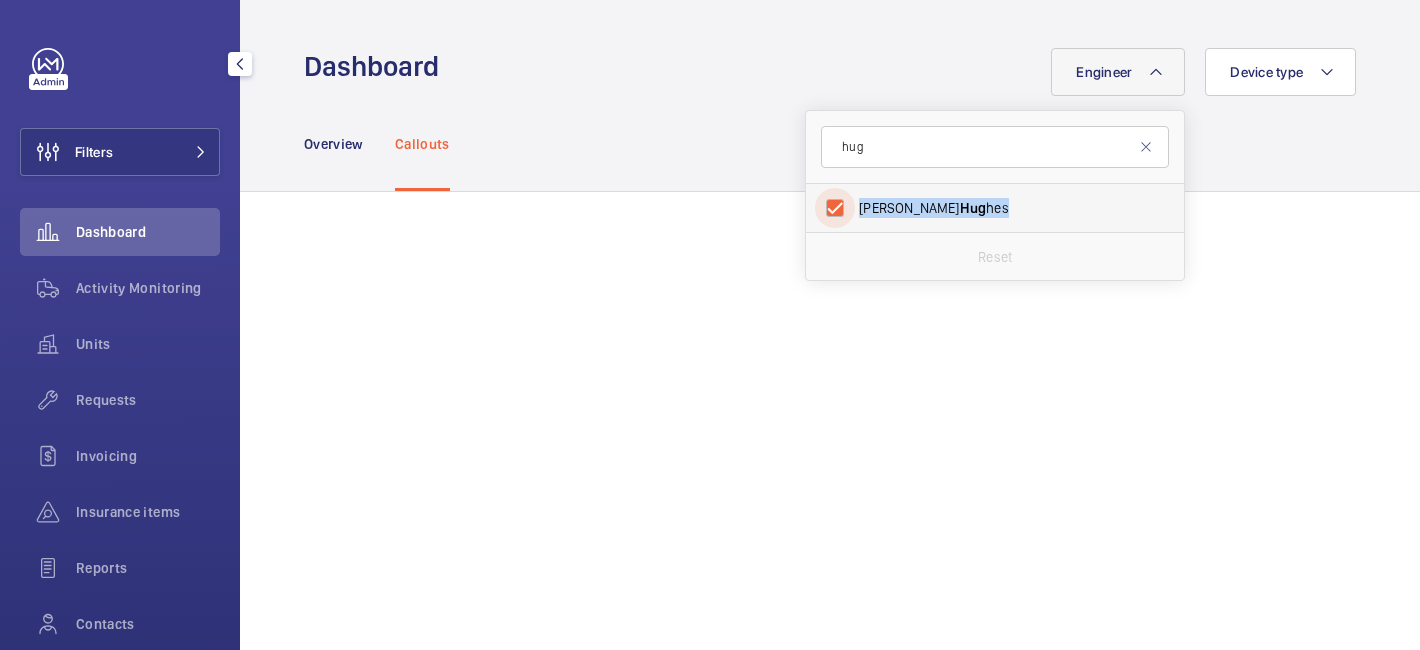 checkbox on "true" 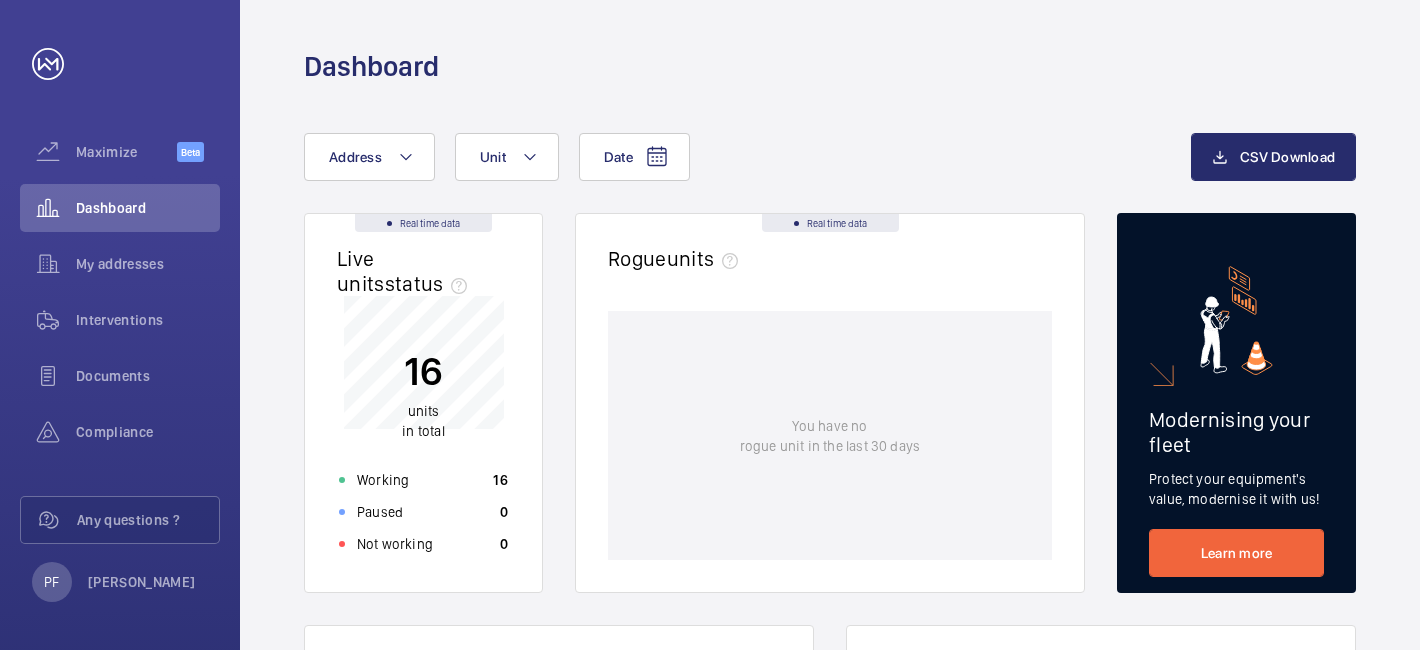 scroll, scrollTop: 0, scrollLeft: 0, axis: both 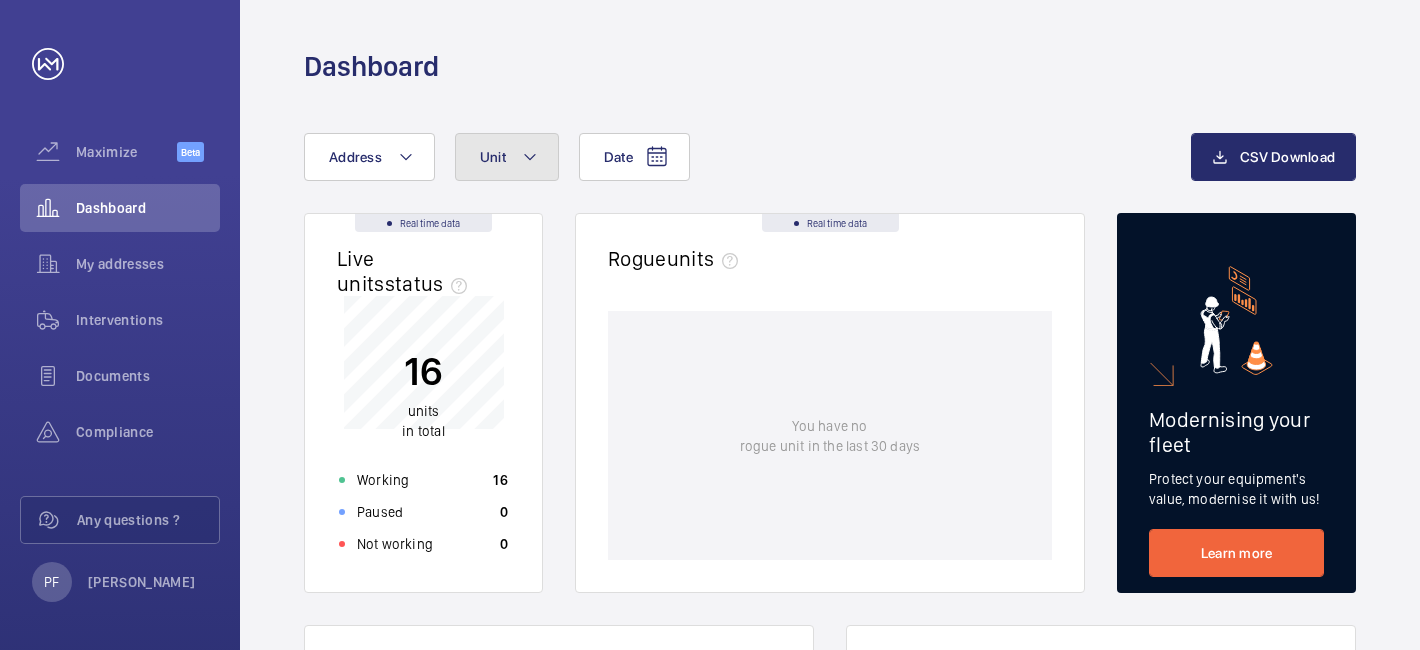 click 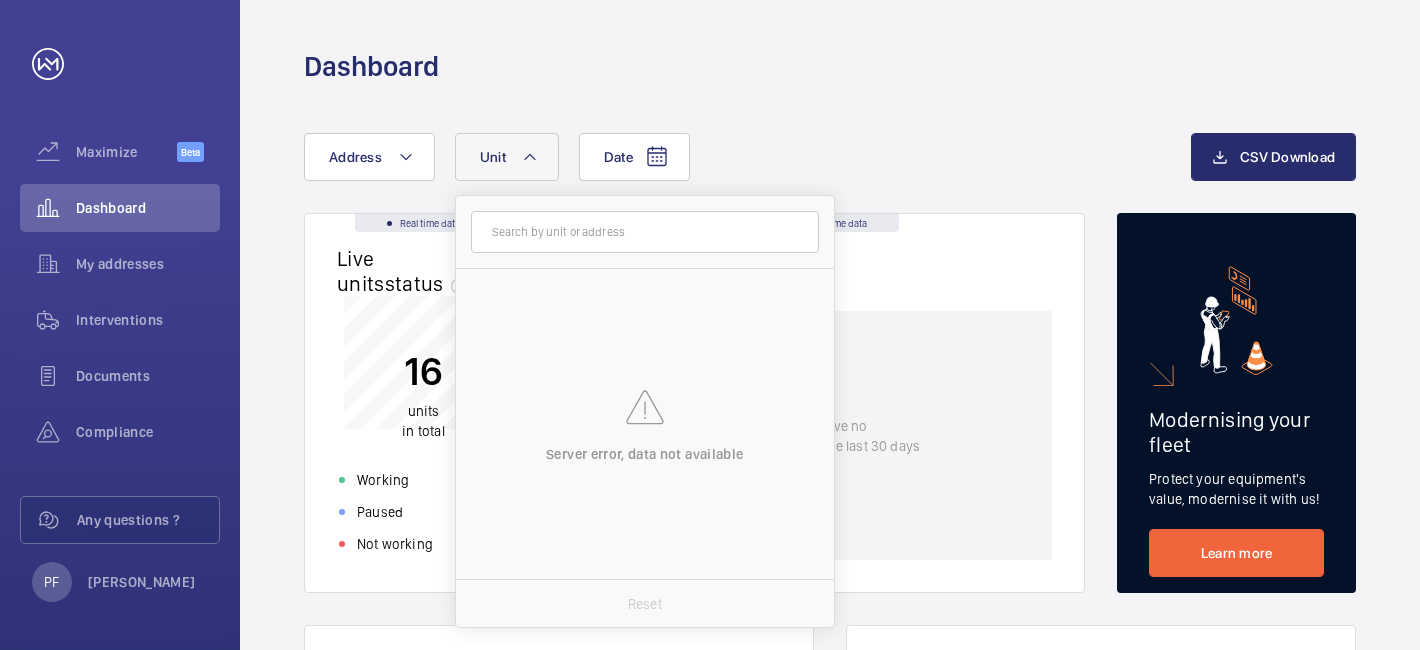 click on "Date Address Unit Server error, data not available Reset" 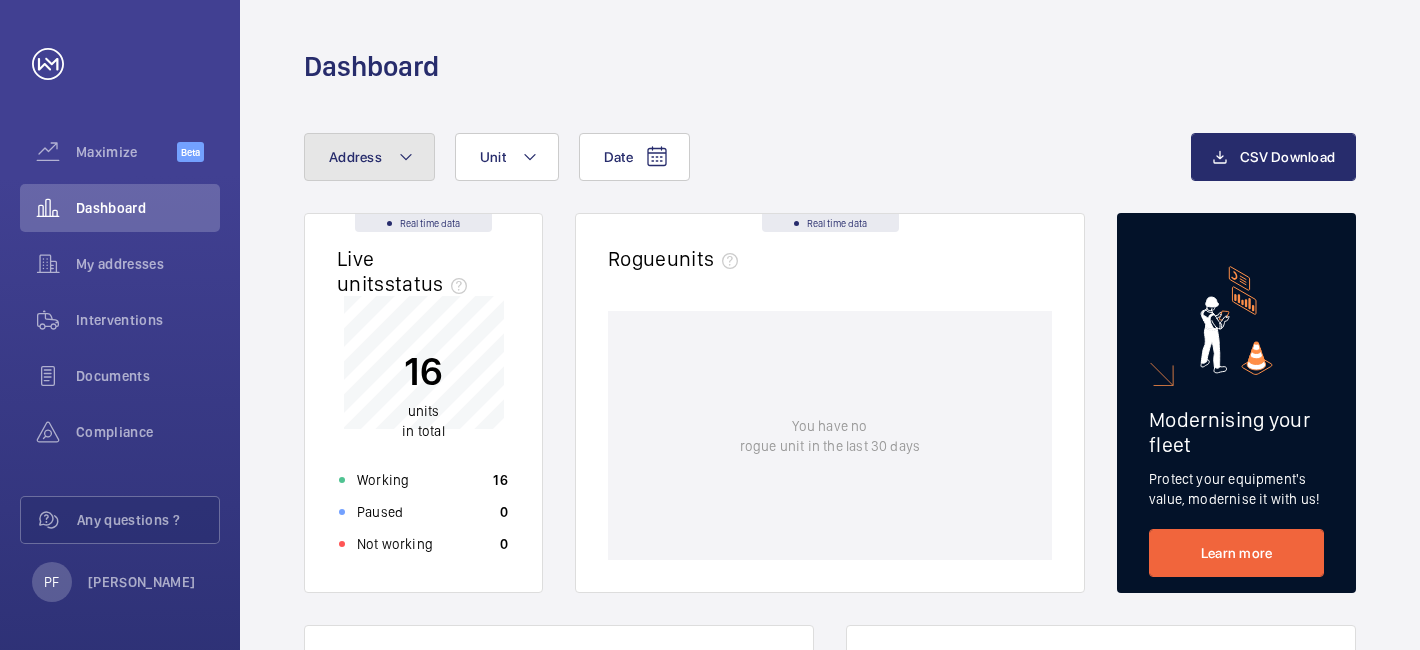 click on "Address" 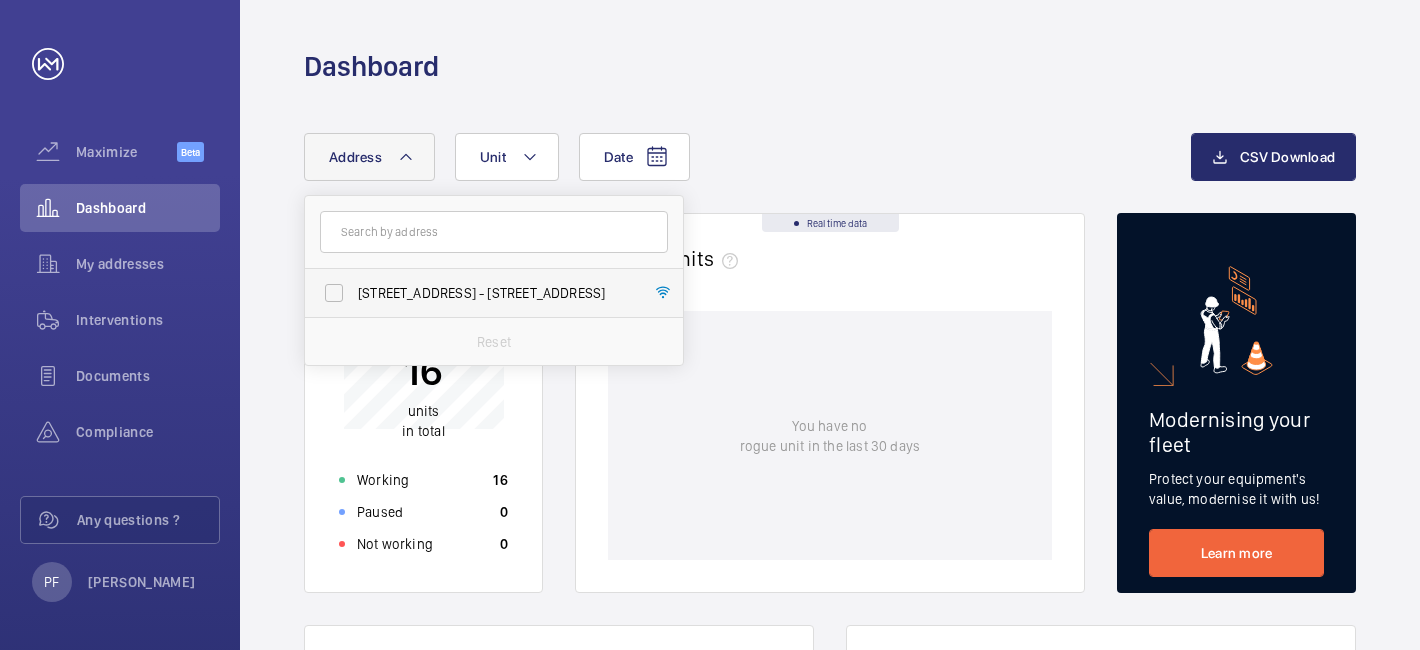 click on "160 Queen Victoria Street - 160 Queen Victoria Street, LONDON EC4V 4BF" at bounding box center [495, 293] 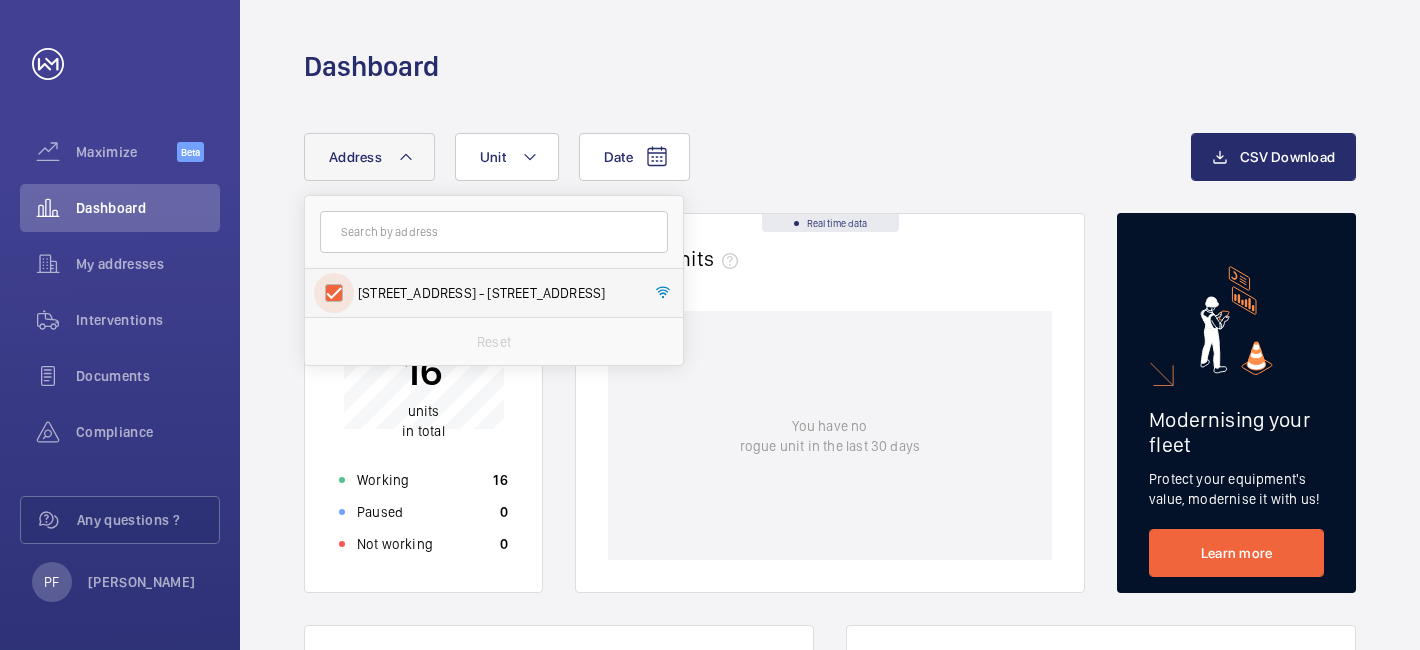 checkbox on "true" 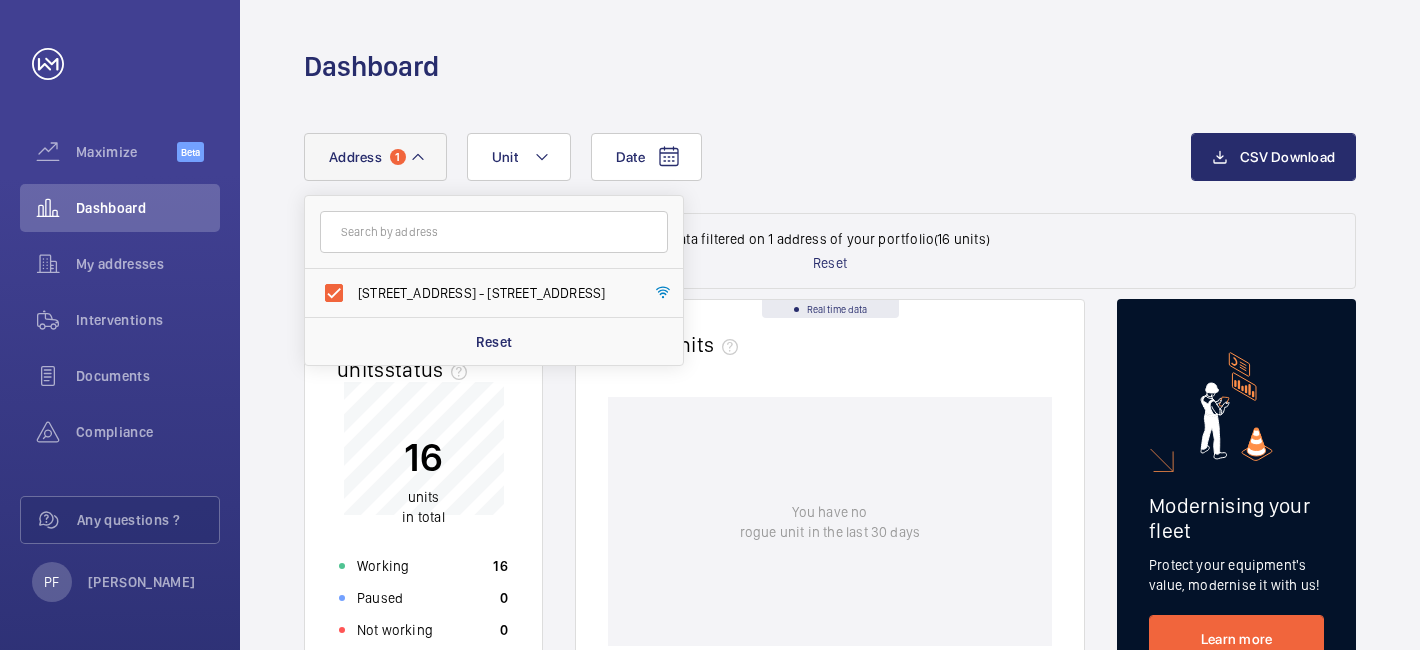 click on "Dashboard" 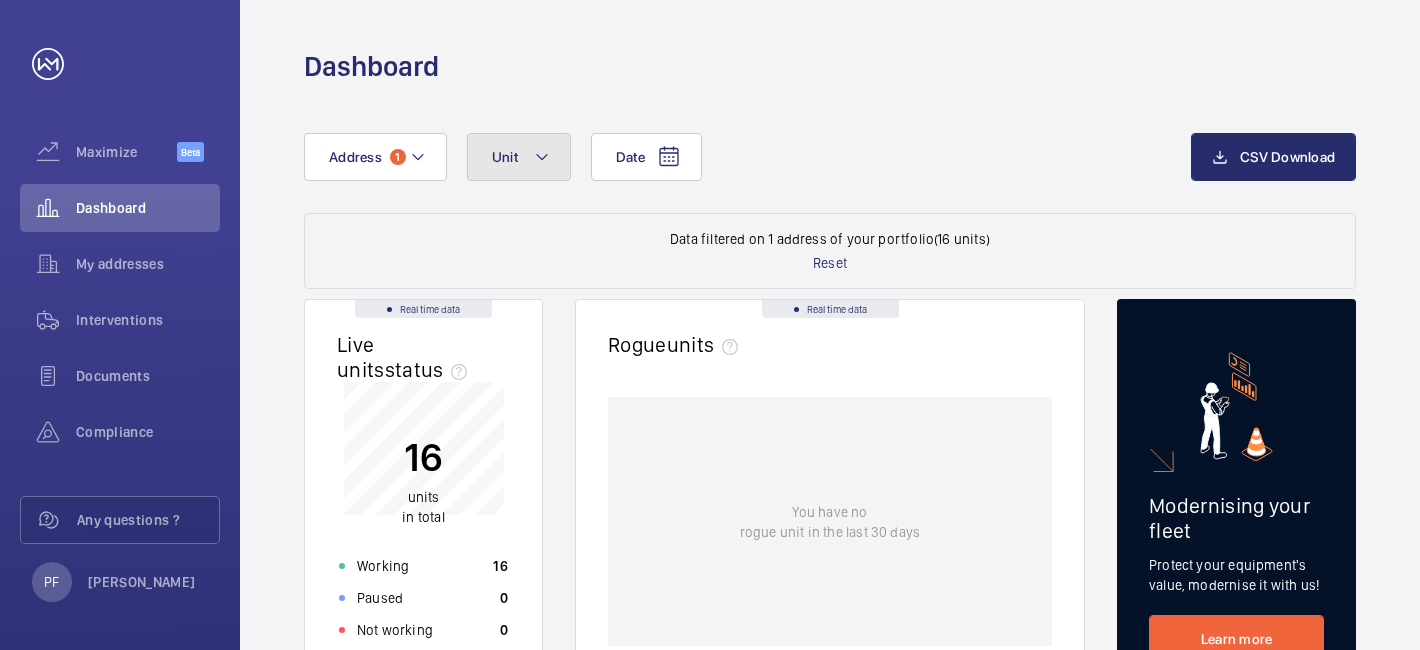 click on "Unit" 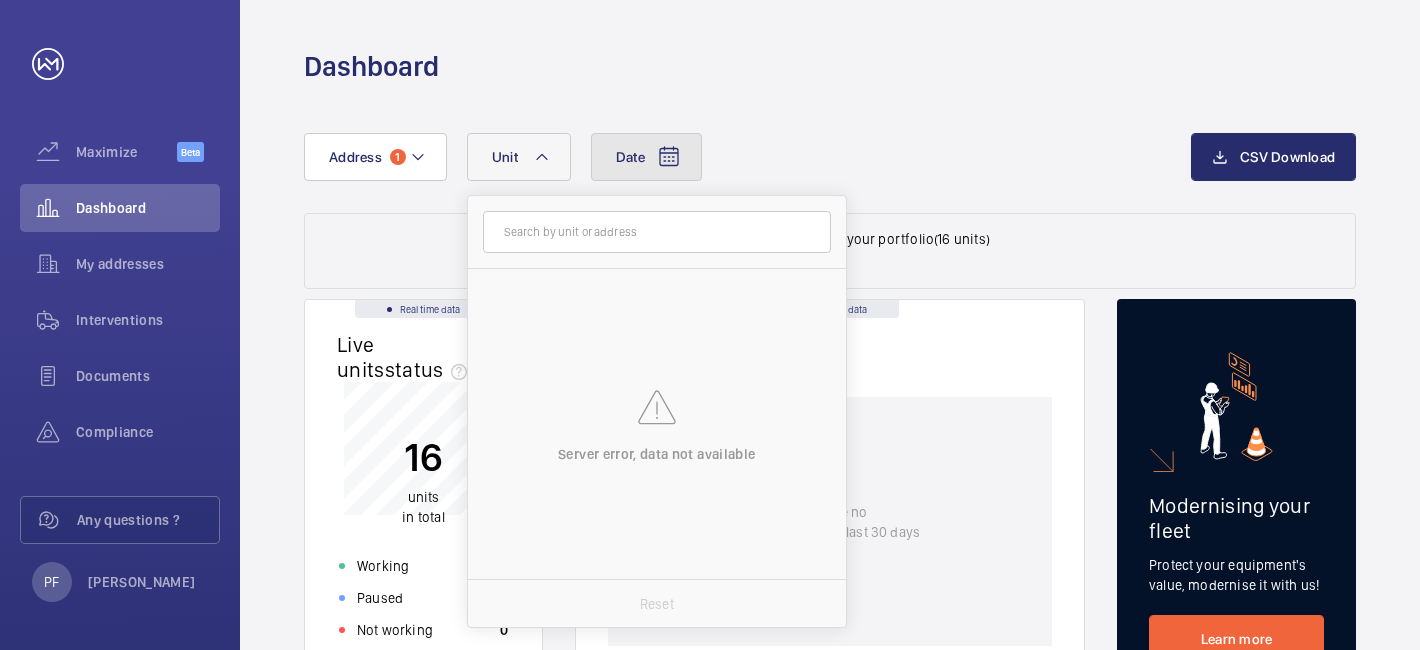 click on "Date" 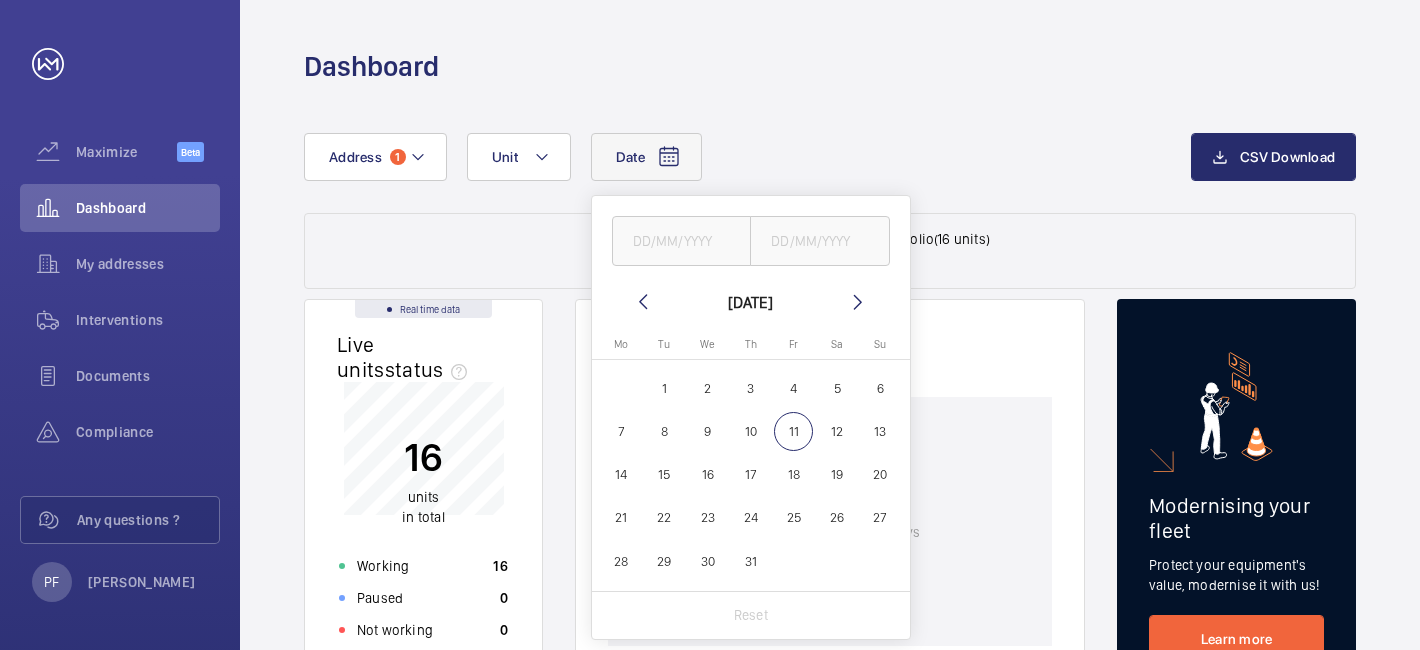click 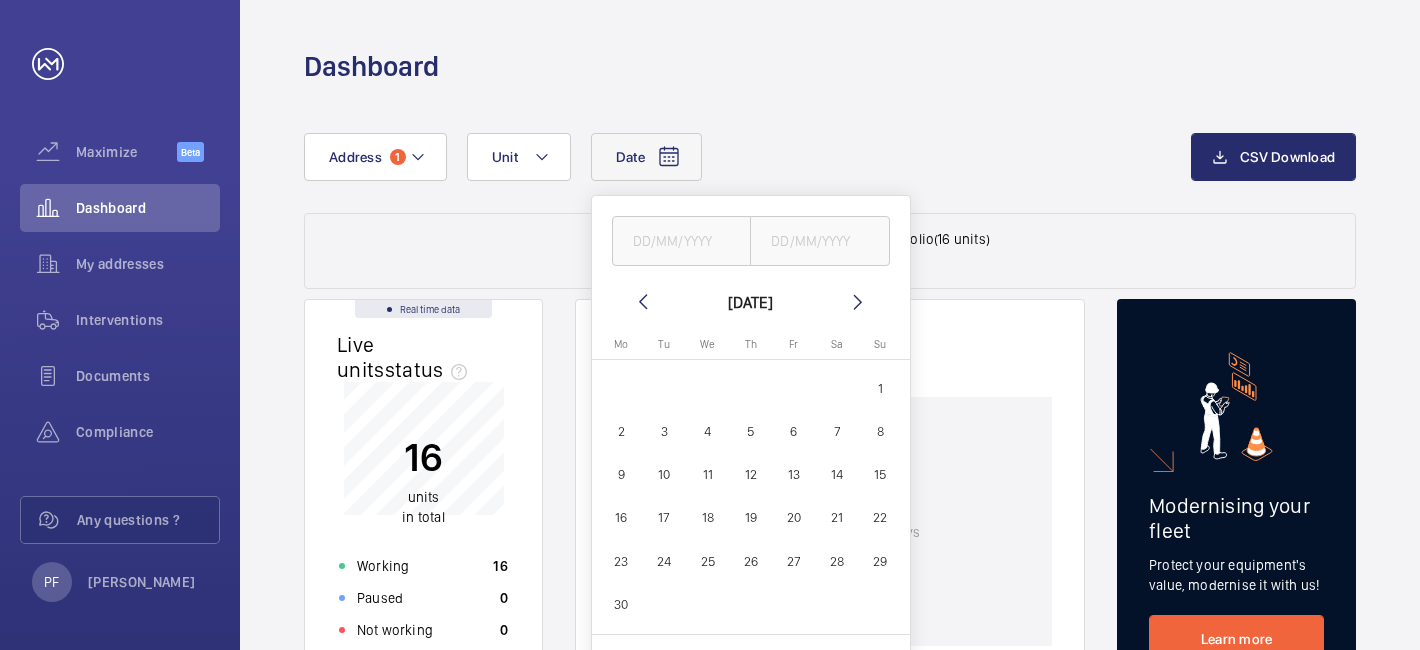 click on "1" 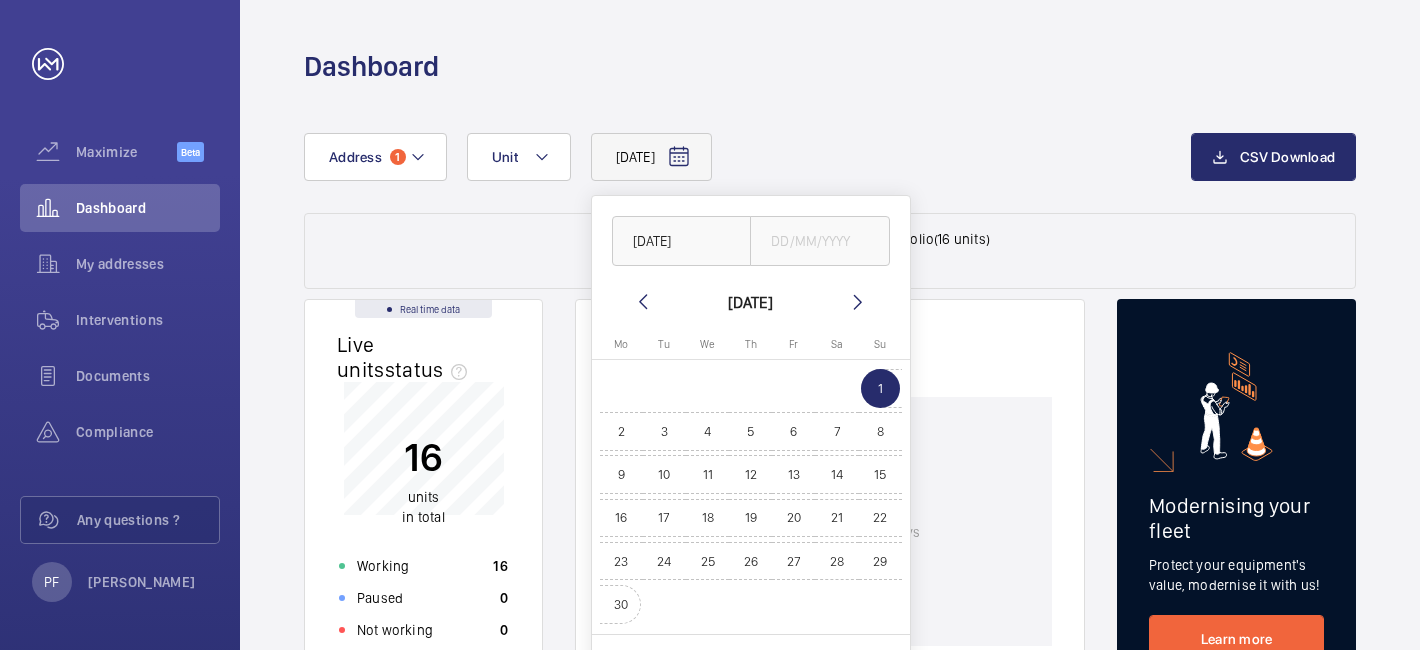 click on "30" 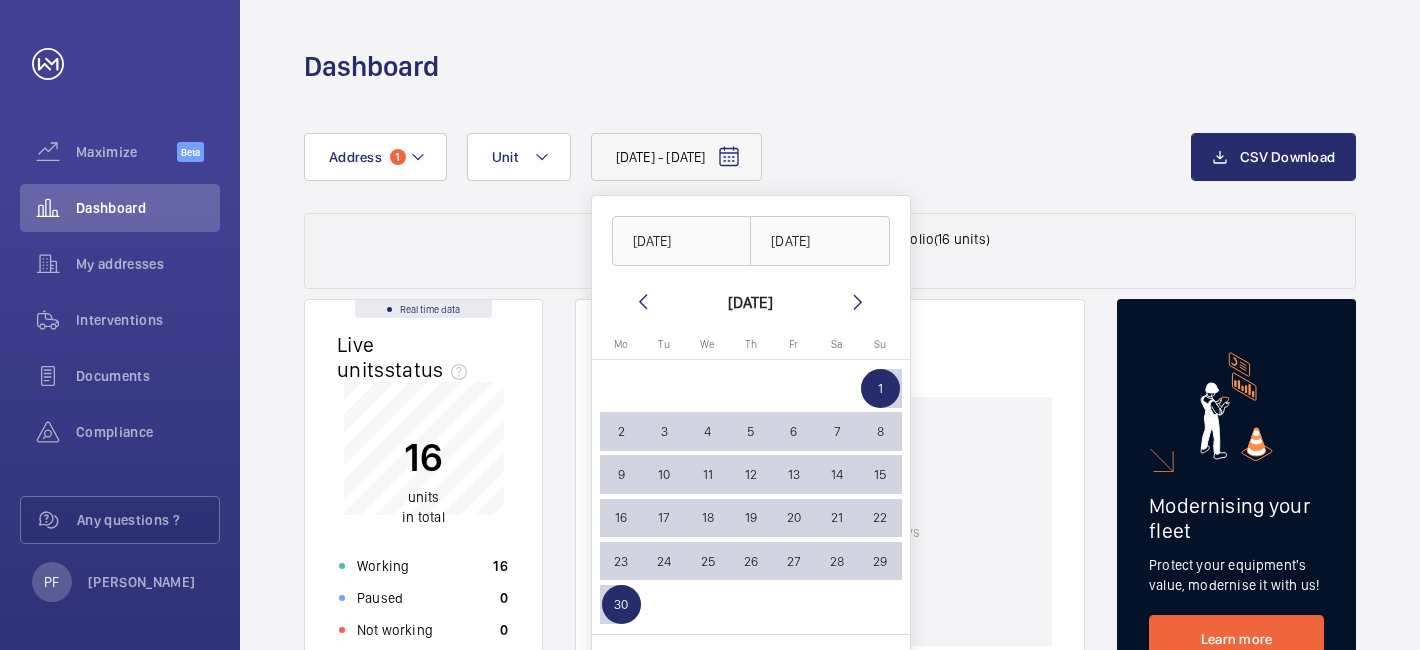 click on "01/06/2025 - 30/06/2025 01/06/2025 30/06/2025 June 2025 Monday Mo Tuesday Tu Wednesday We Thursday Th Friday Fr Saturday Sa Sunday Su  JUN   1   2   3   4   5   6   7   8   9   10   11   12   13   14   15   16   17   18   19   20   21   22   23   24   25   26   27   28   29   30
Comparison range
Comparison range
Reset Address 1 Unit" 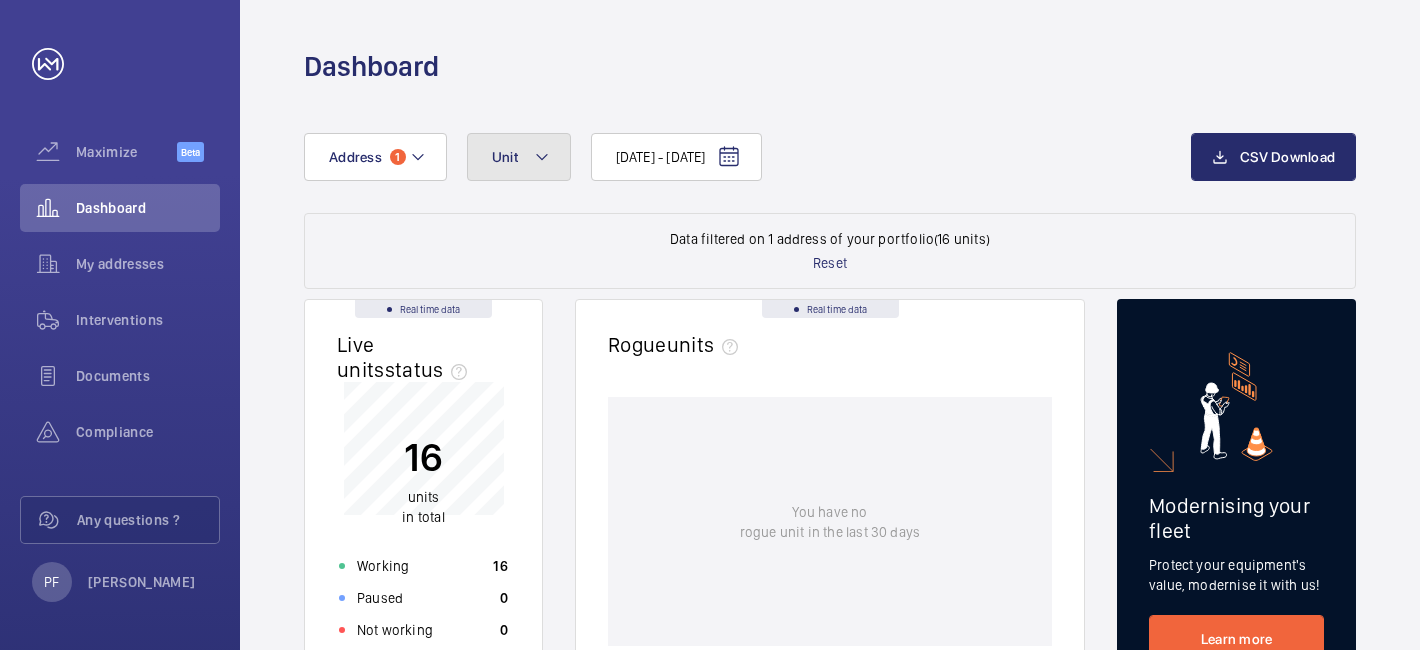 click on "Unit" 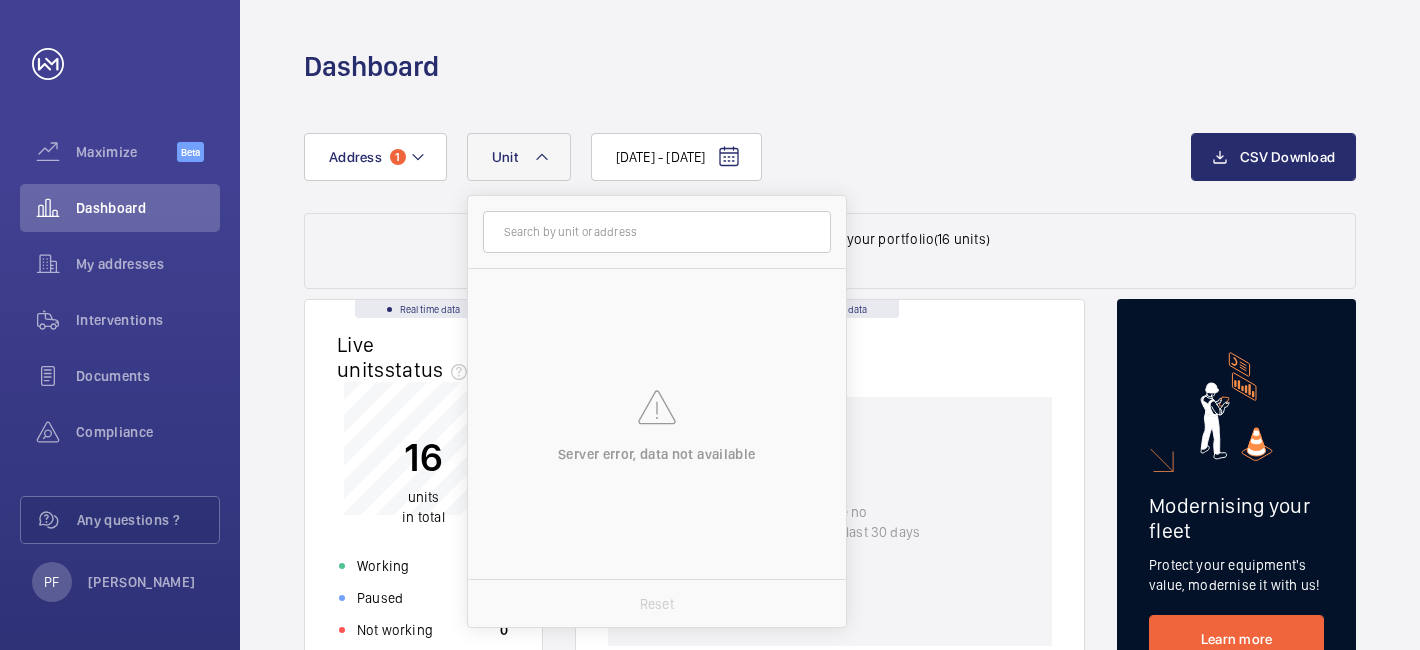 click on "01/06/2025 - 30/06/2025 Address 1 Unit Server error, data not available Reset CSV Download Data filtered on 1 address of your portfolio  (16 units)  Reset Real time data Live units  status﻿ 16 units in total Working 16 Paused 0 Not working 0 Real time data Rogue  units You have no   rogue unit in the last 30 days Modernising your fleet Protect your equipment's  value, modernise it with us! Learn more  Availability   01/06   09/06   17/06   25/06  90 %  90 %  92 %  92 %  94 %  94 %  96 %  96 %  98 %  98 %  100 %  100 %  Total Contractual Callouts Type Origin  01/06   09/06   17/06   25/06  0  0  1  1  2  2  3  3  4  4  5  5  Breakdowns Trapped passengers Comparator Compare your addresses data Compare 3D Map Visualize your data on the map Visualize" 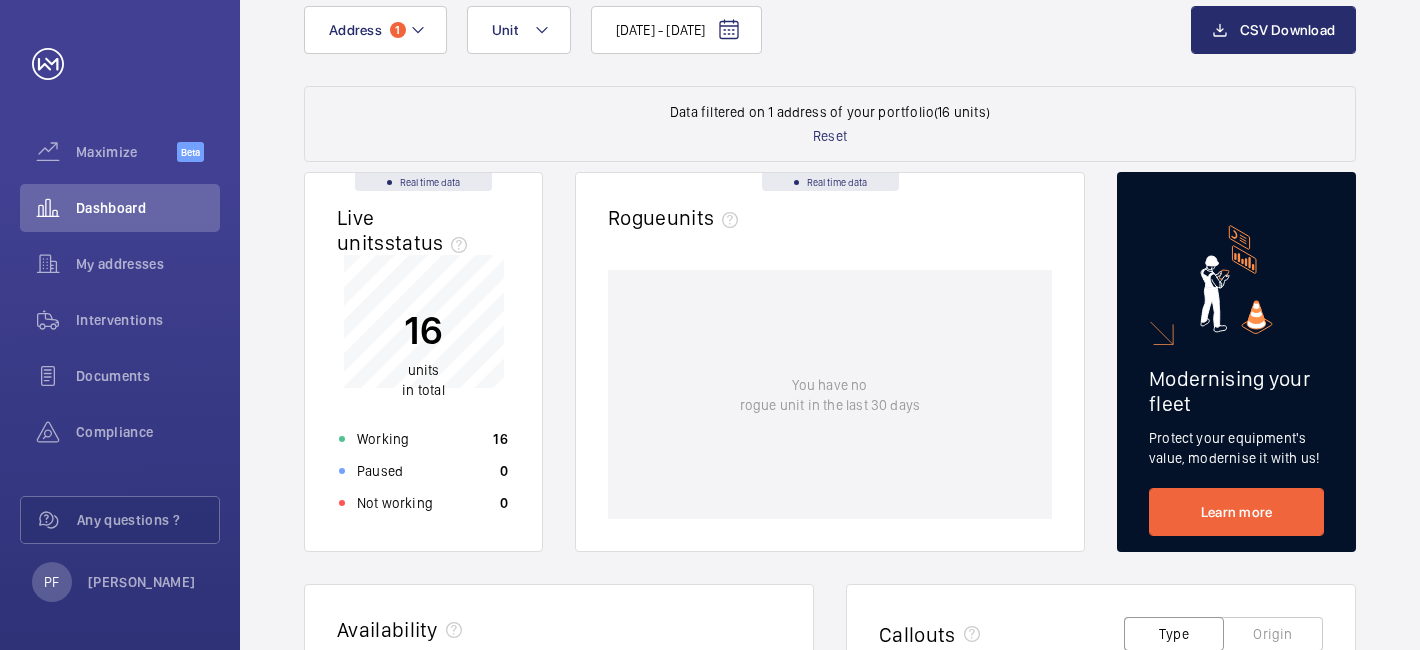 scroll, scrollTop: 124, scrollLeft: 0, axis: vertical 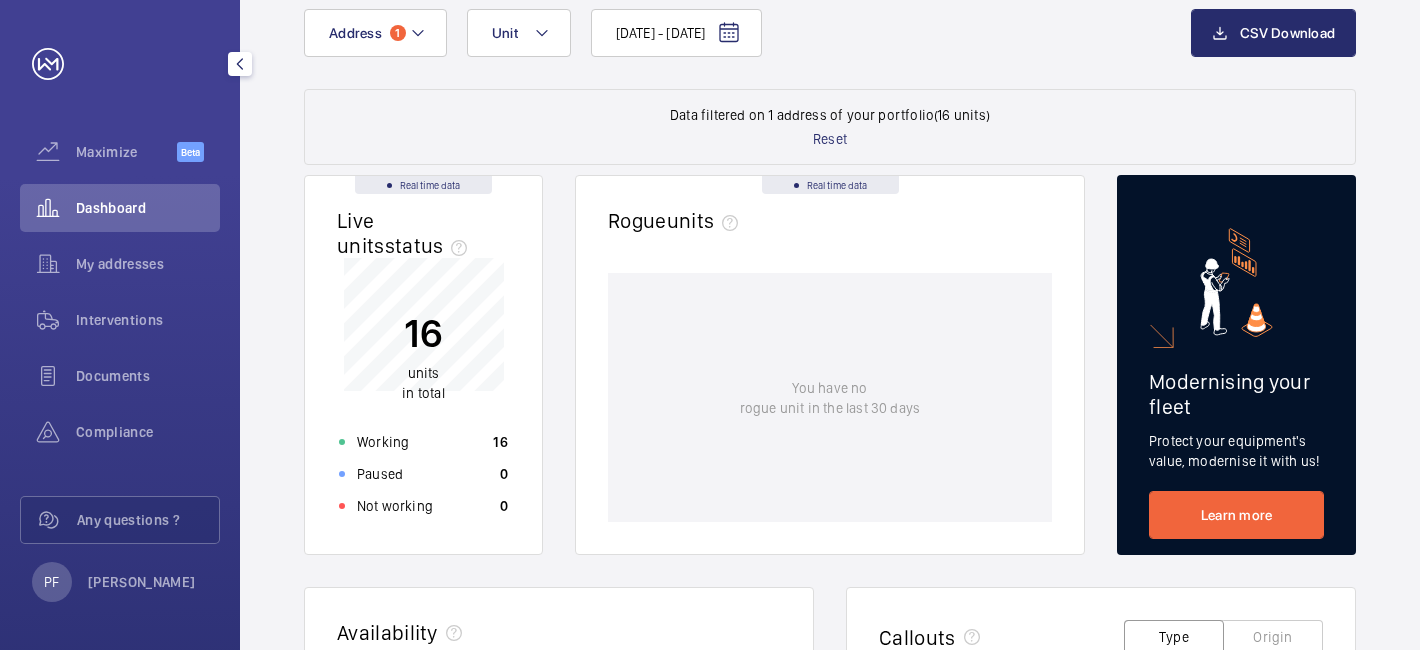 click on "Dashboard" 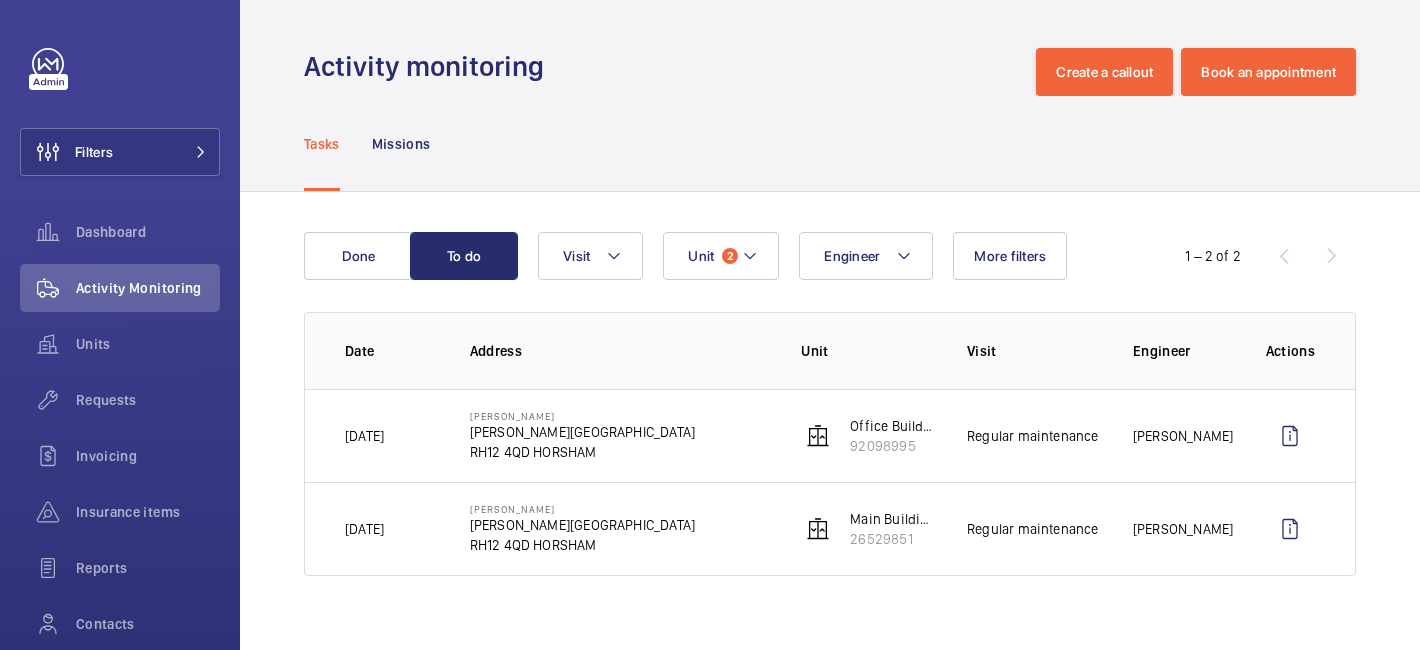 scroll, scrollTop: 0, scrollLeft: 0, axis: both 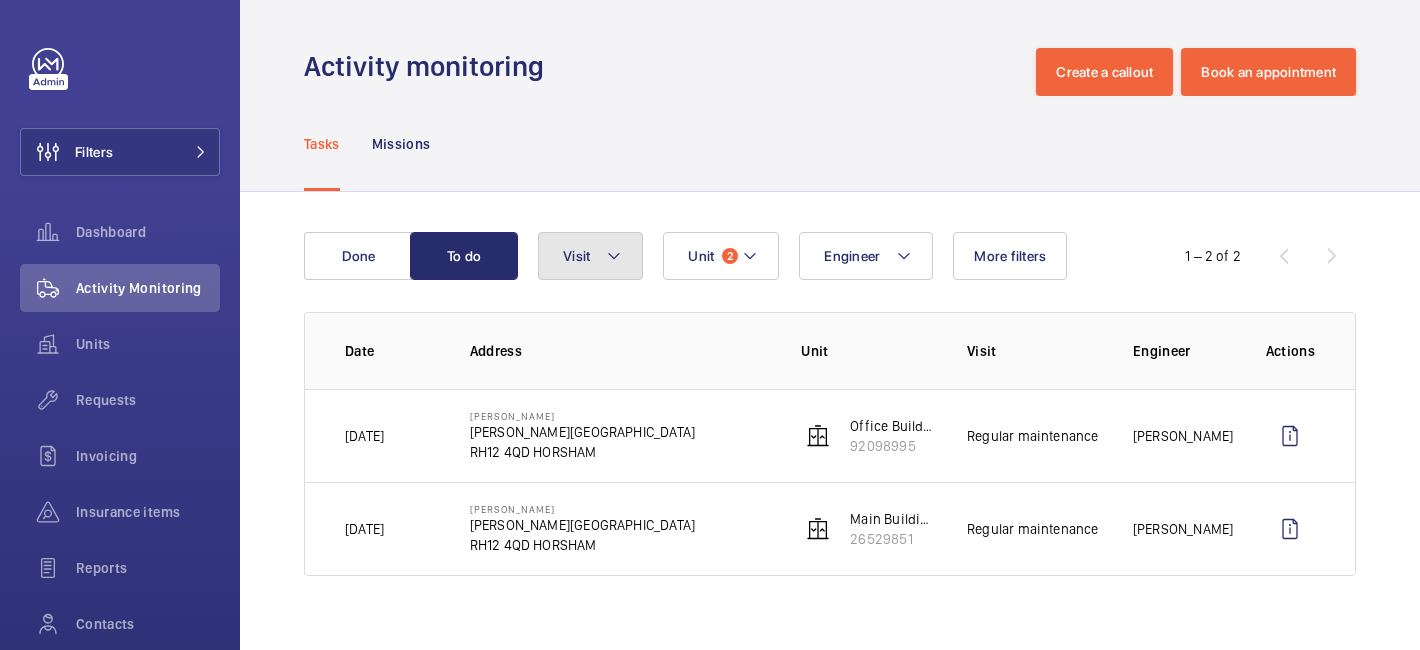 click on "Visit" 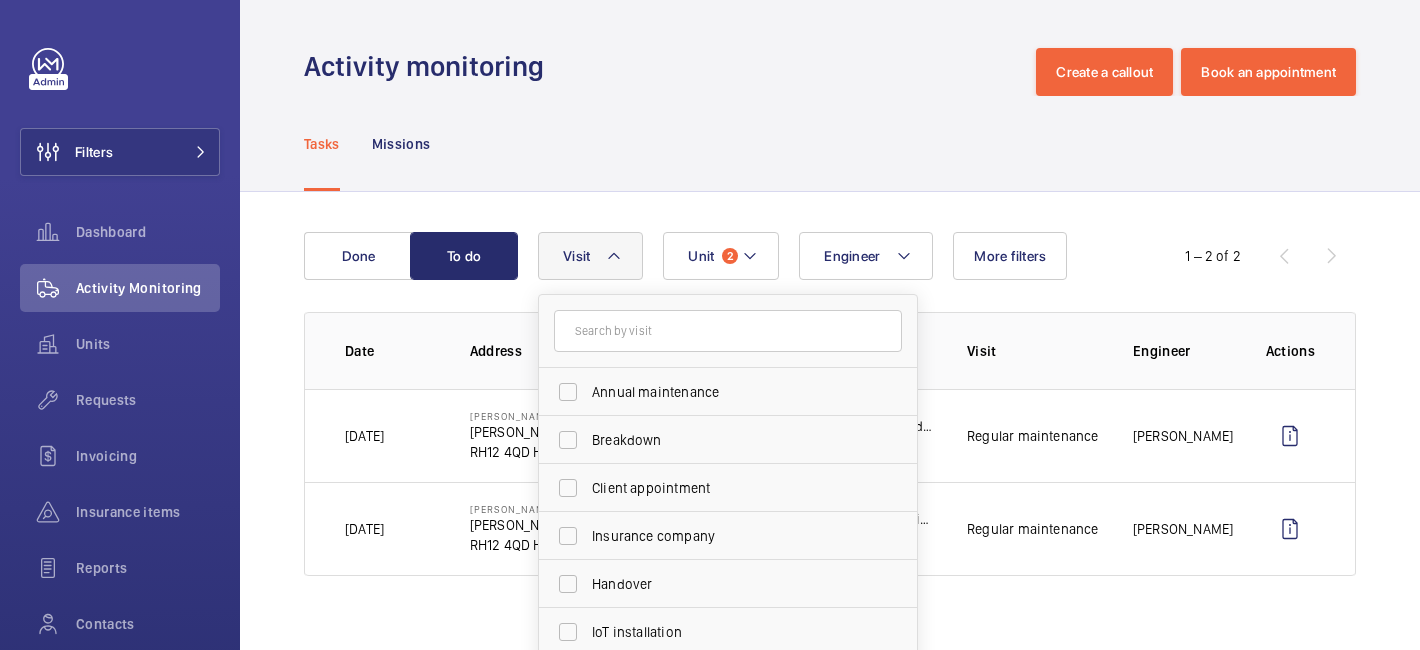 click on "Tasks Missions" 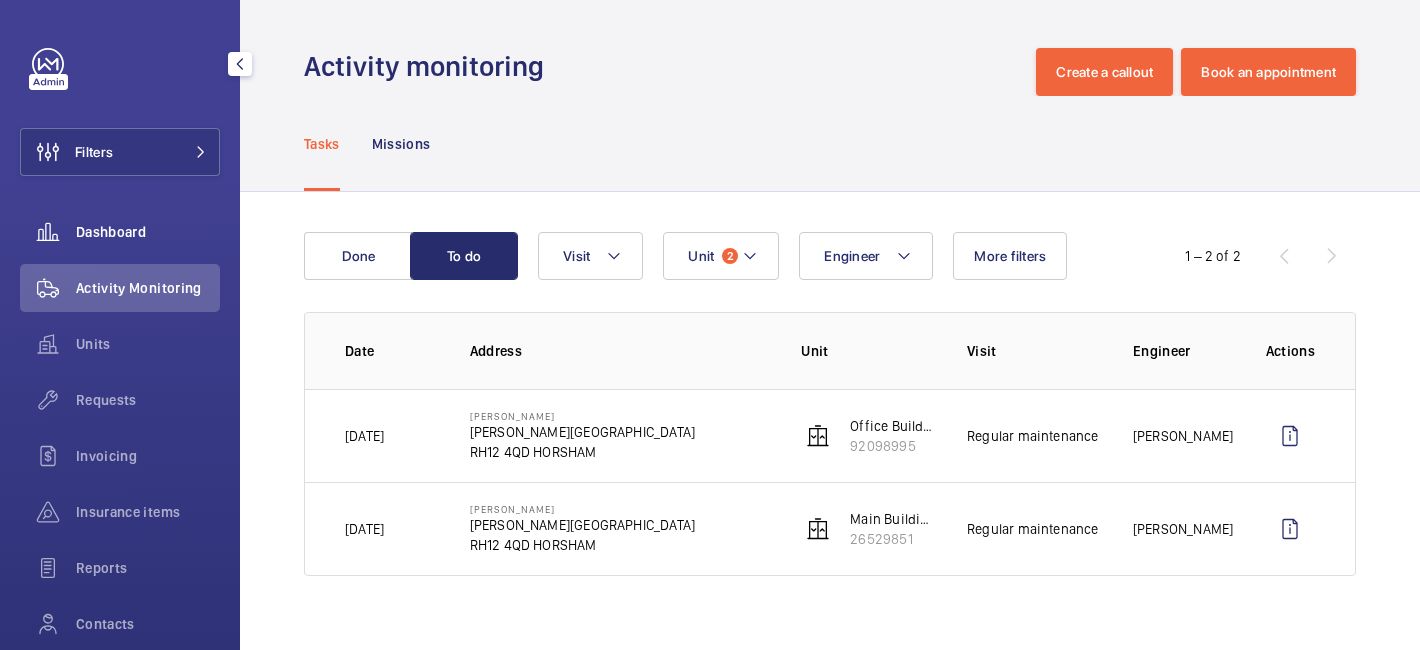 click on "Dashboard" 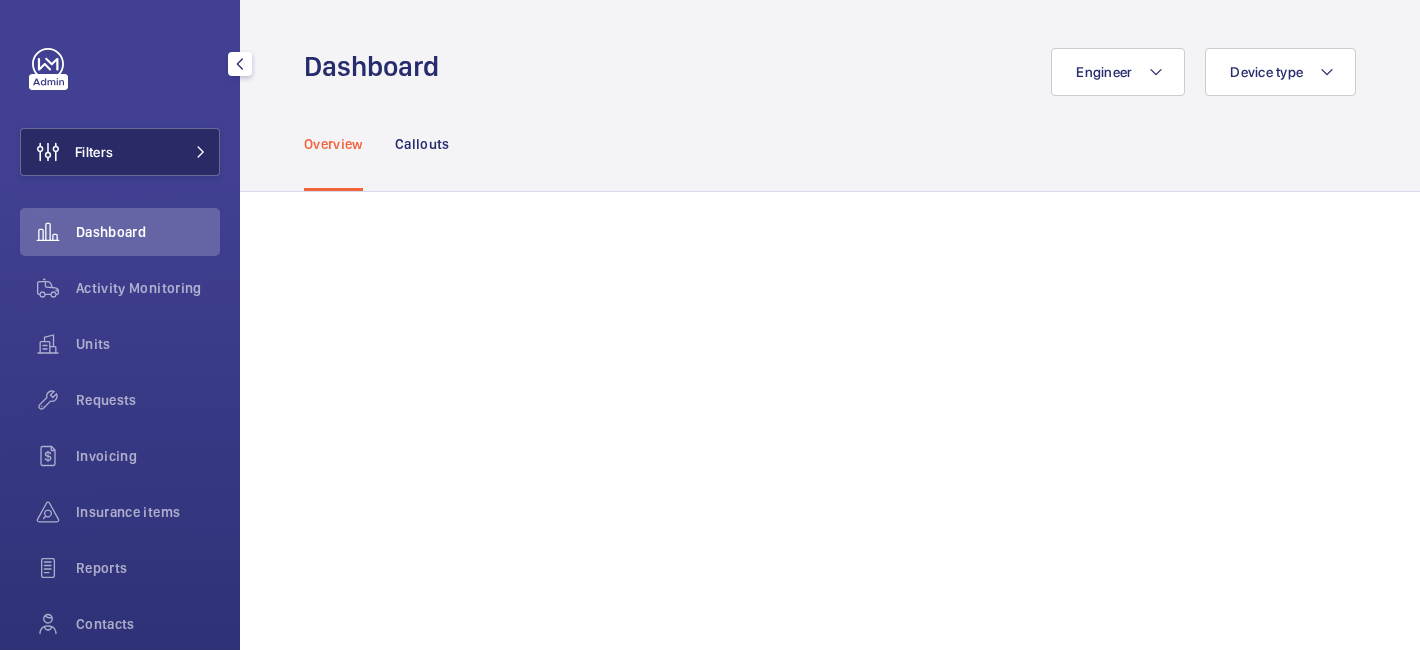 scroll, scrollTop: 0, scrollLeft: 0, axis: both 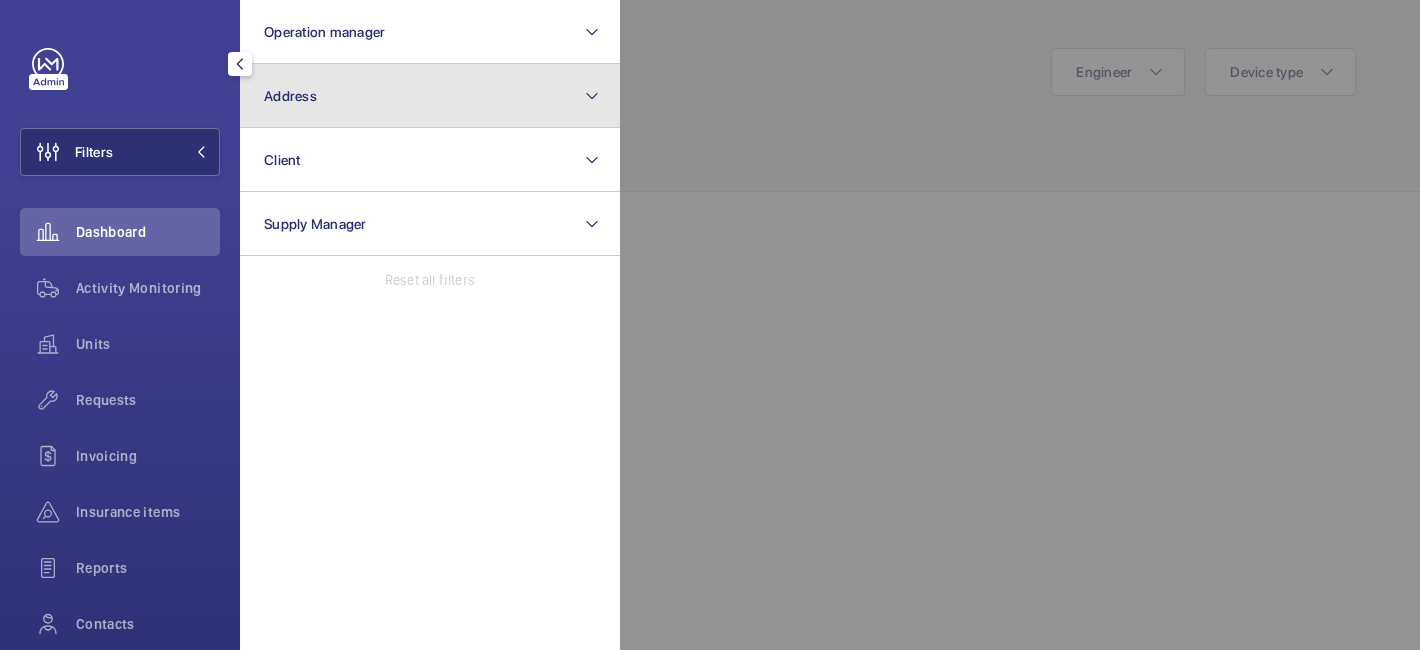 click on "Address" 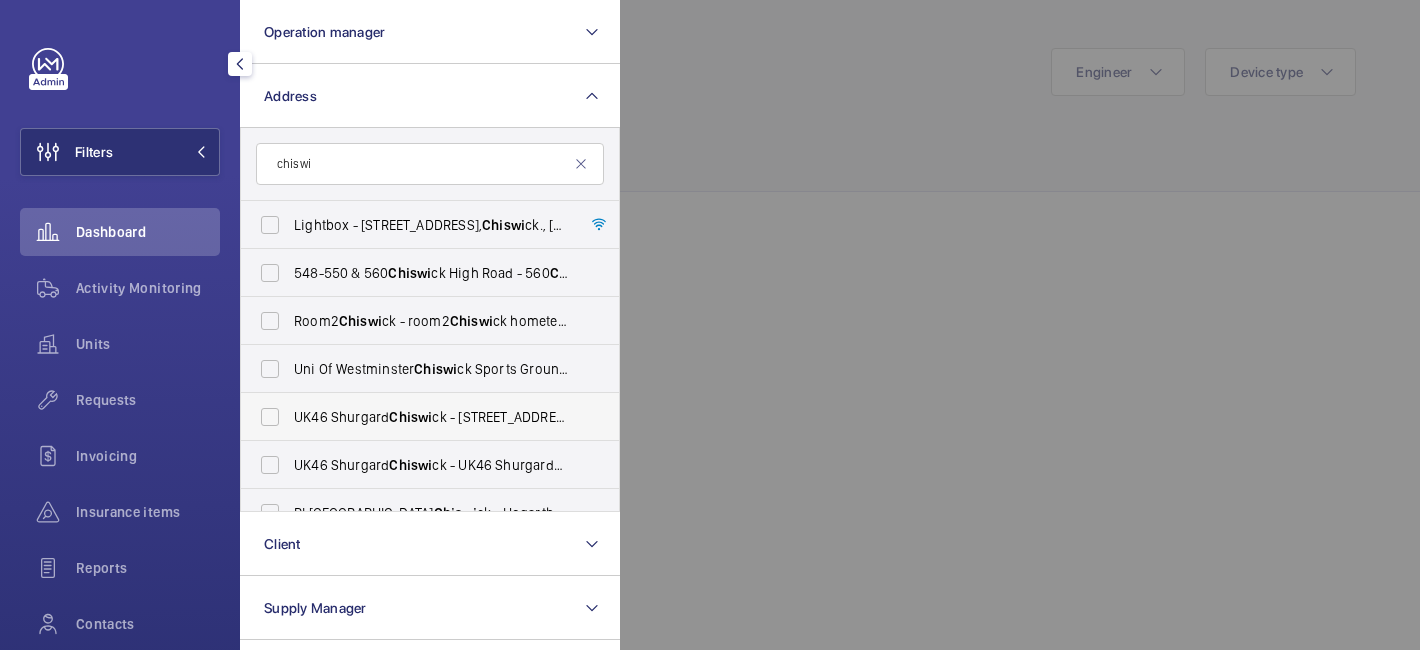 scroll, scrollTop: 26, scrollLeft: 0, axis: vertical 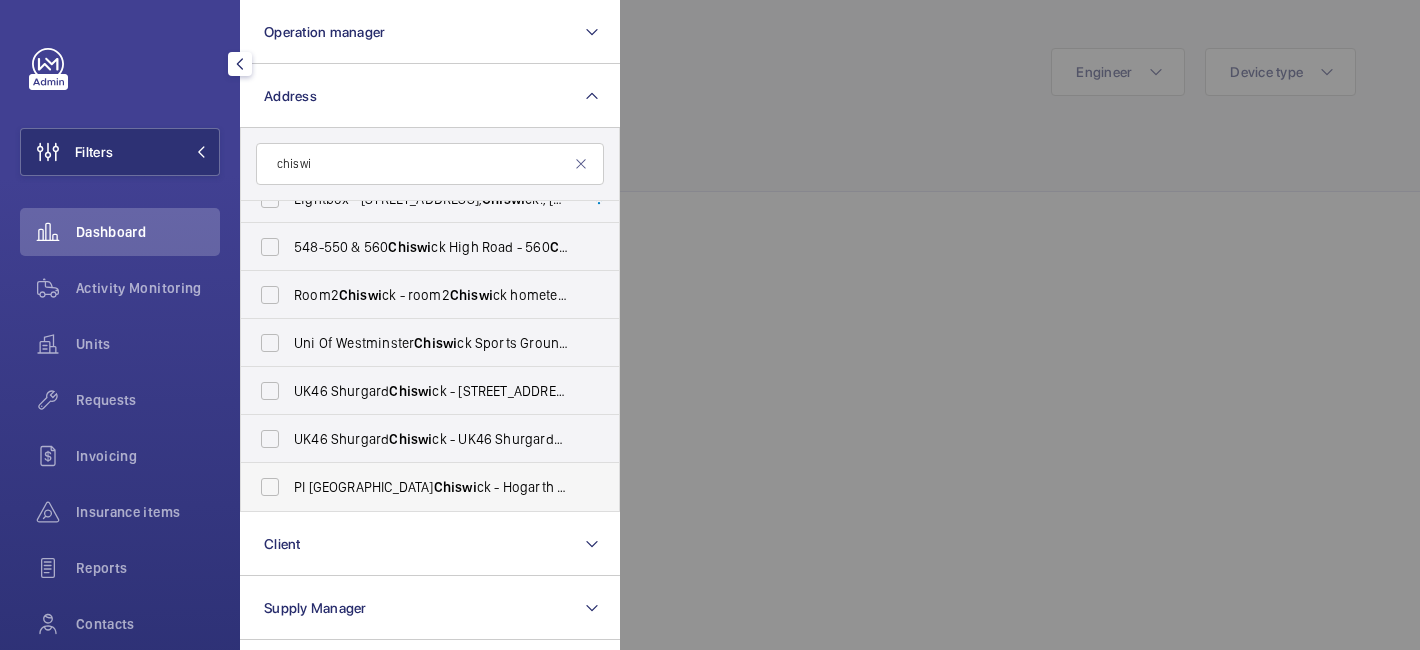 type on "chiswi" 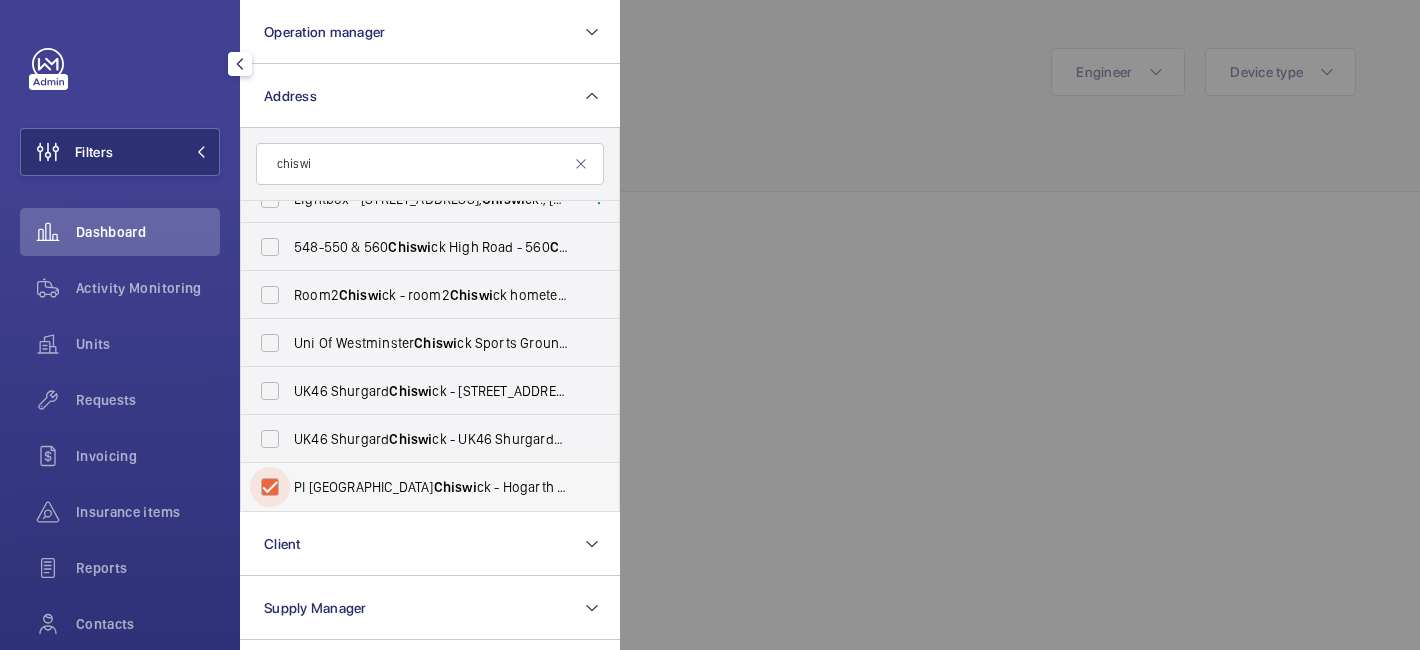 checkbox on "true" 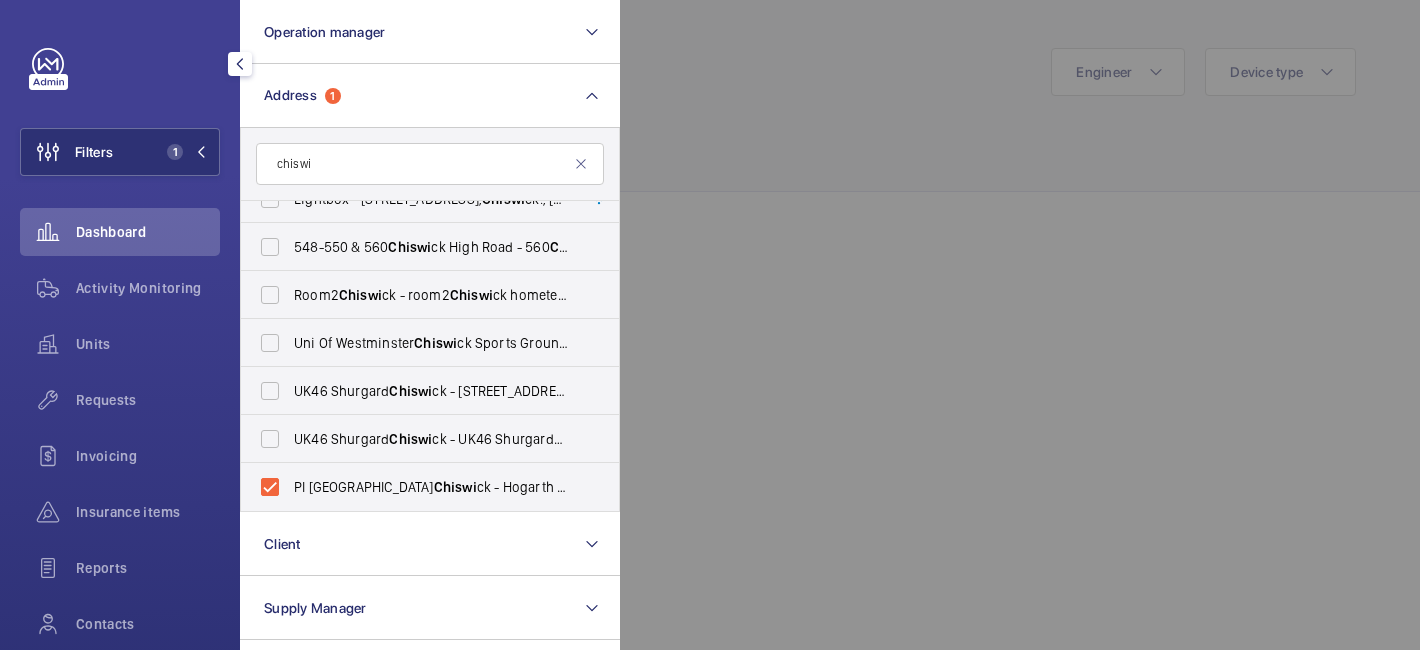 click 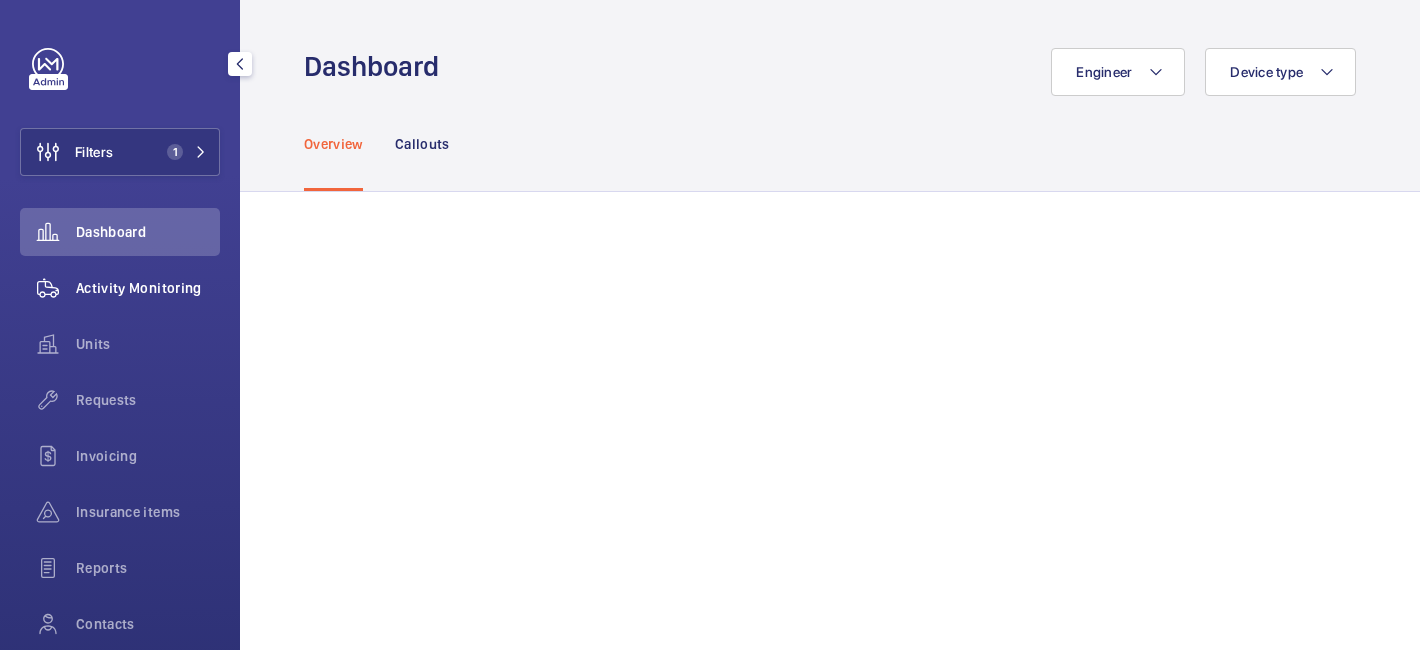 click on "Activity Monitoring" 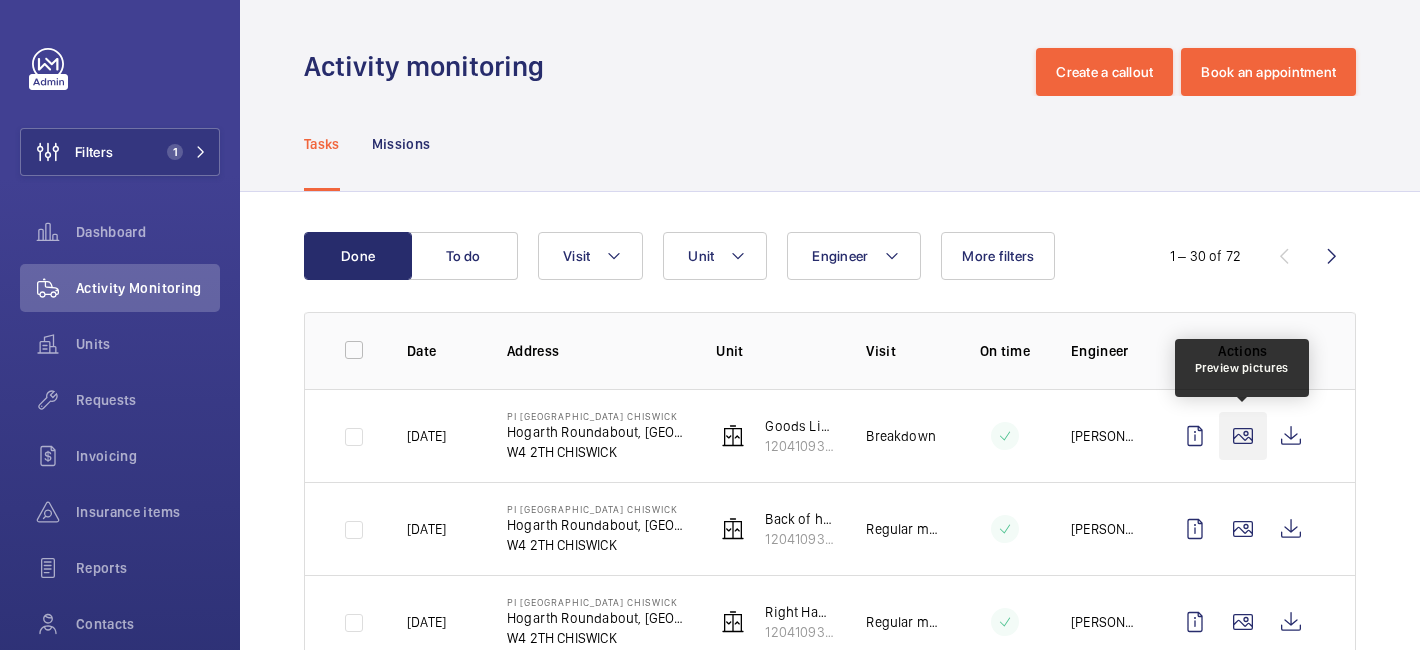 click 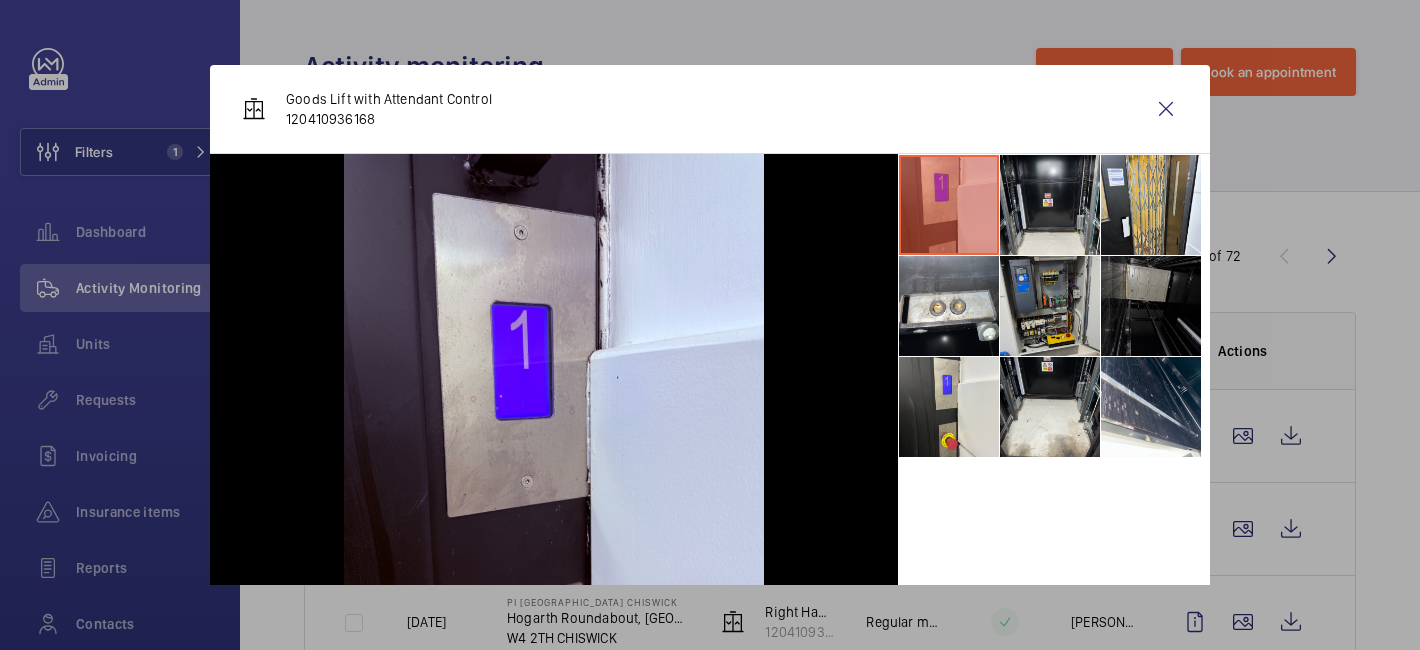 click at bounding box center [1050, 306] 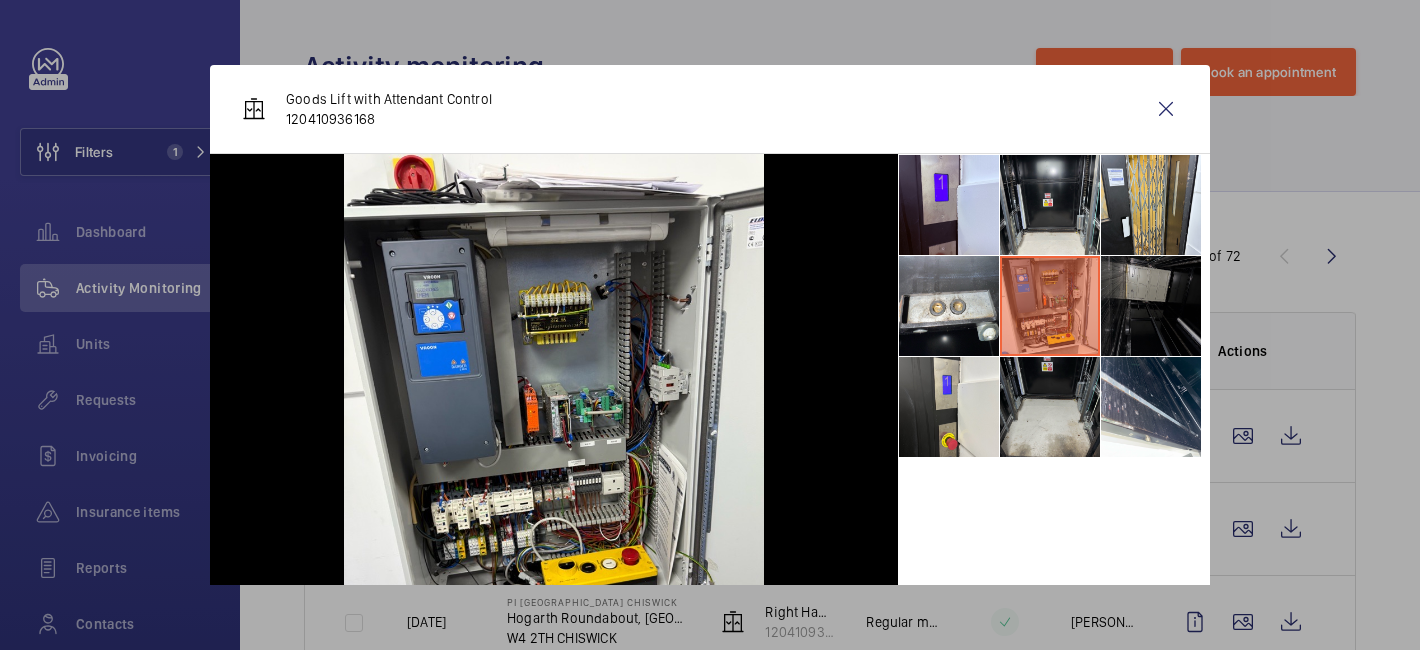 click at bounding box center [1050, 407] 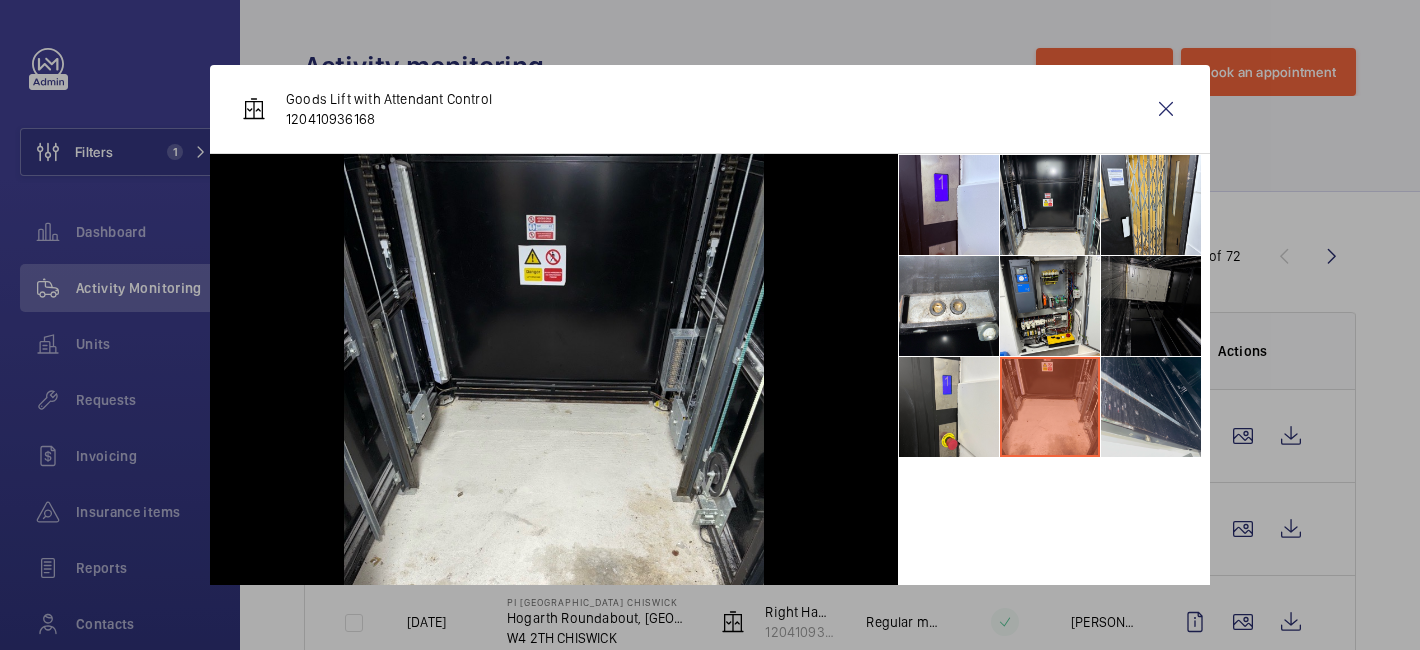 click at bounding box center [1151, 407] 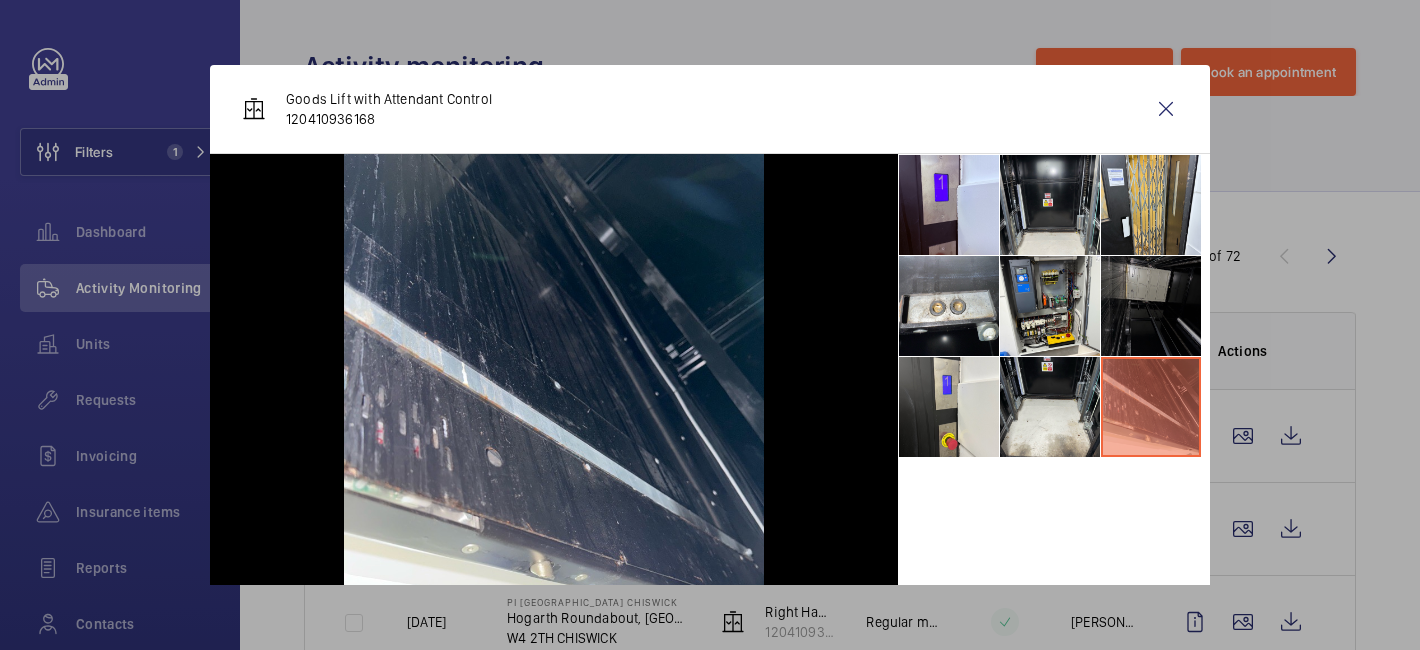 click at bounding box center [710, 325] 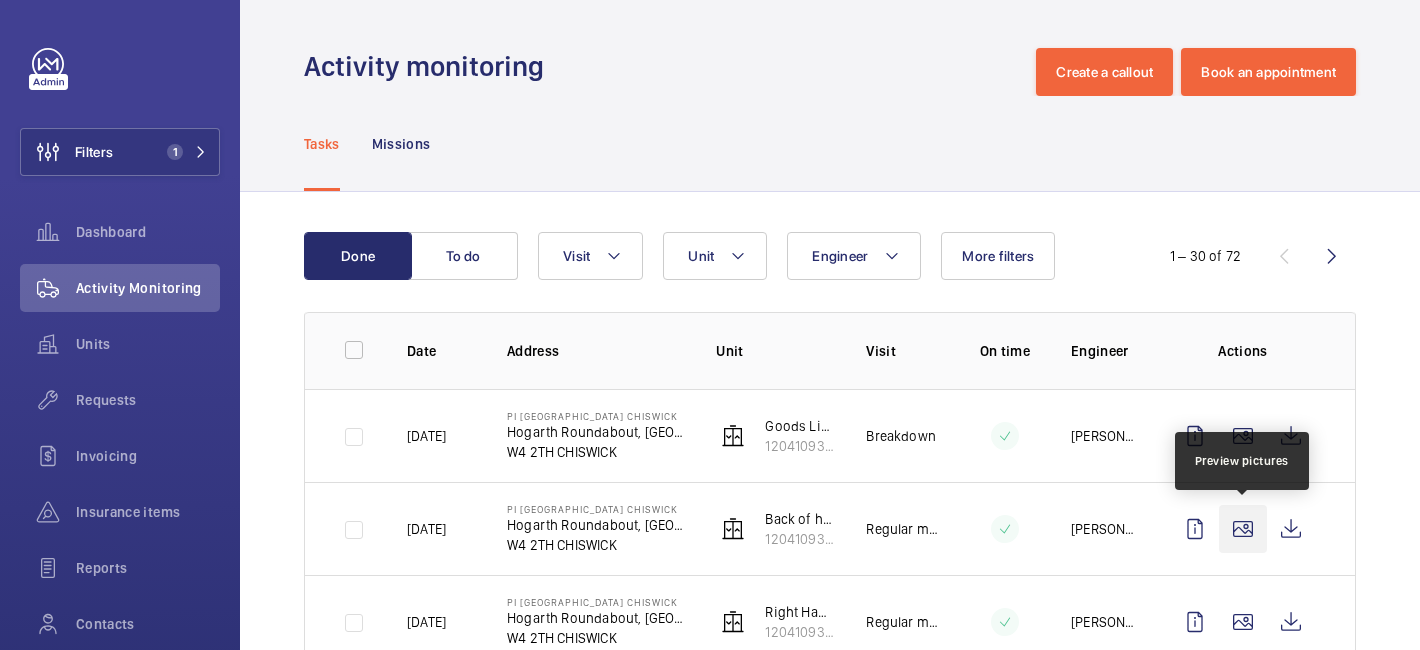 click 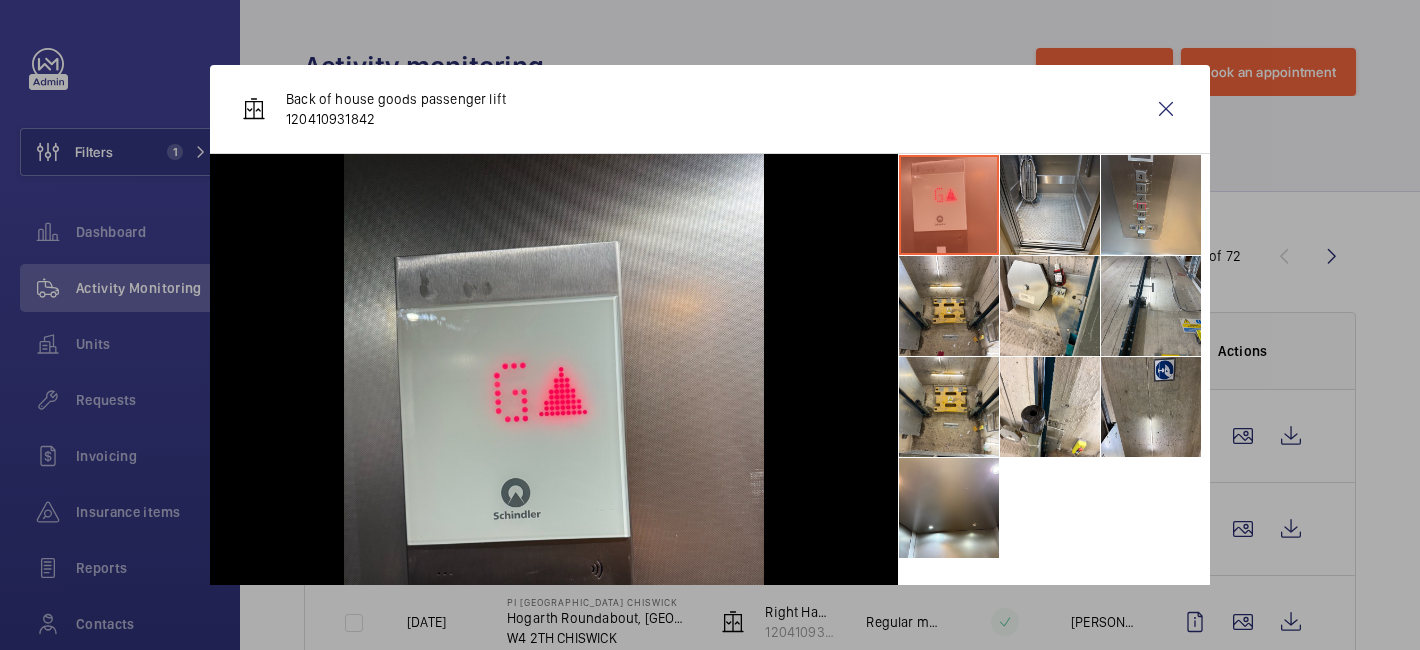 click at bounding box center (710, 325) 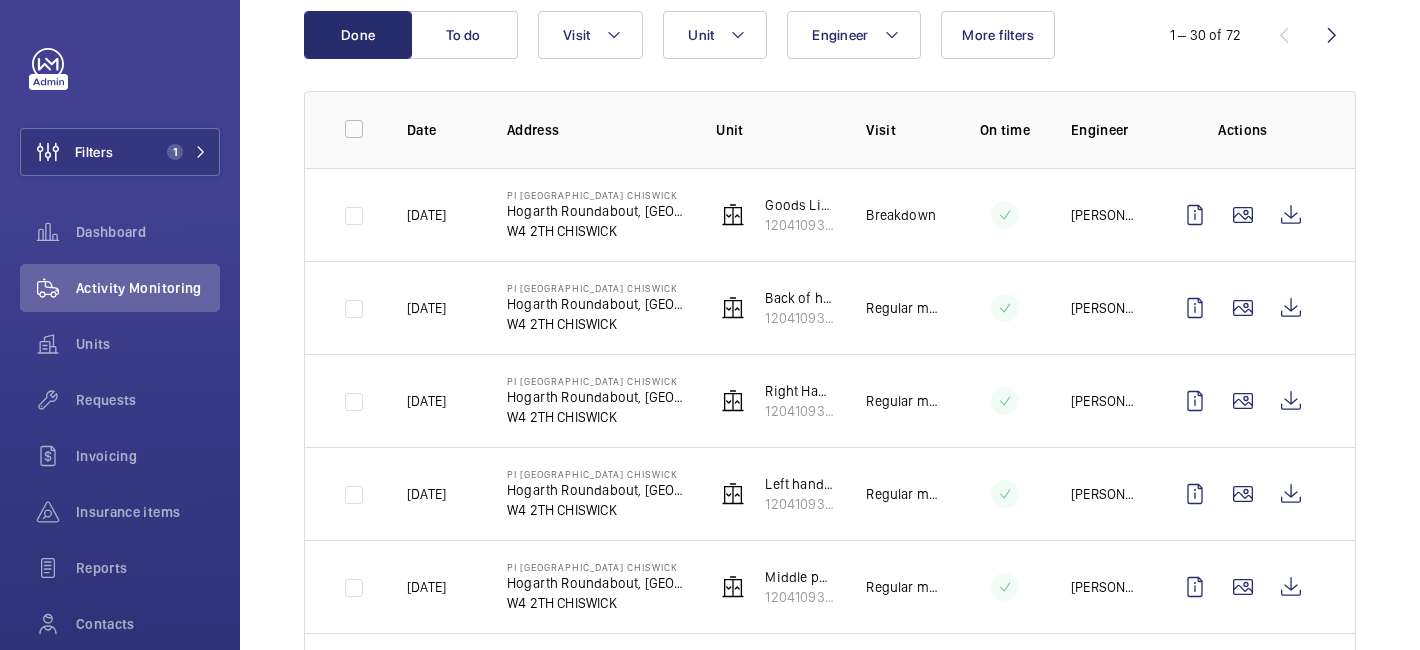 scroll, scrollTop: 246, scrollLeft: 0, axis: vertical 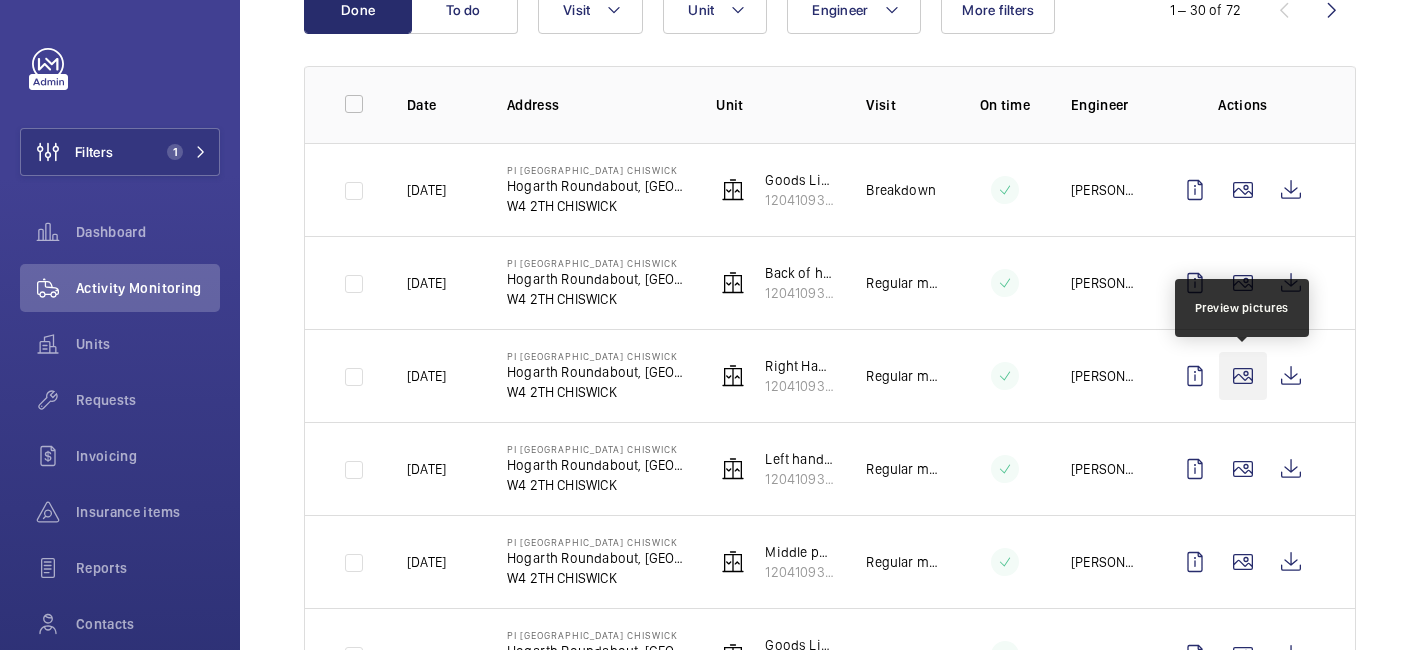click 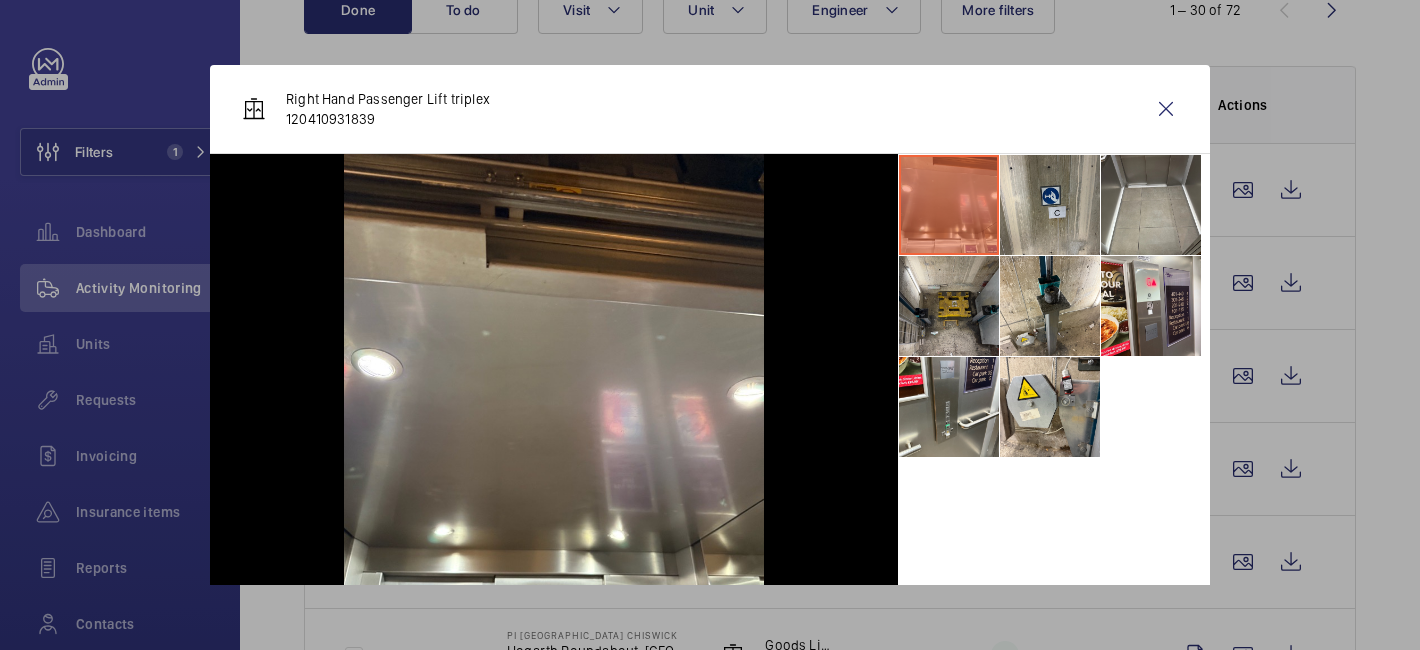 click at bounding box center (710, 325) 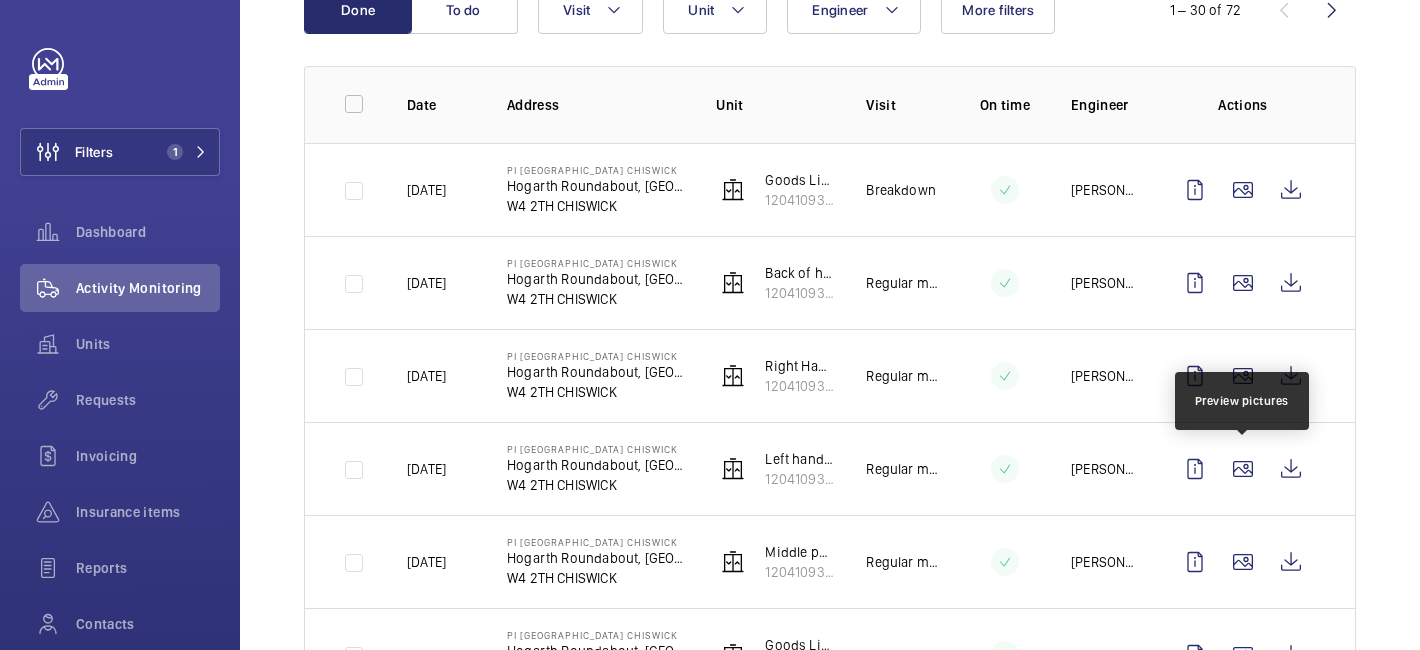click 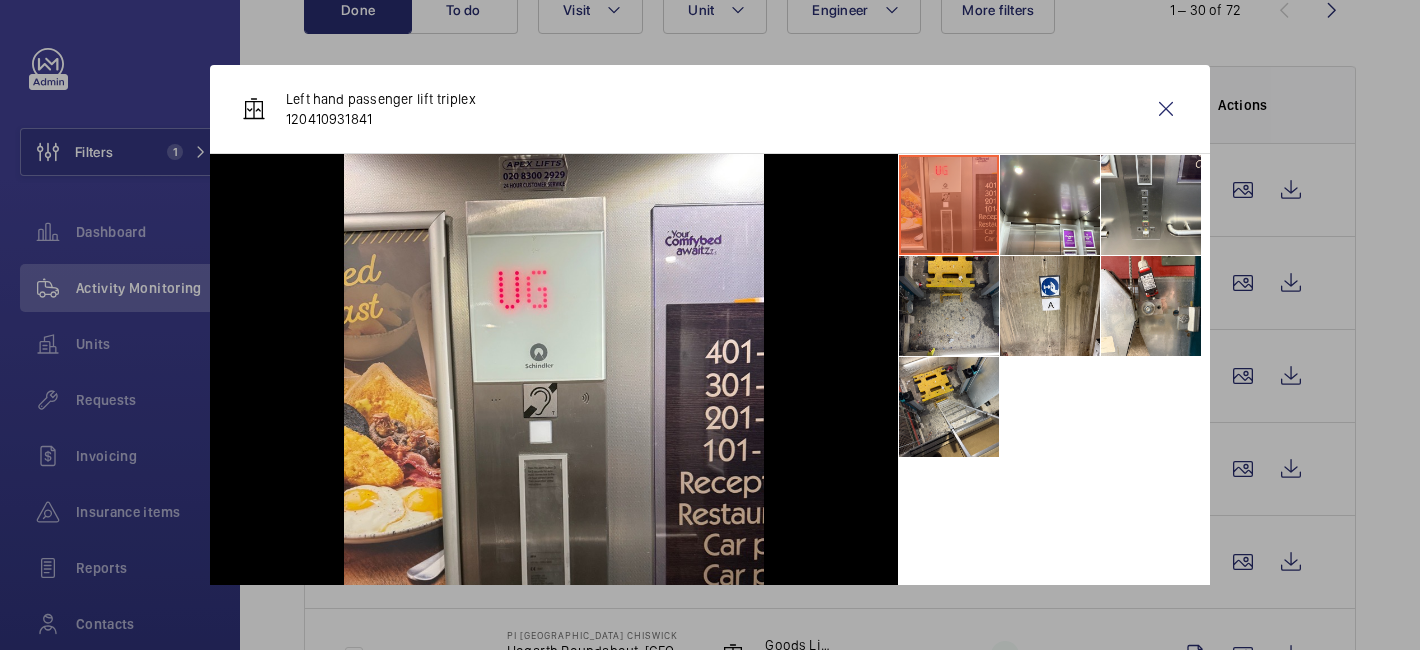 click at bounding box center (710, 325) 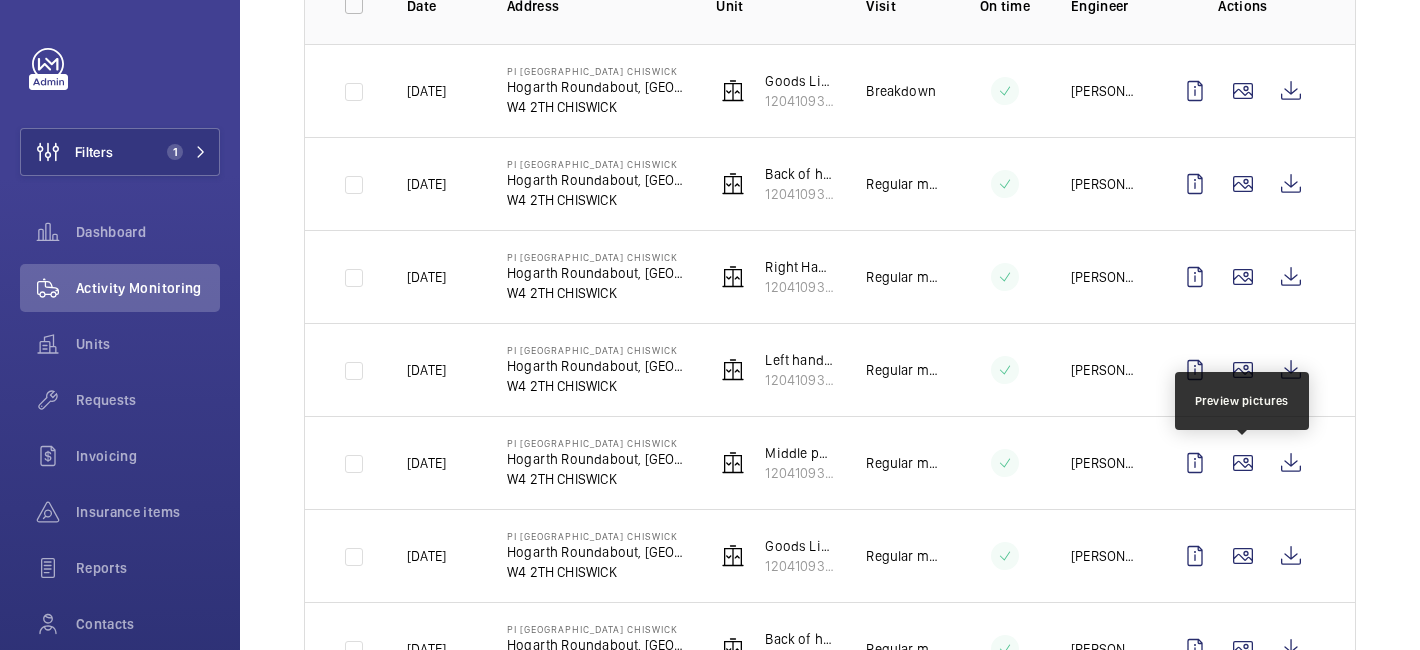 scroll, scrollTop: 449, scrollLeft: 0, axis: vertical 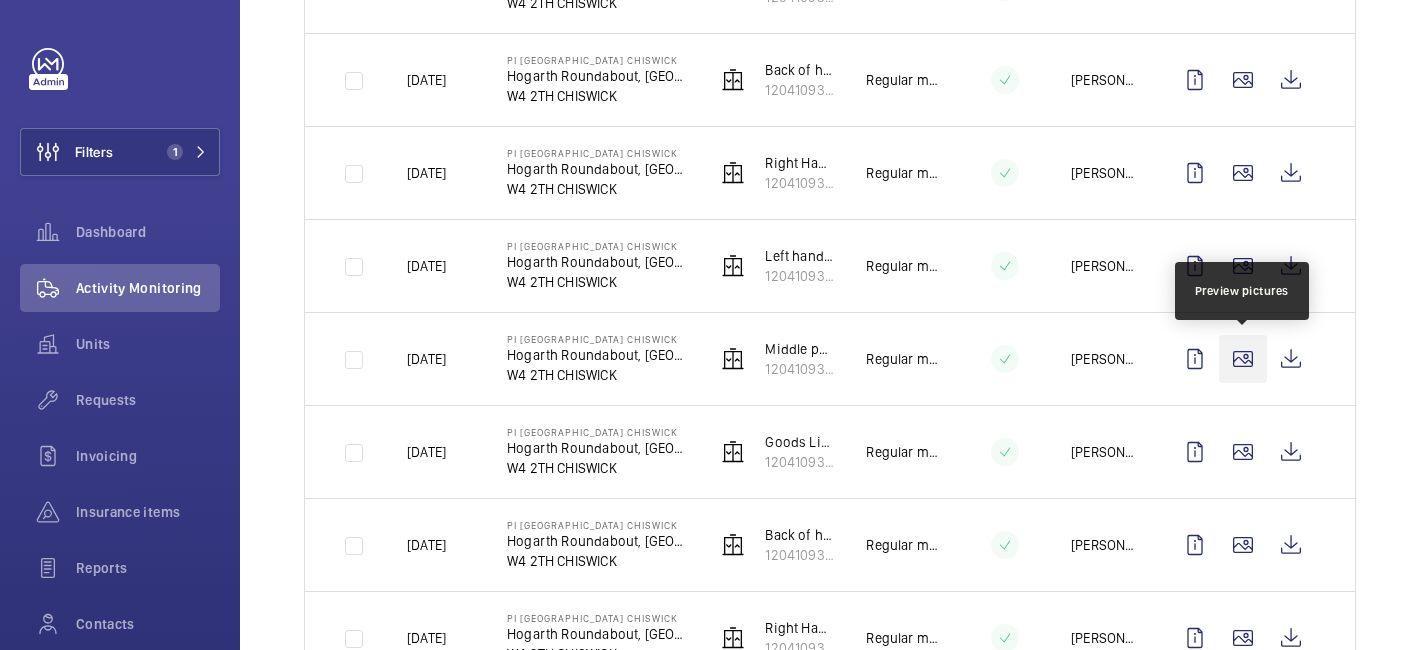 click 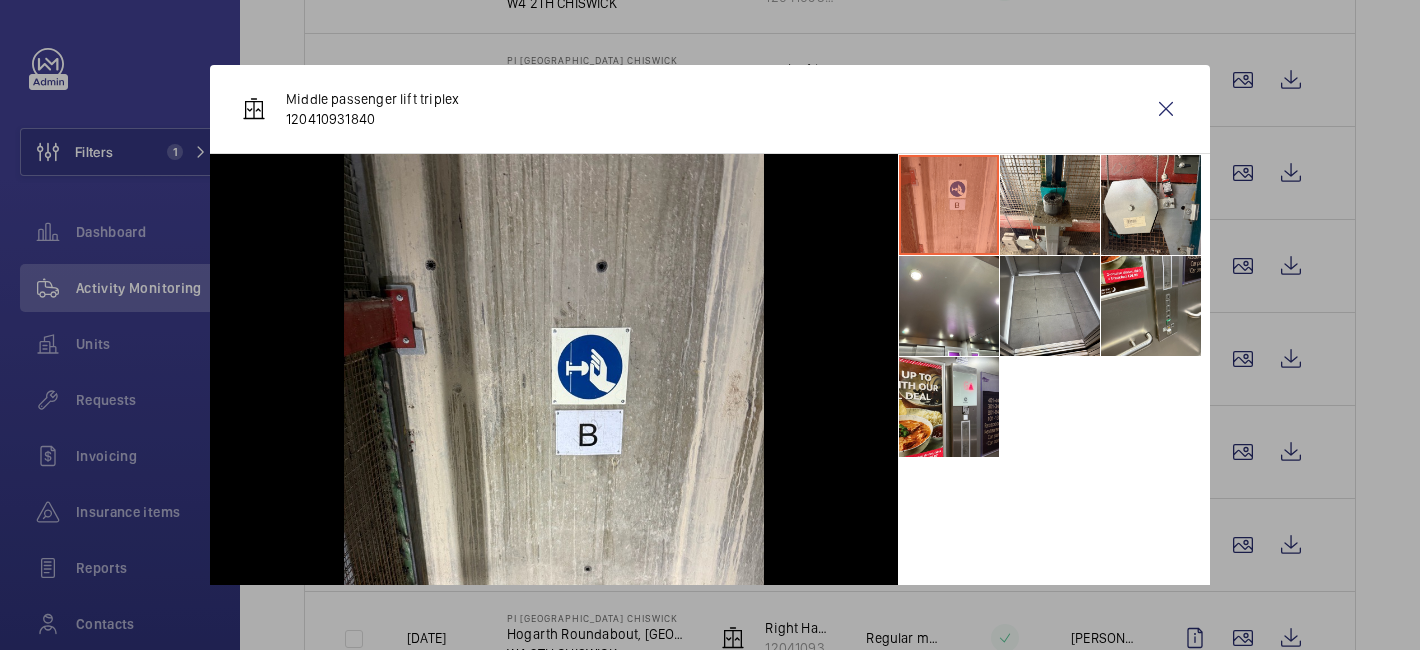 click at bounding box center [710, 325] 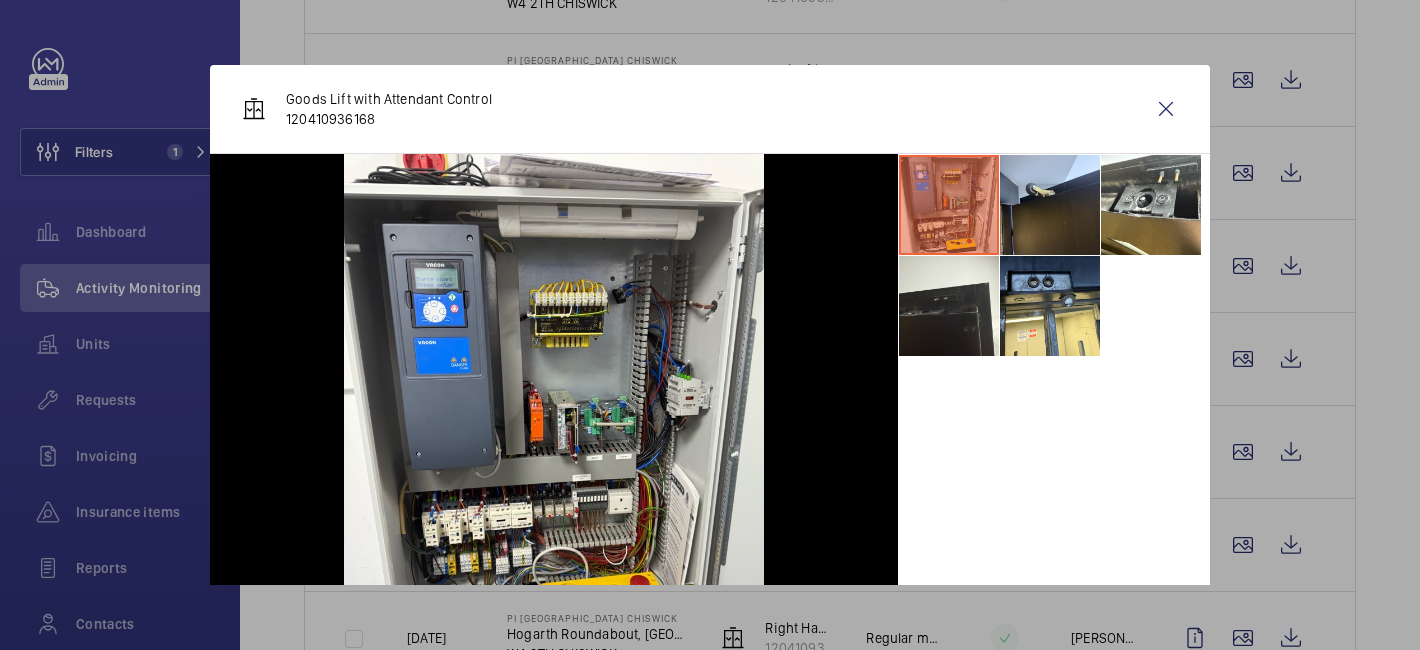 click at bounding box center [710, 325] 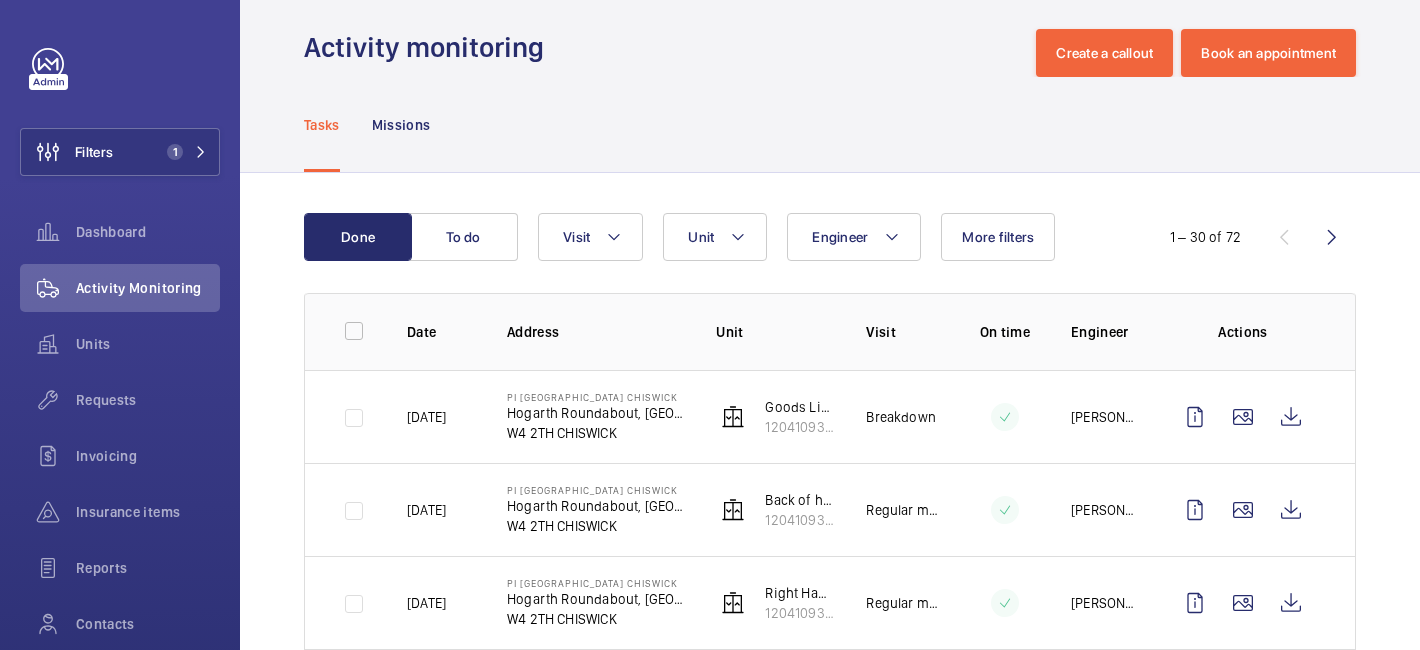 scroll, scrollTop: 0, scrollLeft: 0, axis: both 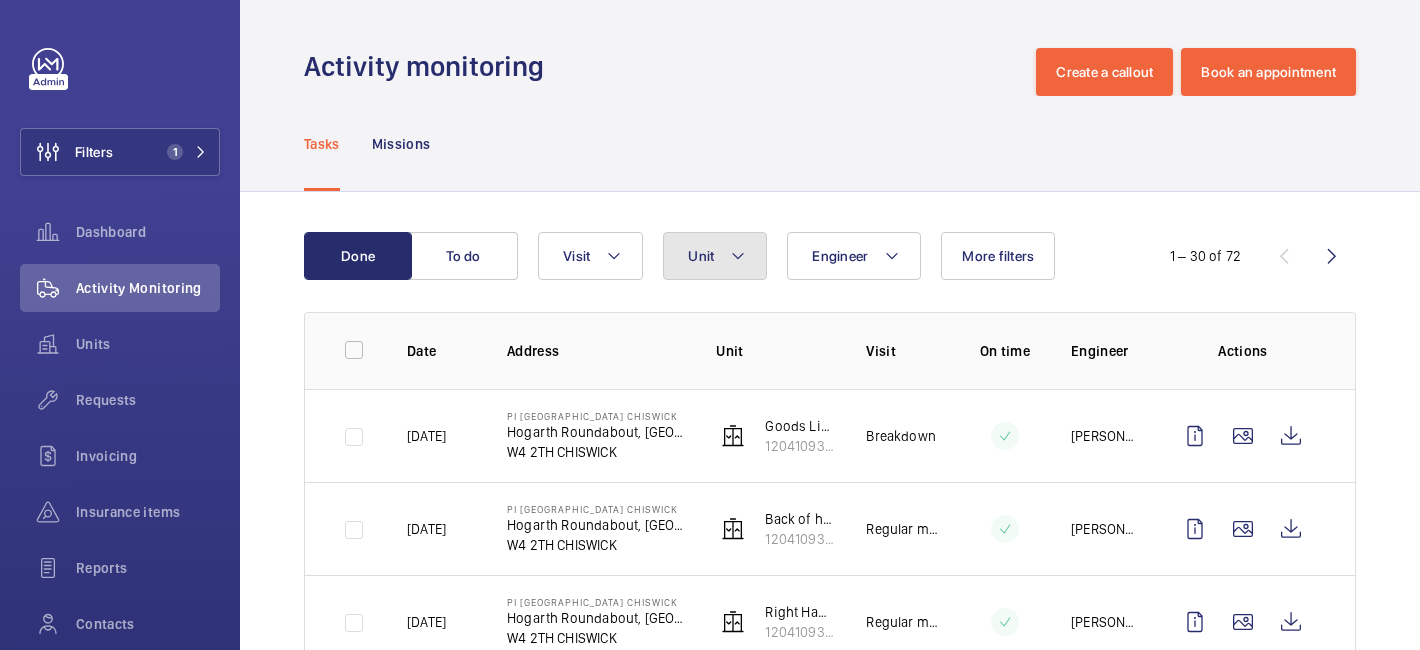 click on "Unit" 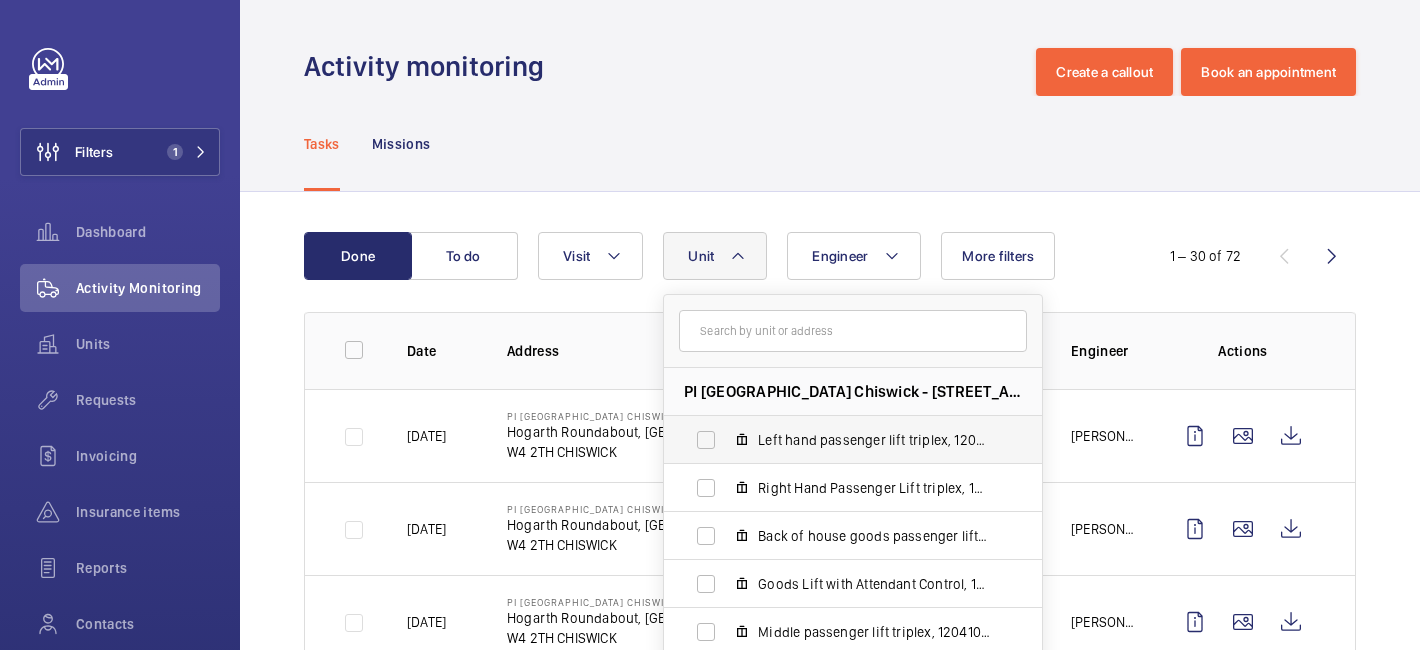 click on "Left hand passenger lift triplex, 120410931841" at bounding box center (837, 440) 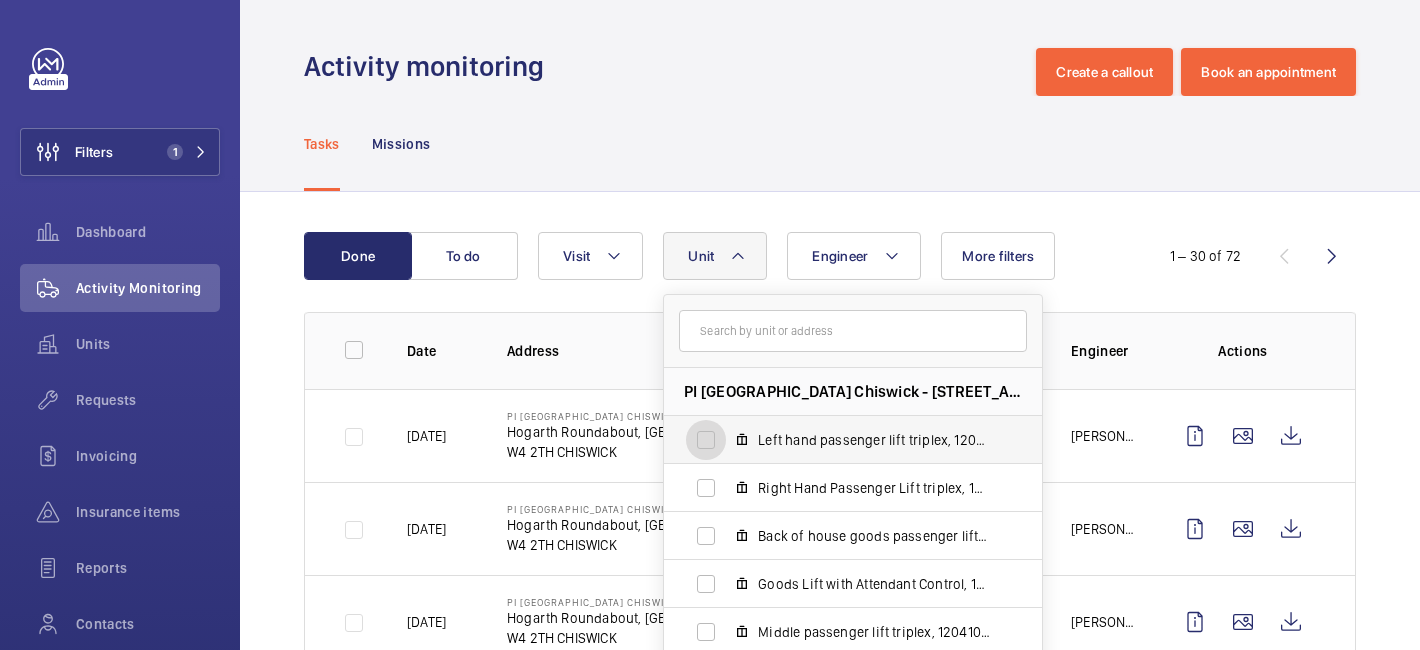 click on "Left hand passenger lift triplex, 120410931841" at bounding box center [706, 440] 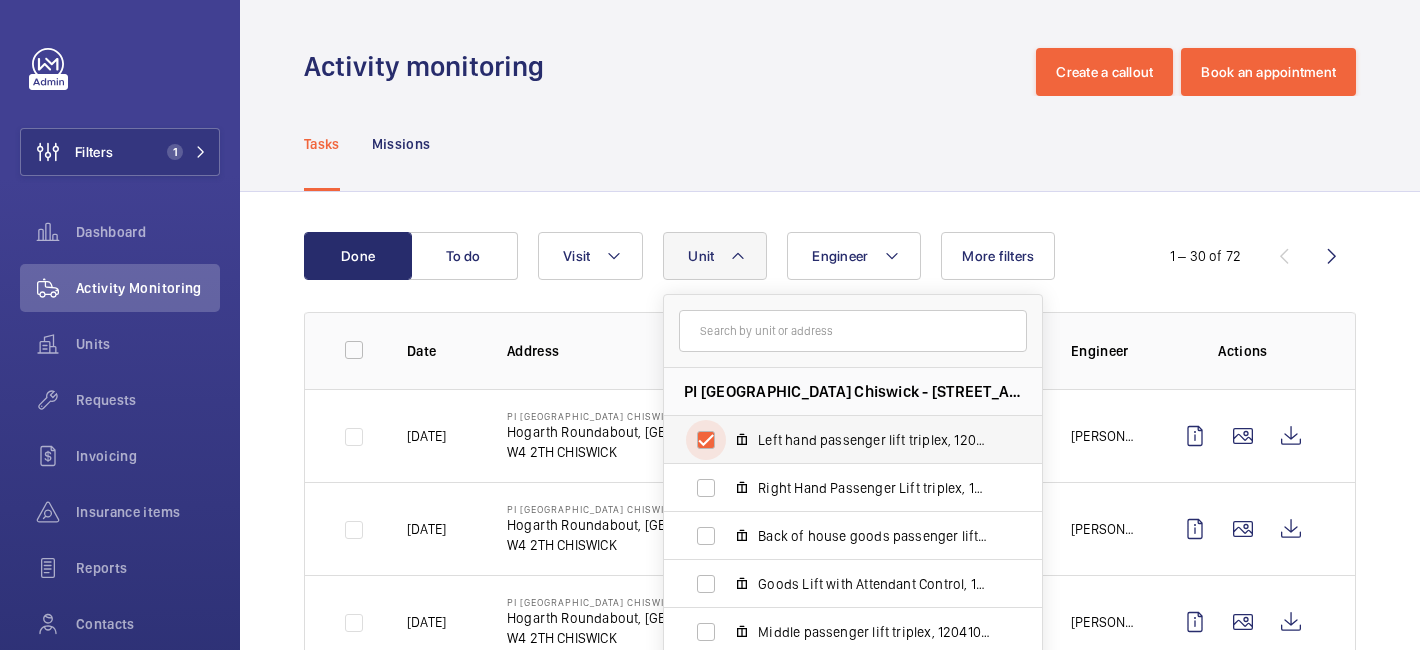 checkbox on "true" 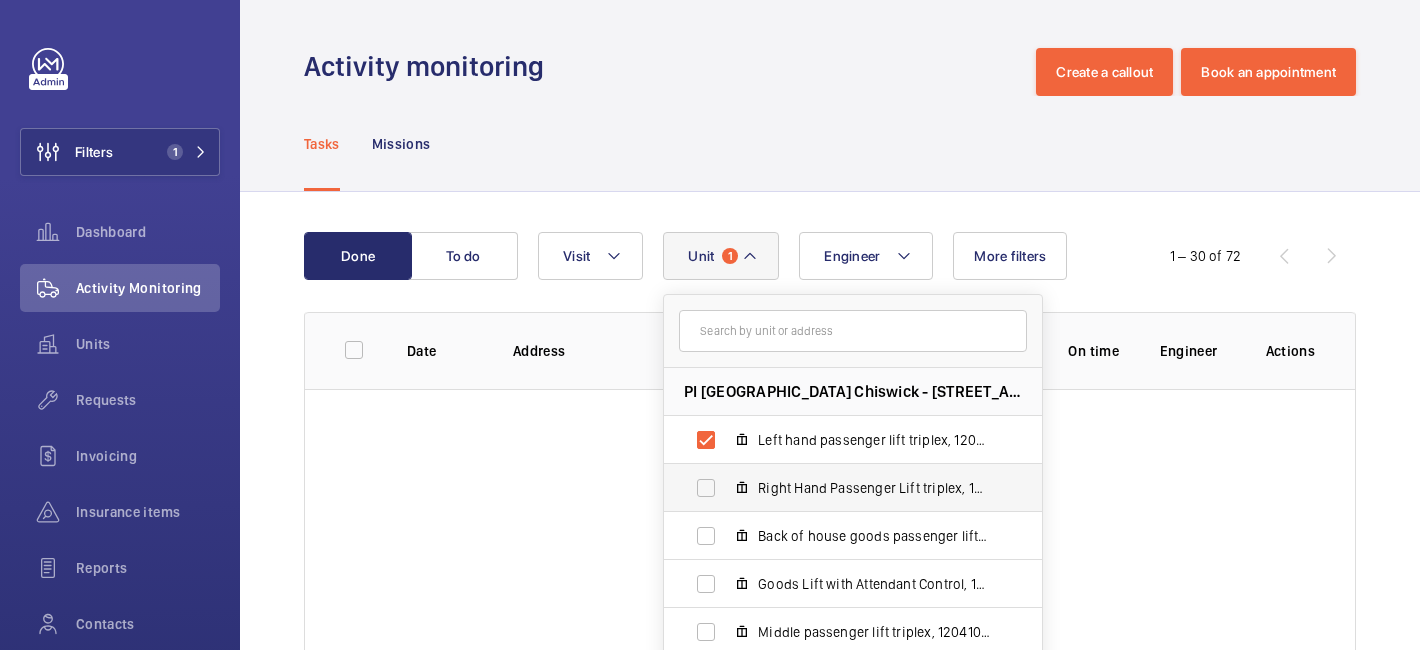 click on "Right Hand Passenger Lift triplex, 120410931839" at bounding box center [837, 488] 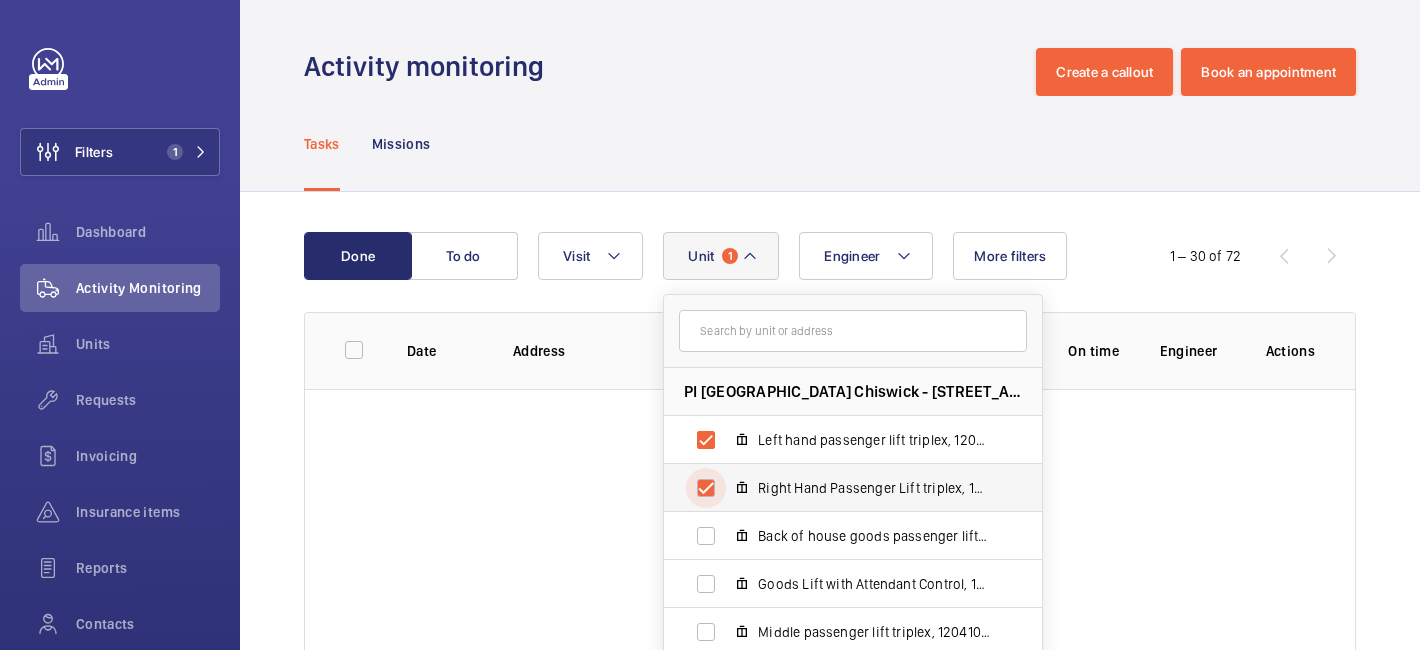 checkbox on "true" 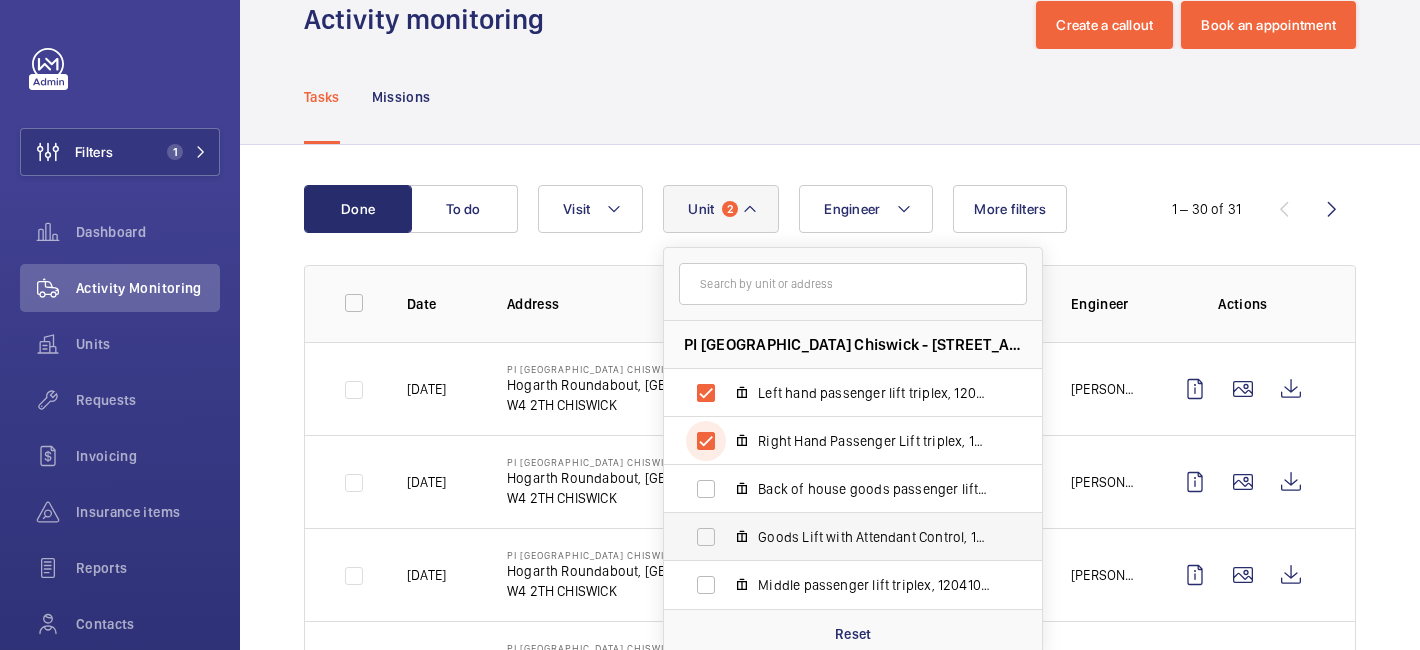 scroll, scrollTop: 86, scrollLeft: 0, axis: vertical 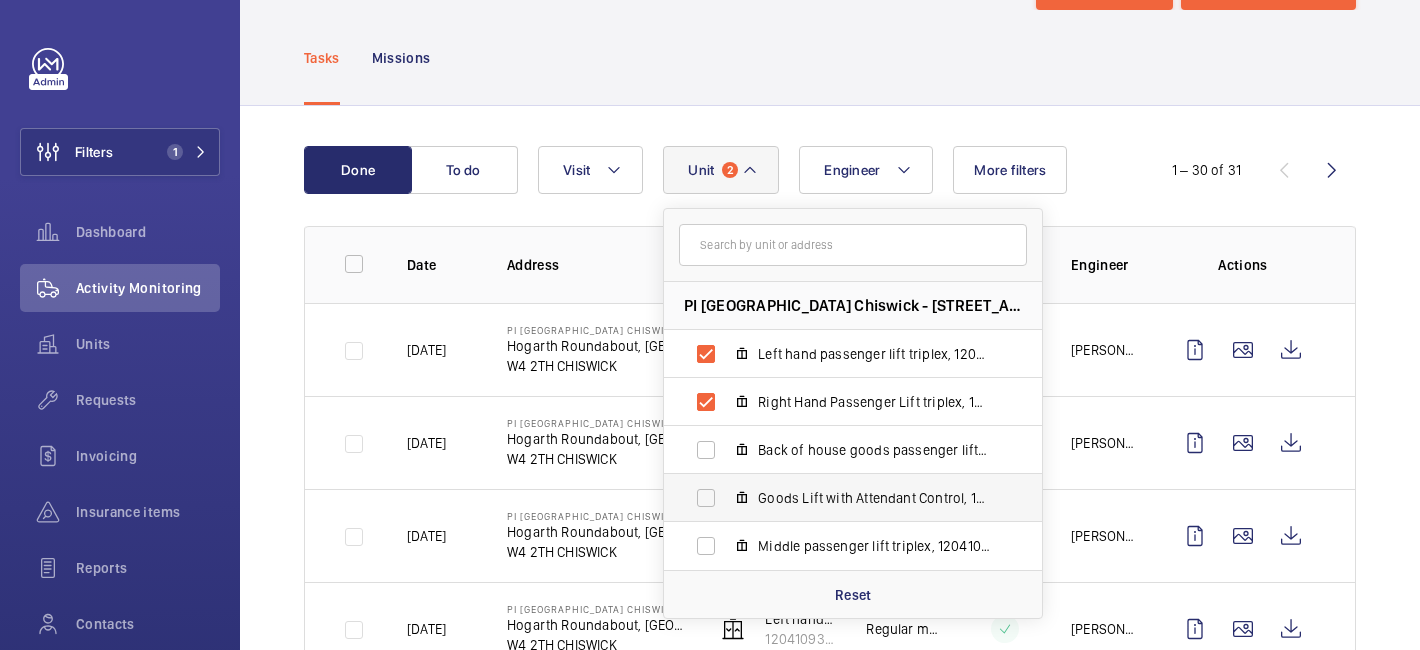 click on "Middle passenger lift triplex, 120410931840" at bounding box center [837, 546] 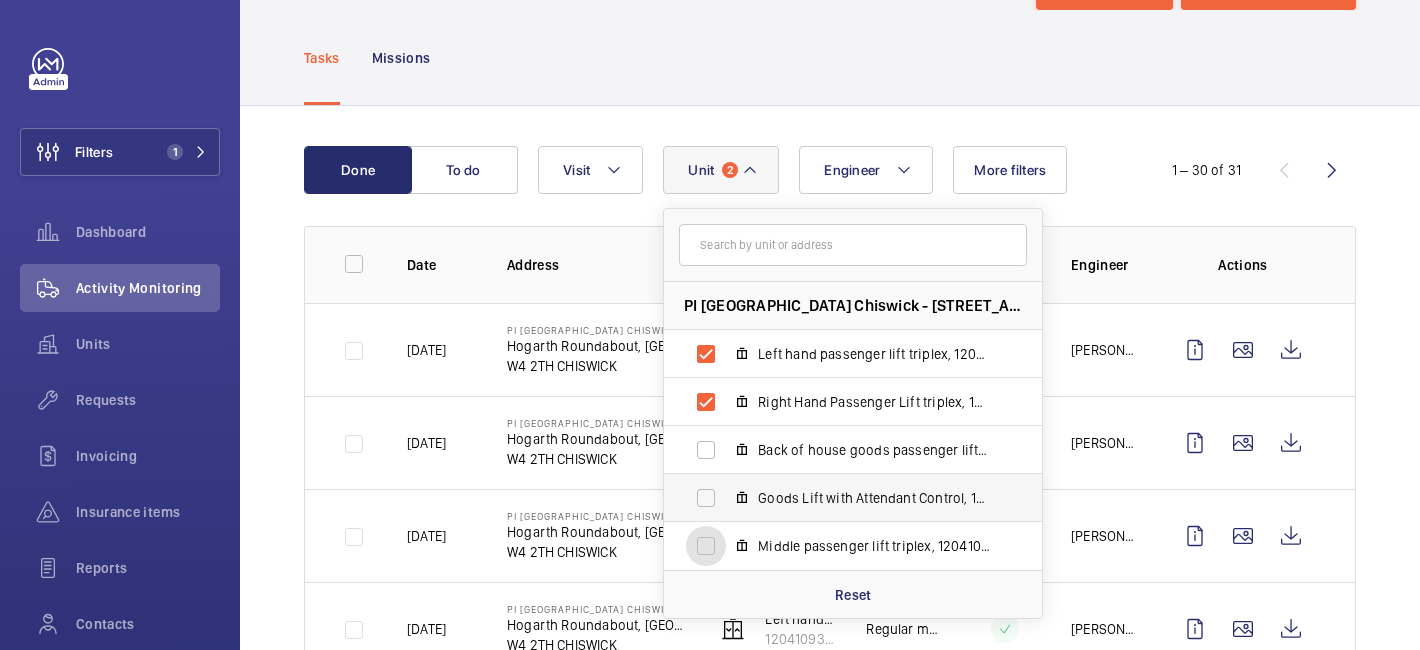 click on "Middle passenger lift triplex, 120410931840" at bounding box center (706, 546) 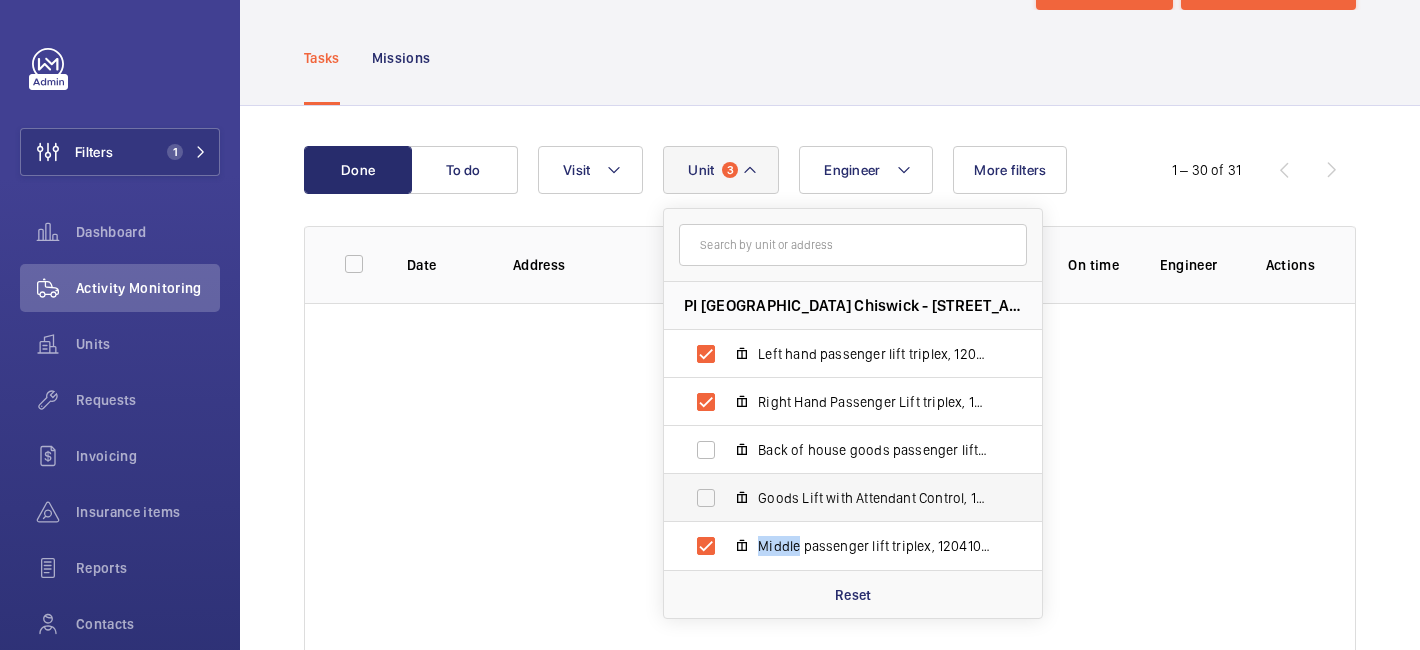 click on "Middle passenger lift triplex, 120410931840" at bounding box center [837, 546] 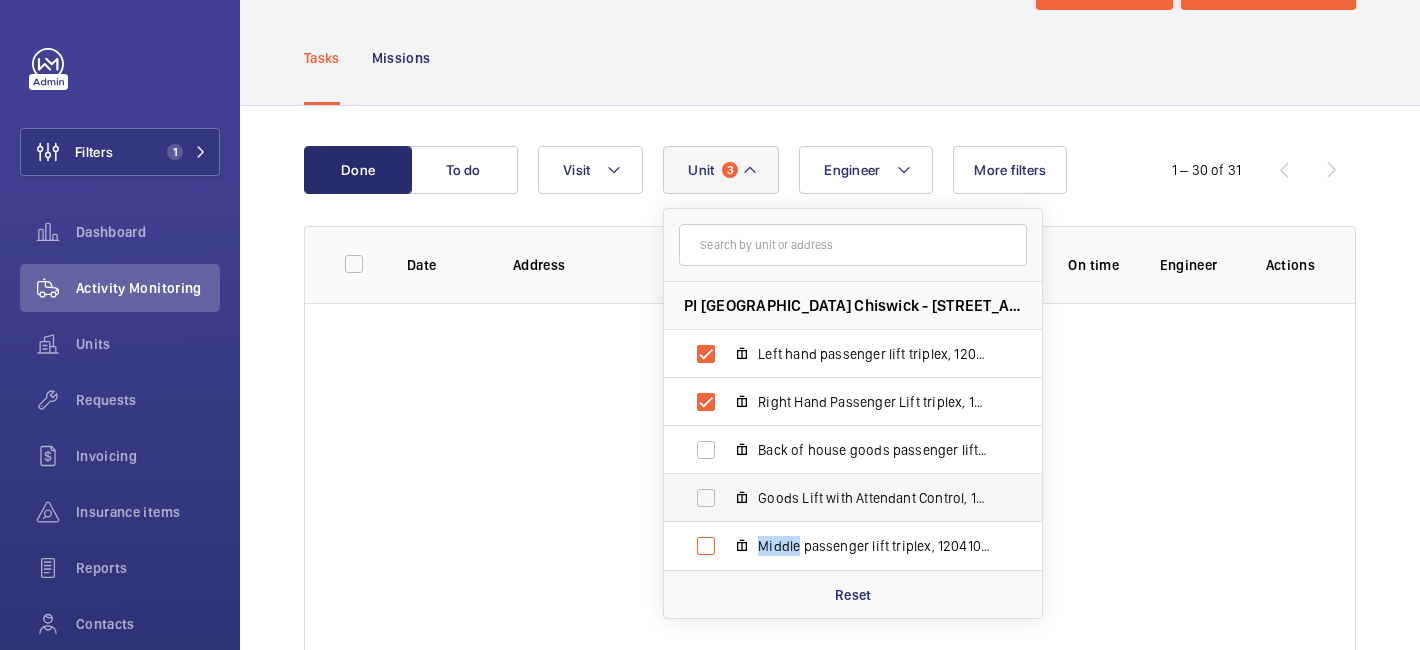 checkbox on "false" 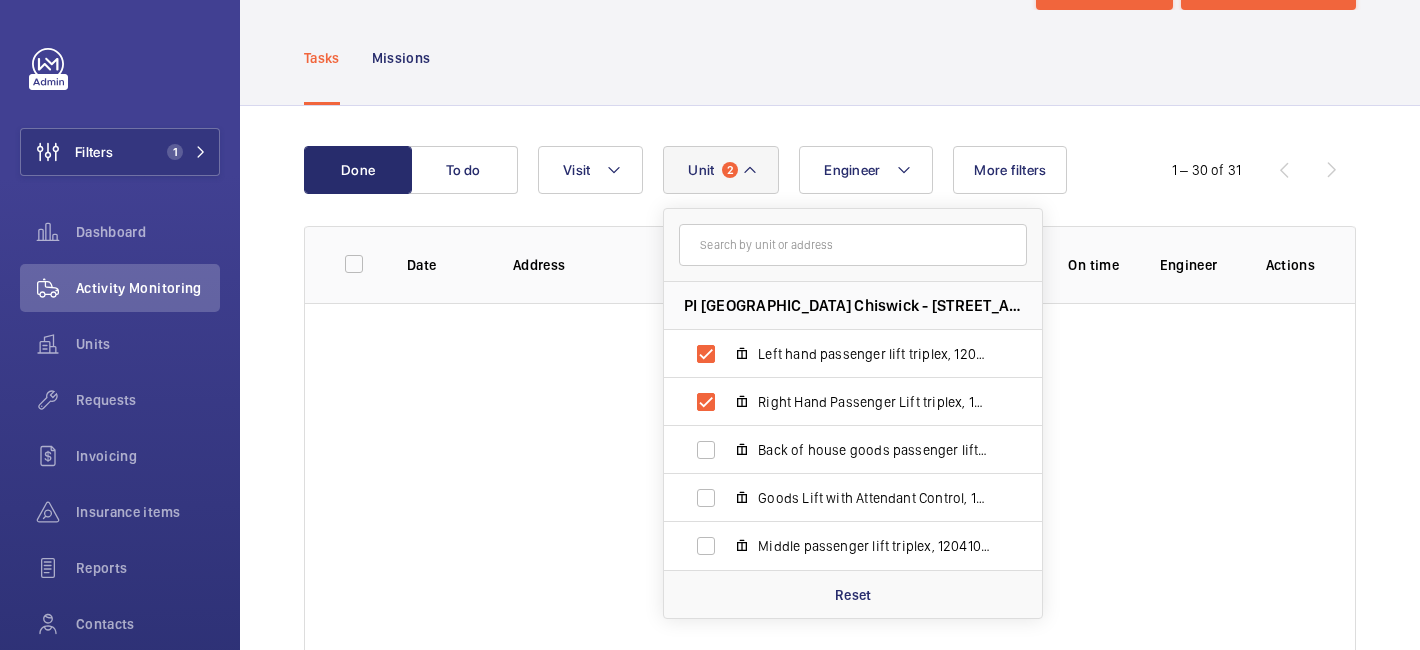 click on "Done To do Engineer Unit 2 PI [GEOGRAPHIC_DATA] [GEOGRAPHIC_DATA] - [GEOGRAPHIC_DATA] CHISWICK Left hand passenger lift triplex, 120410931841 Right Hand Passenger Lift triplex, 120410931839 Back of house goods passenger lift, 120410931842 Goods Lift with Attendant Control, 120410936168 Middle passenger lift triplex, 120410931840 Reset Visit More filters  1 – 30 of 31" 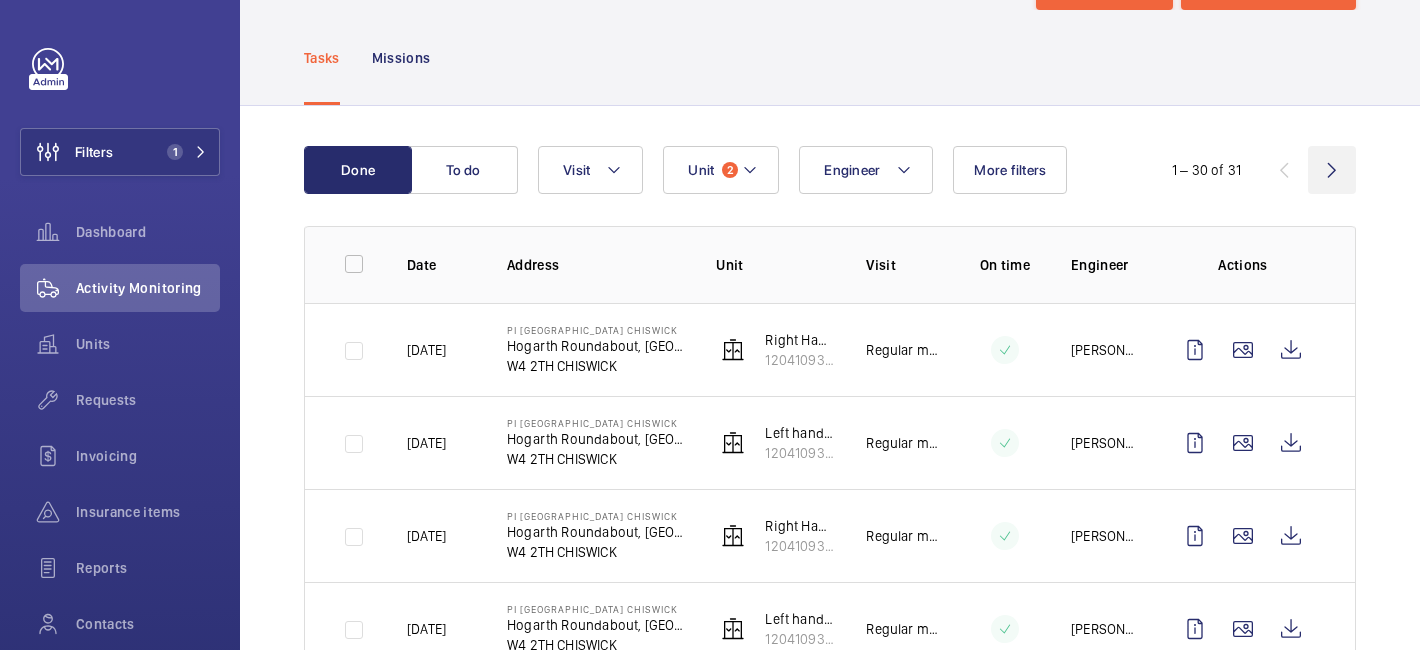 click 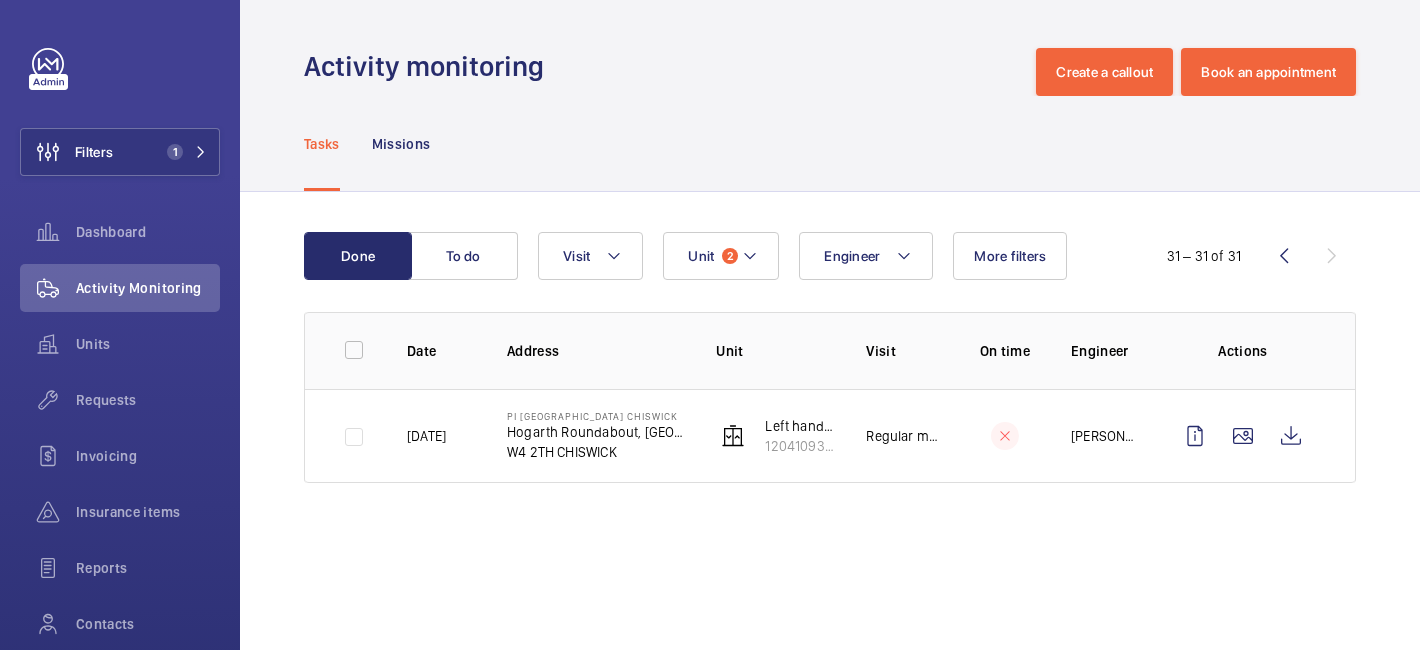 scroll, scrollTop: 0, scrollLeft: 0, axis: both 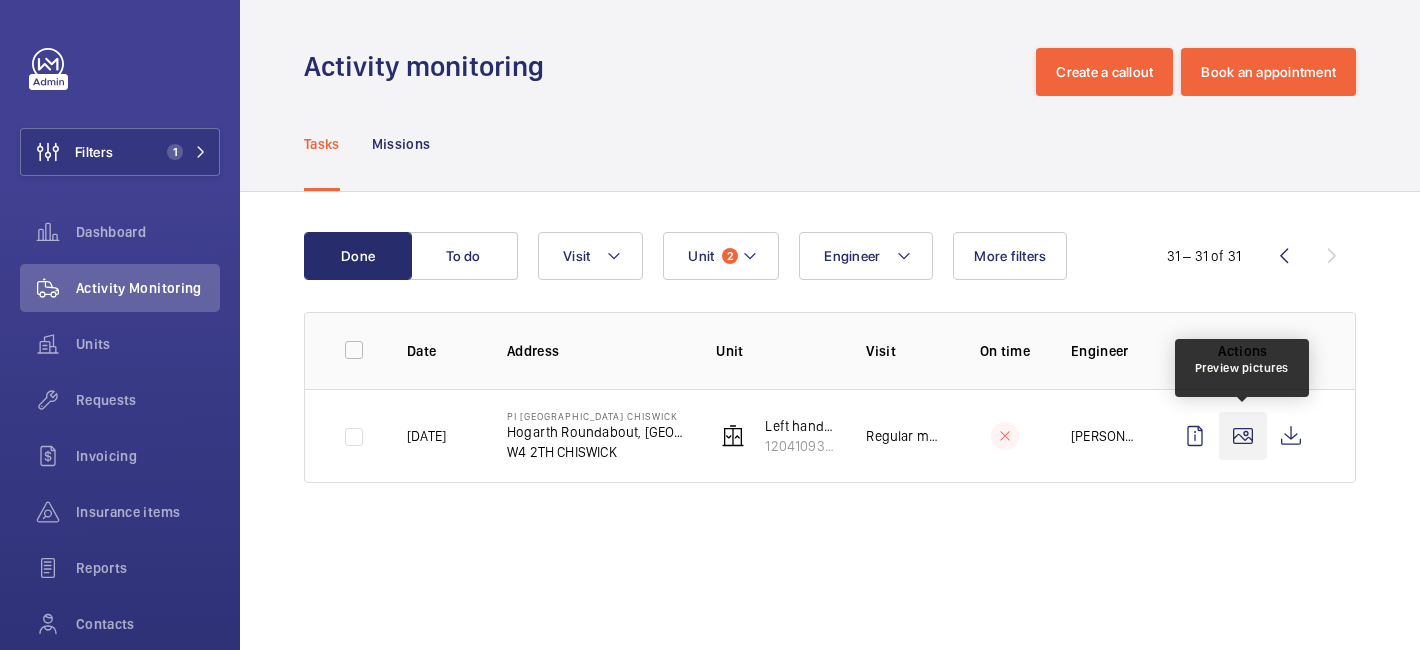 click 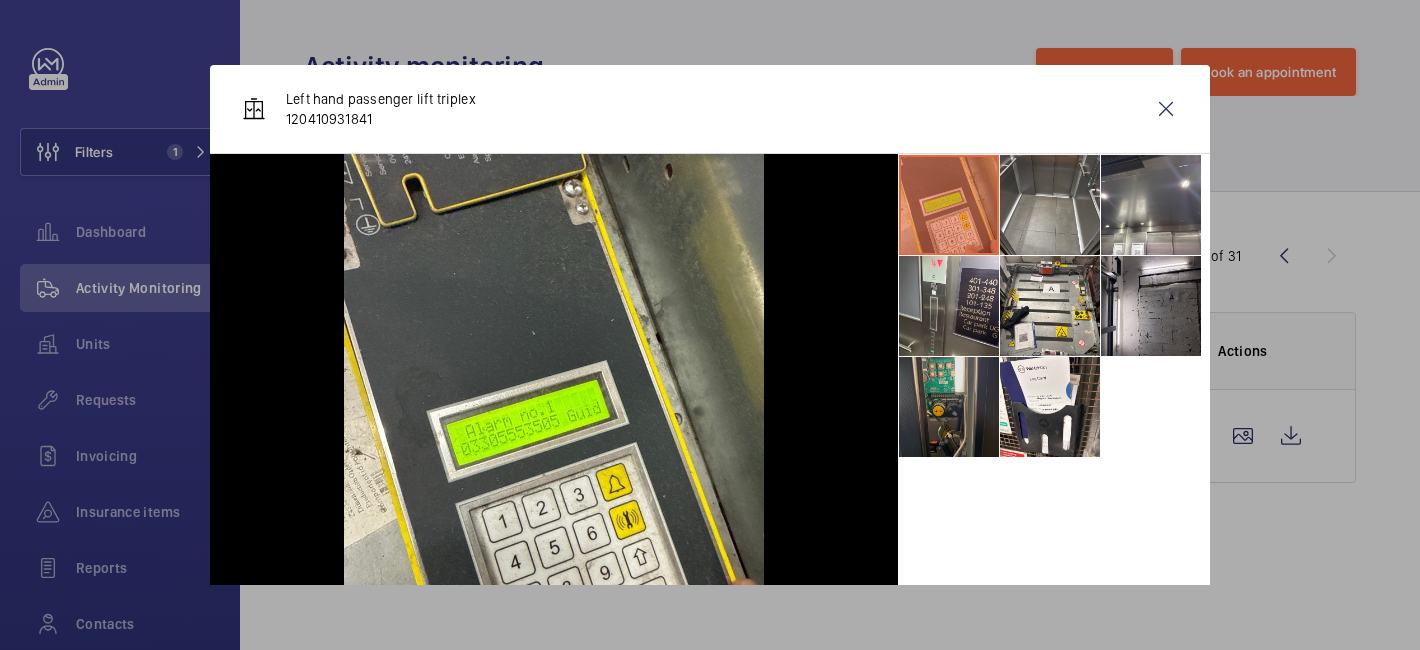 click at bounding box center [949, 407] 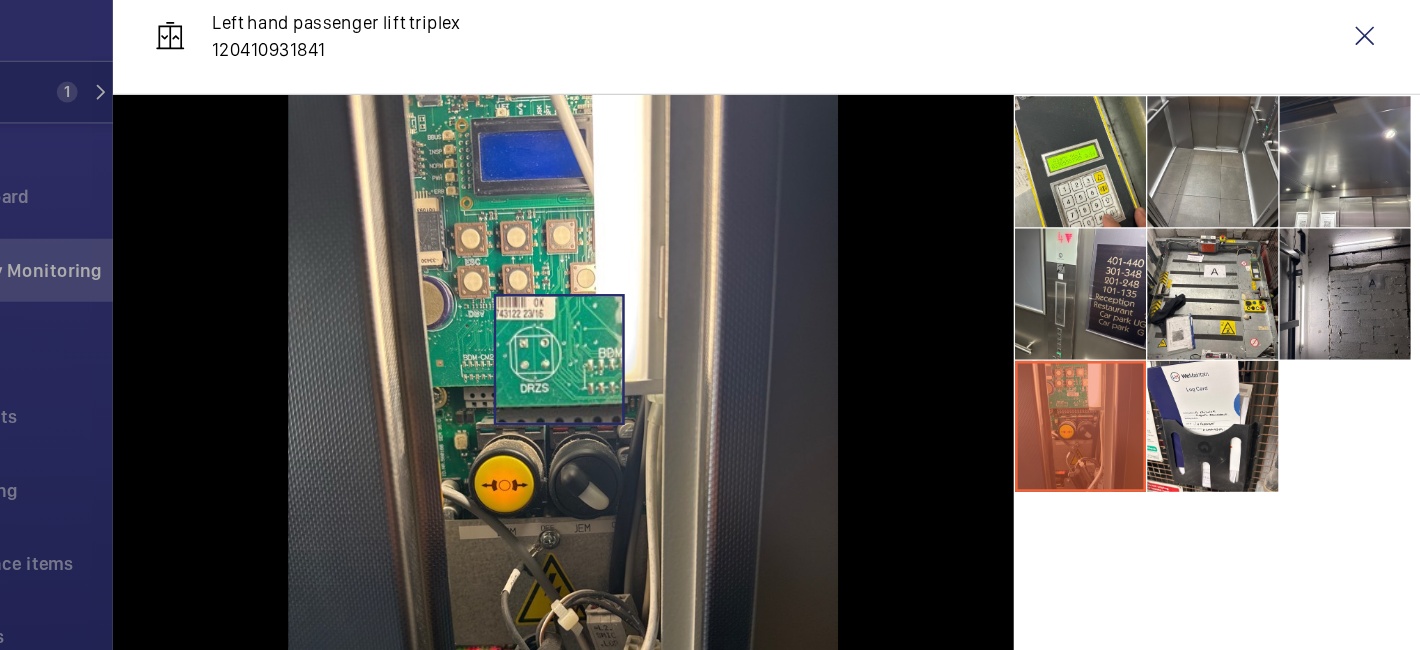 scroll, scrollTop: 3, scrollLeft: 0, axis: vertical 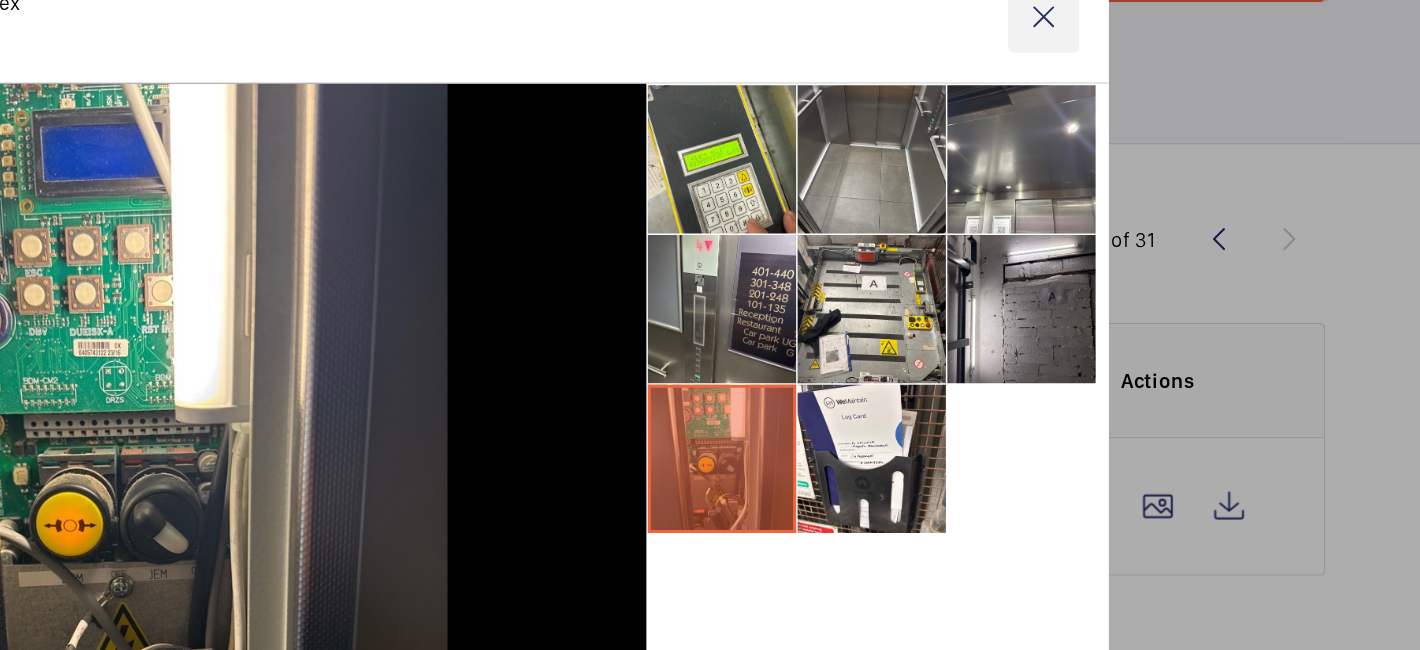 click at bounding box center (1166, 106) 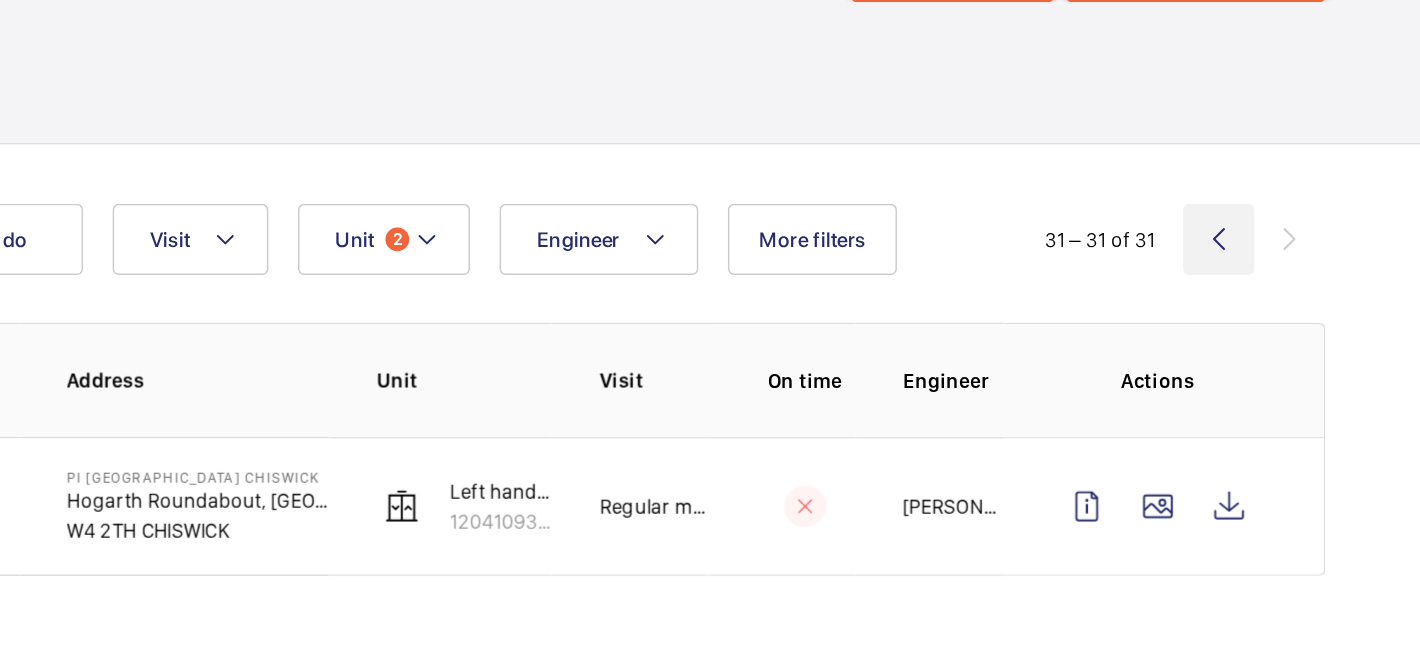 click 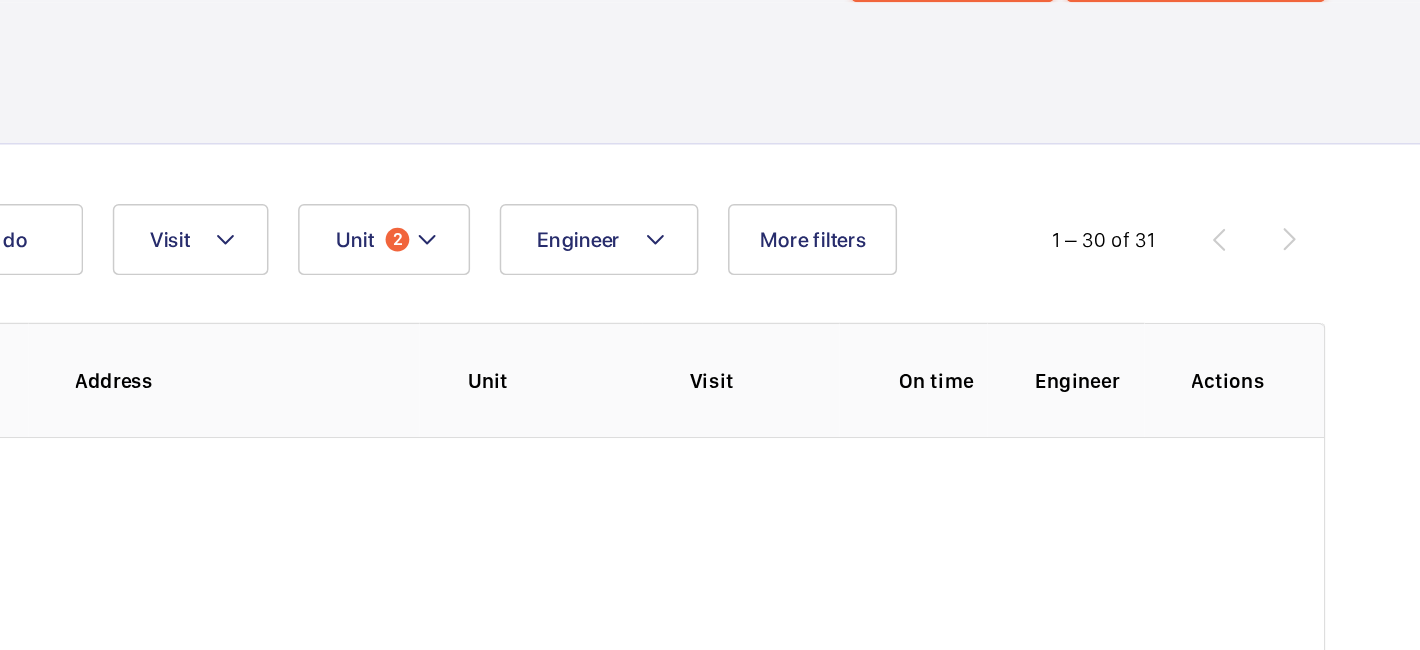 scroll, scrollTop: 167, scrollLeft: 0, axis: vertical 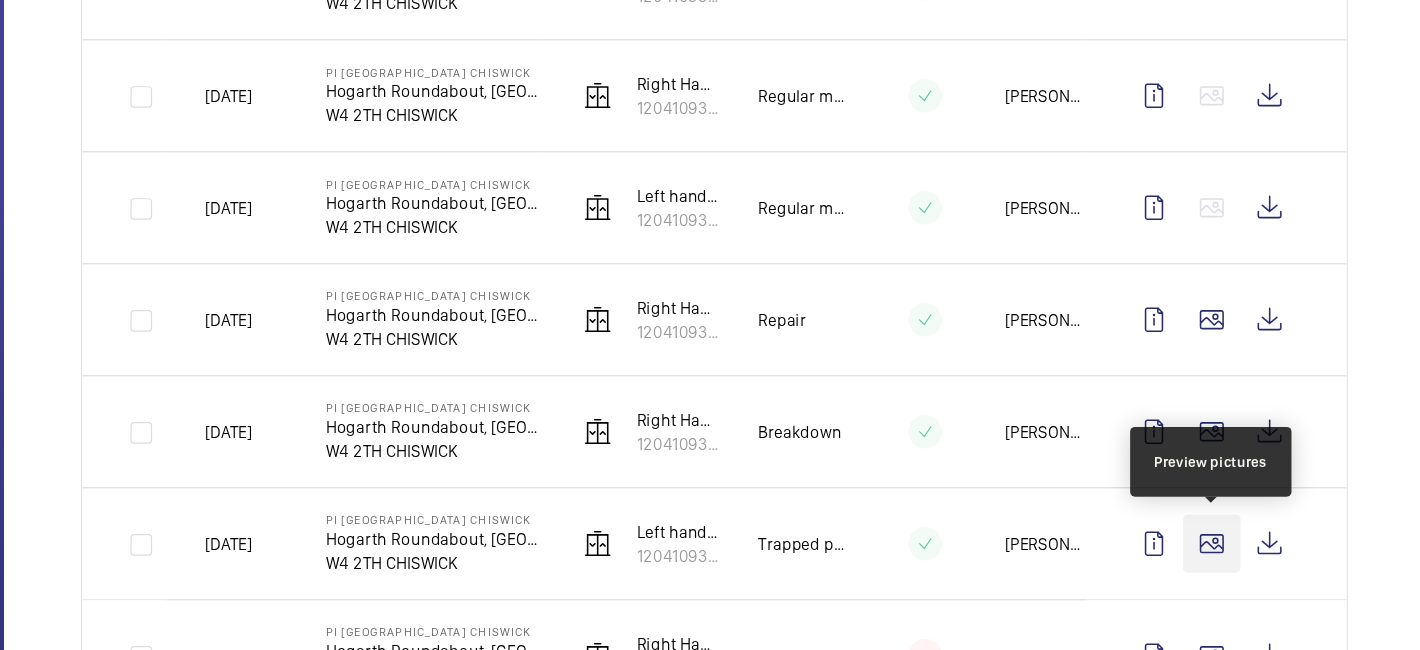 click 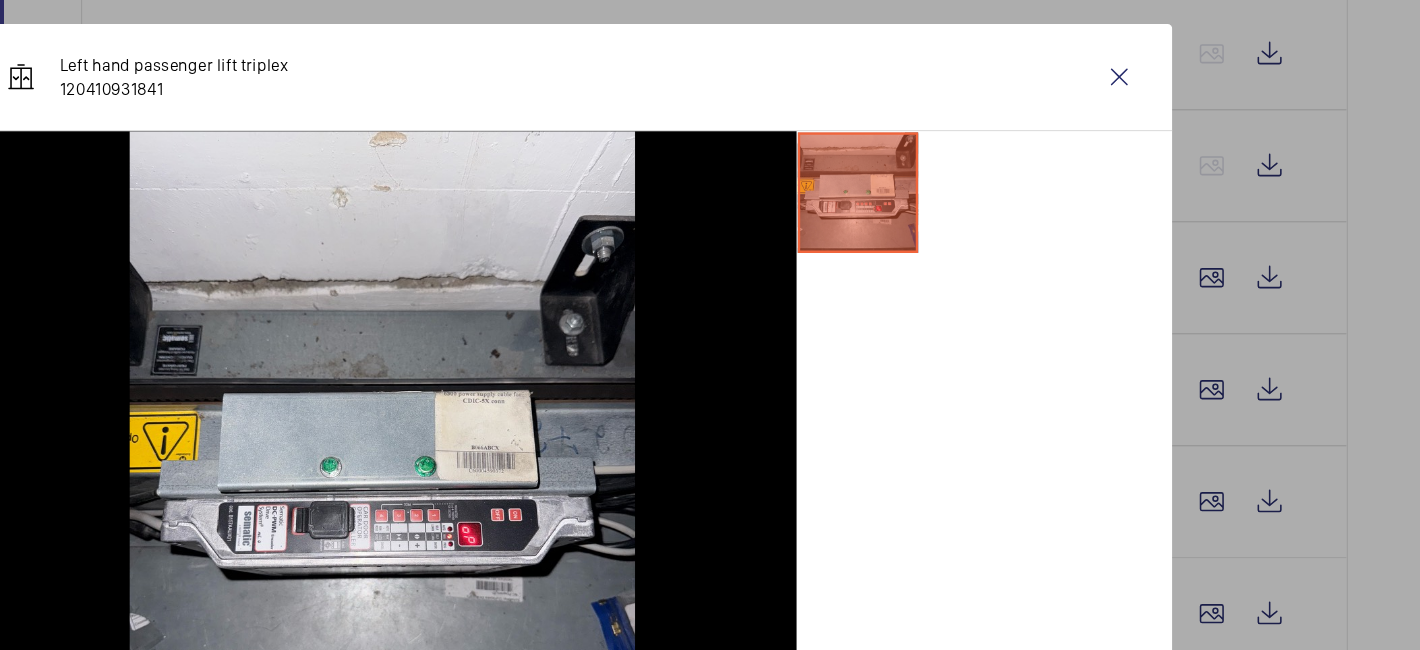 click at bounding box center [710, 325] 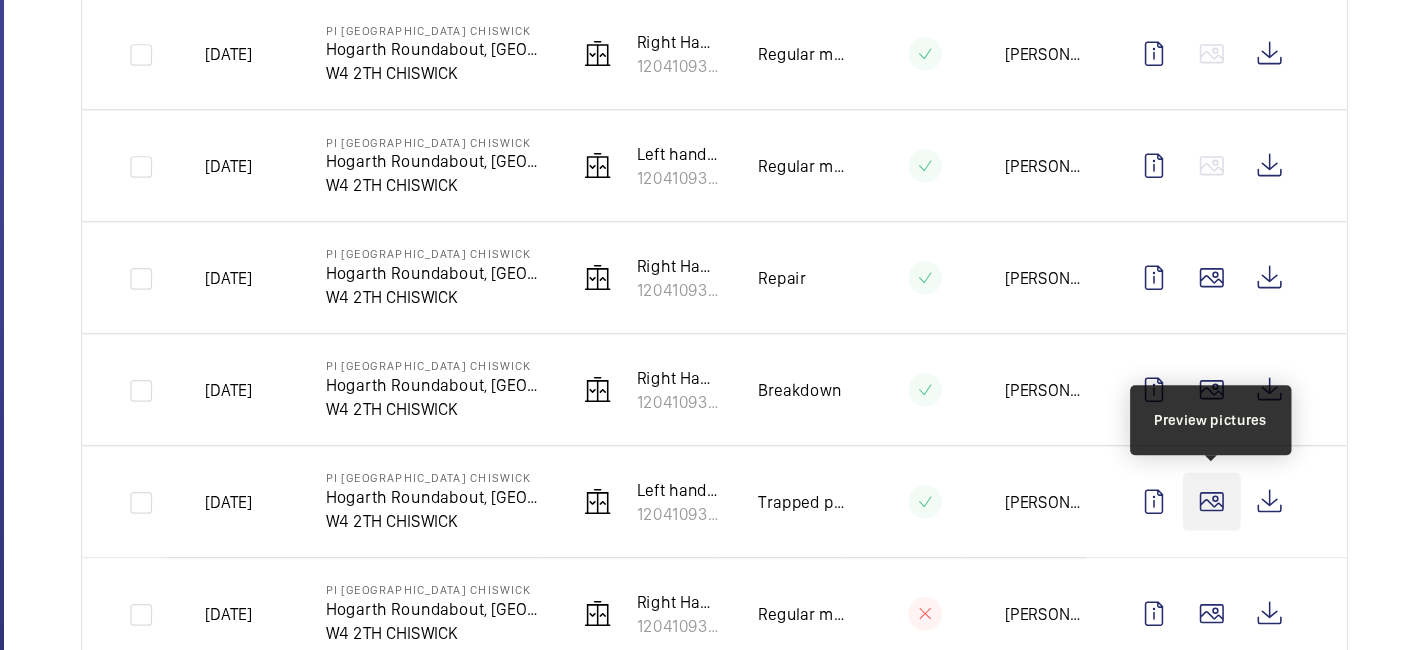 click 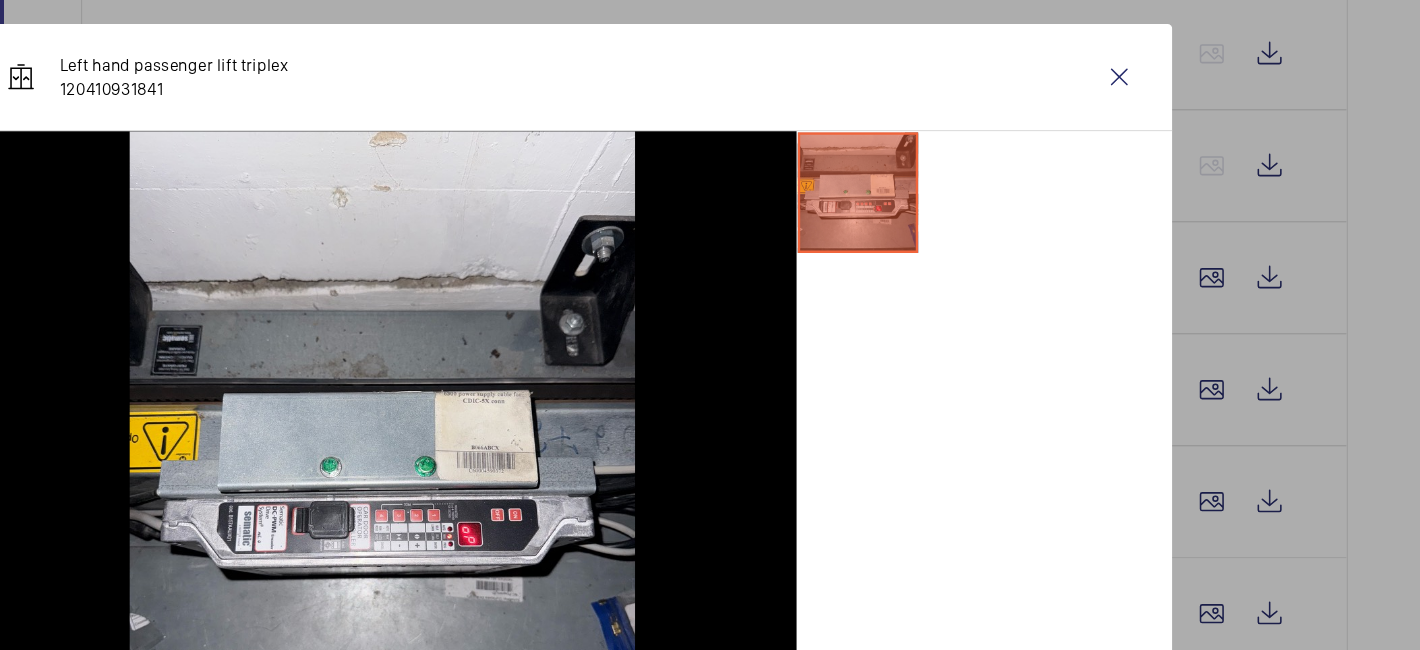 click at bounding box center [710, 325] 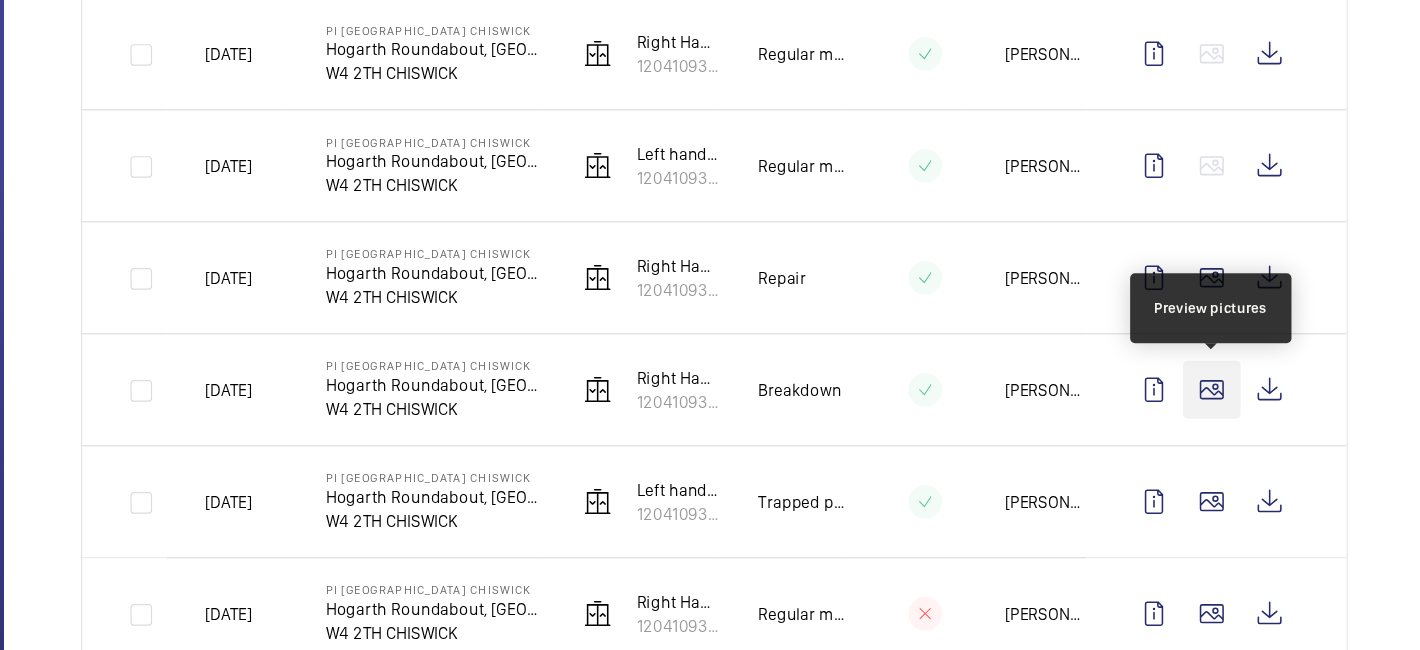 click 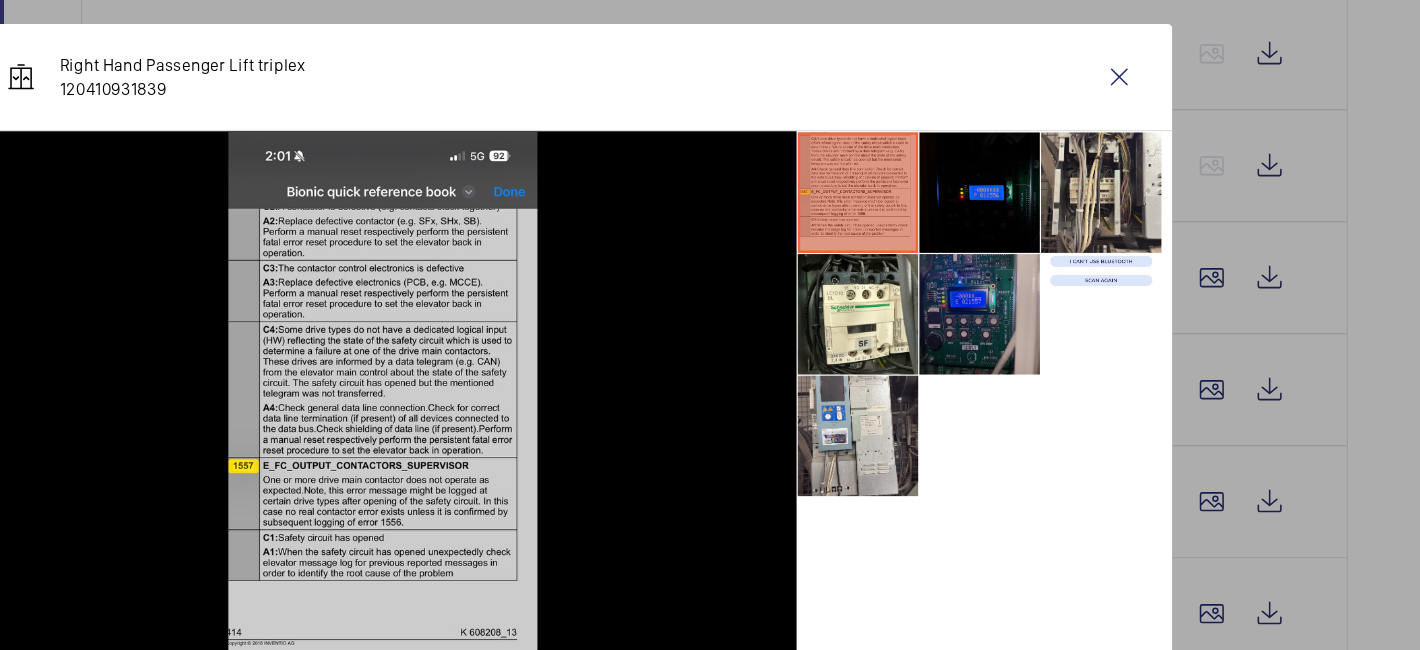 click at bounding box center [1050, 306] 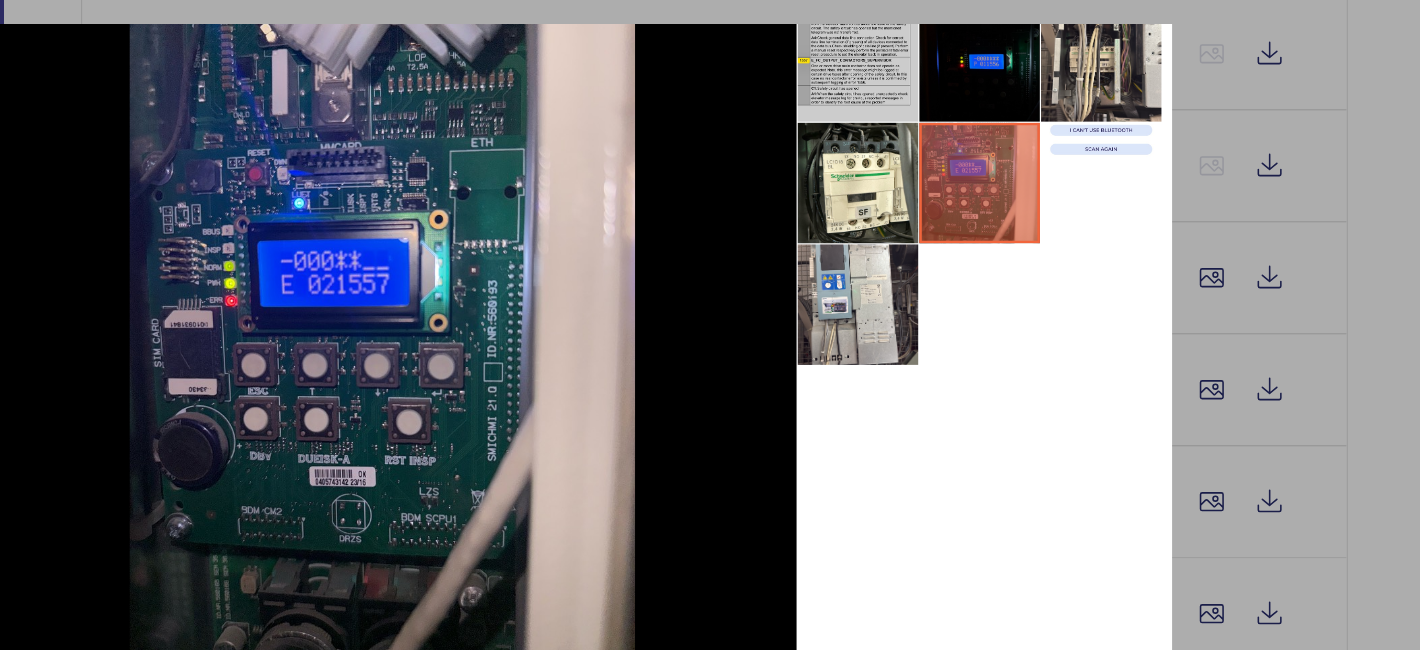 scroll, scrollTop: 129, scrollLeft: 0, axis: vertical 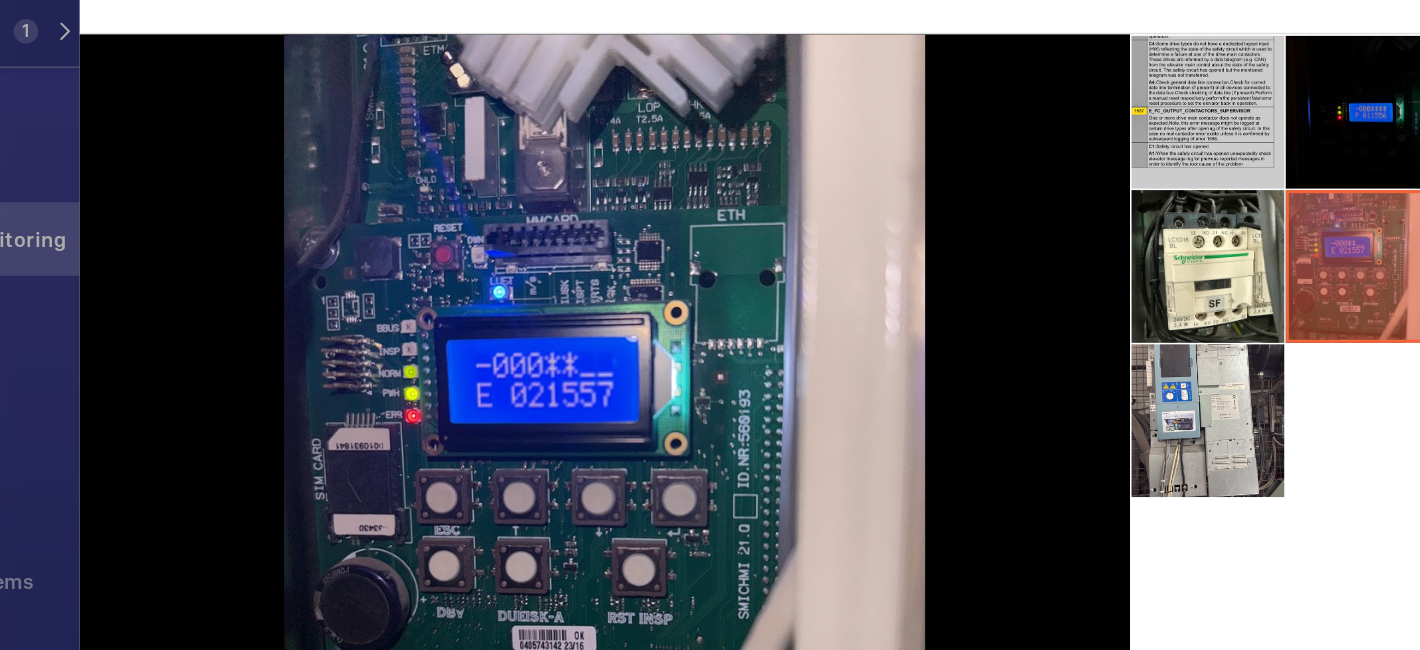click at bounding box center (1050, 205) 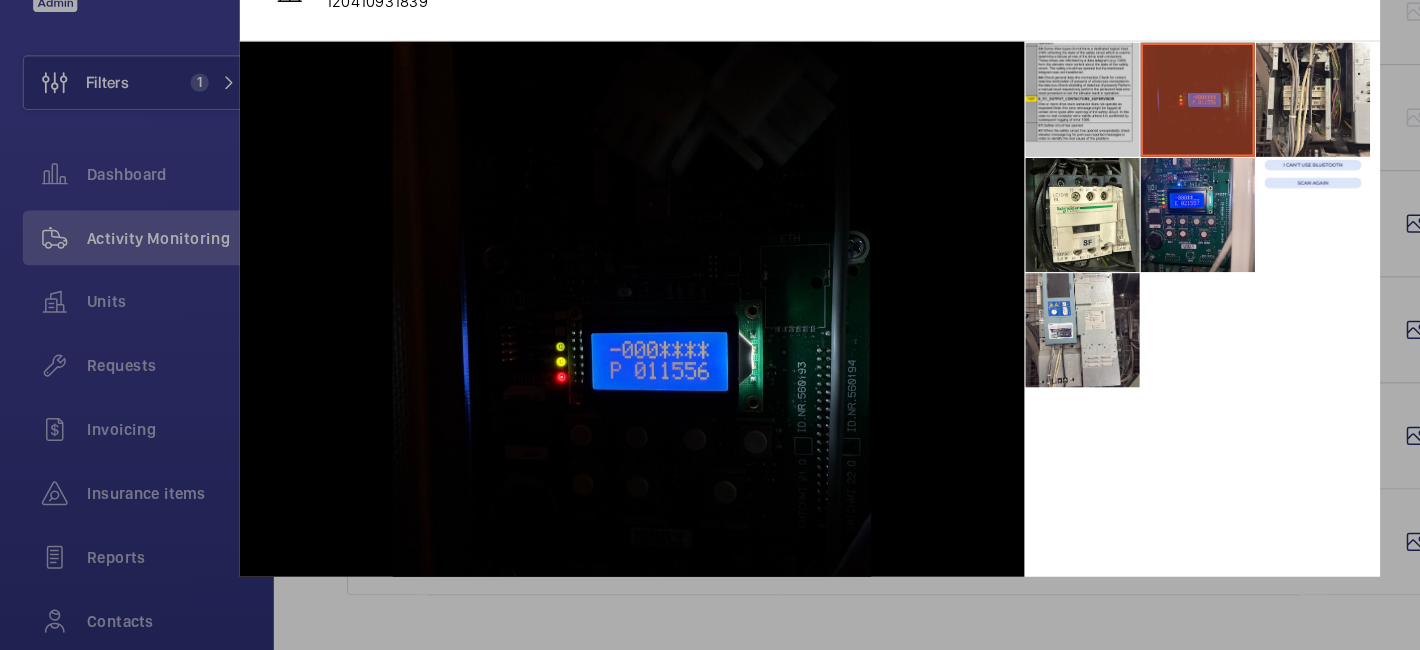 scroll, scrollTop: 37, scrollLeft: 0, axis: vertical 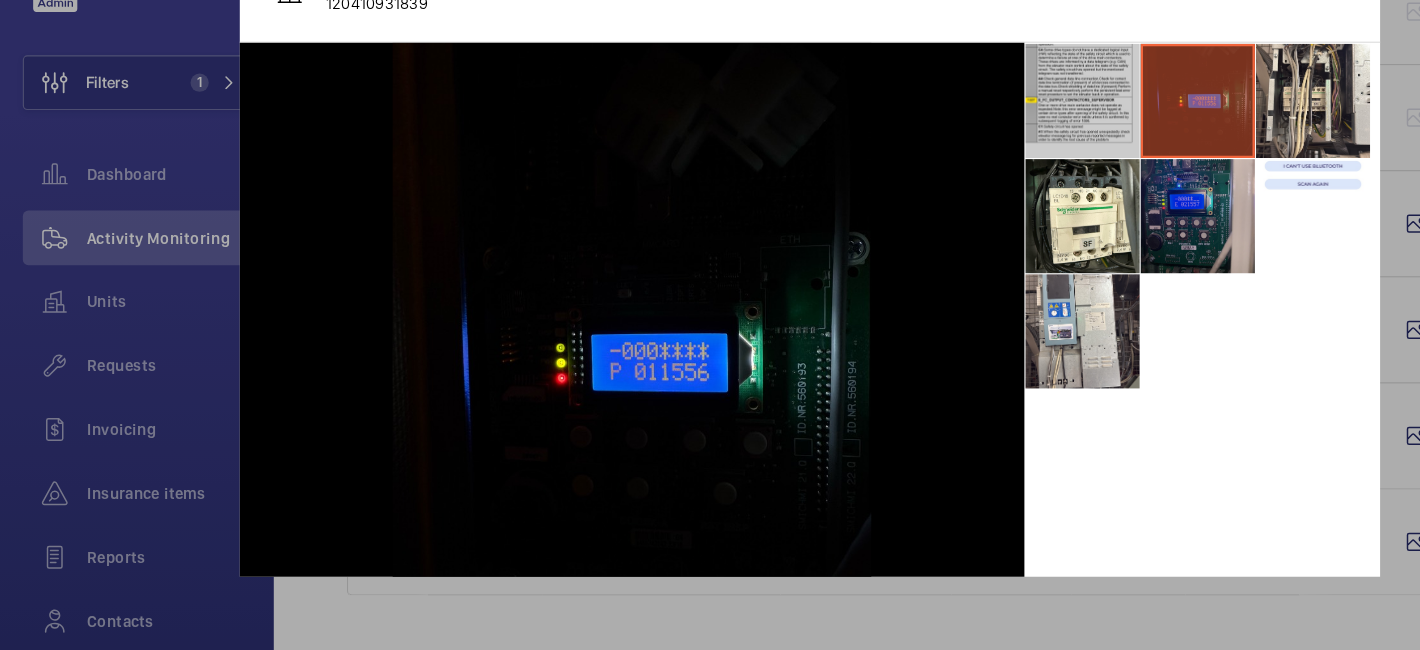 click at bounding box center (1050, 269) 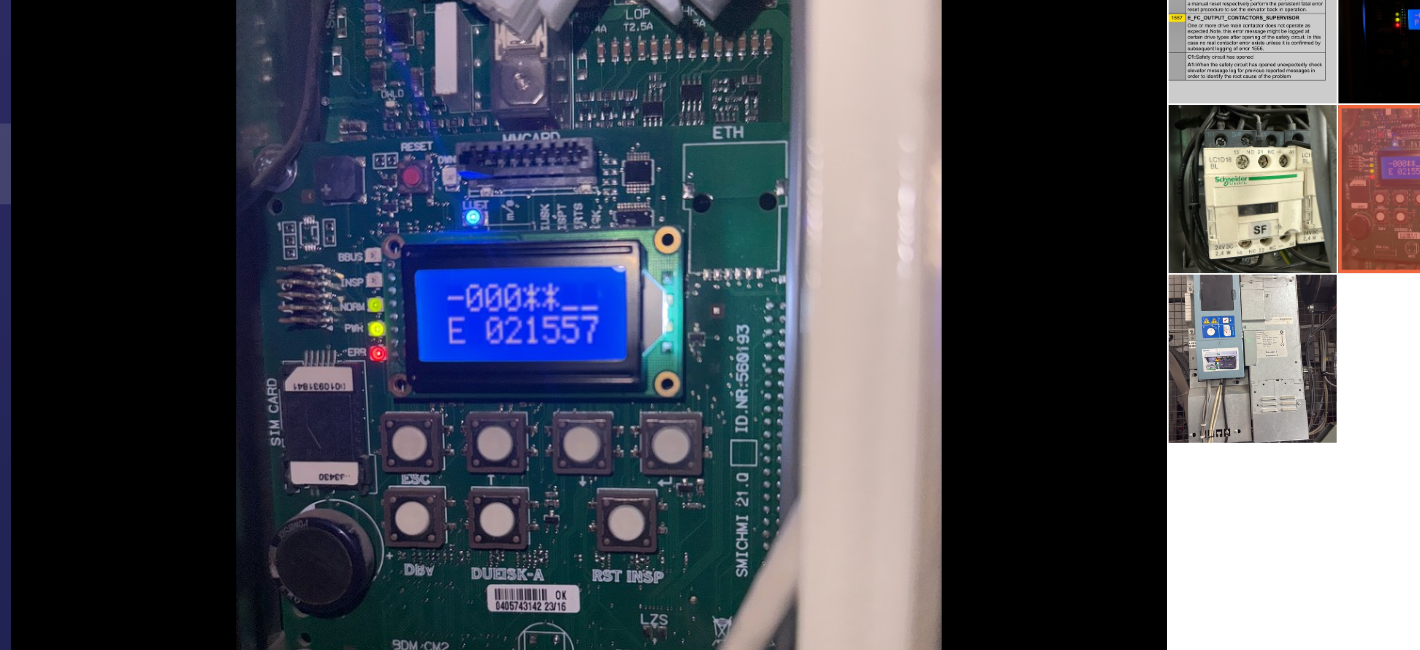 scroll, scrollTop: 0, scrollLeft: 0, axis: both 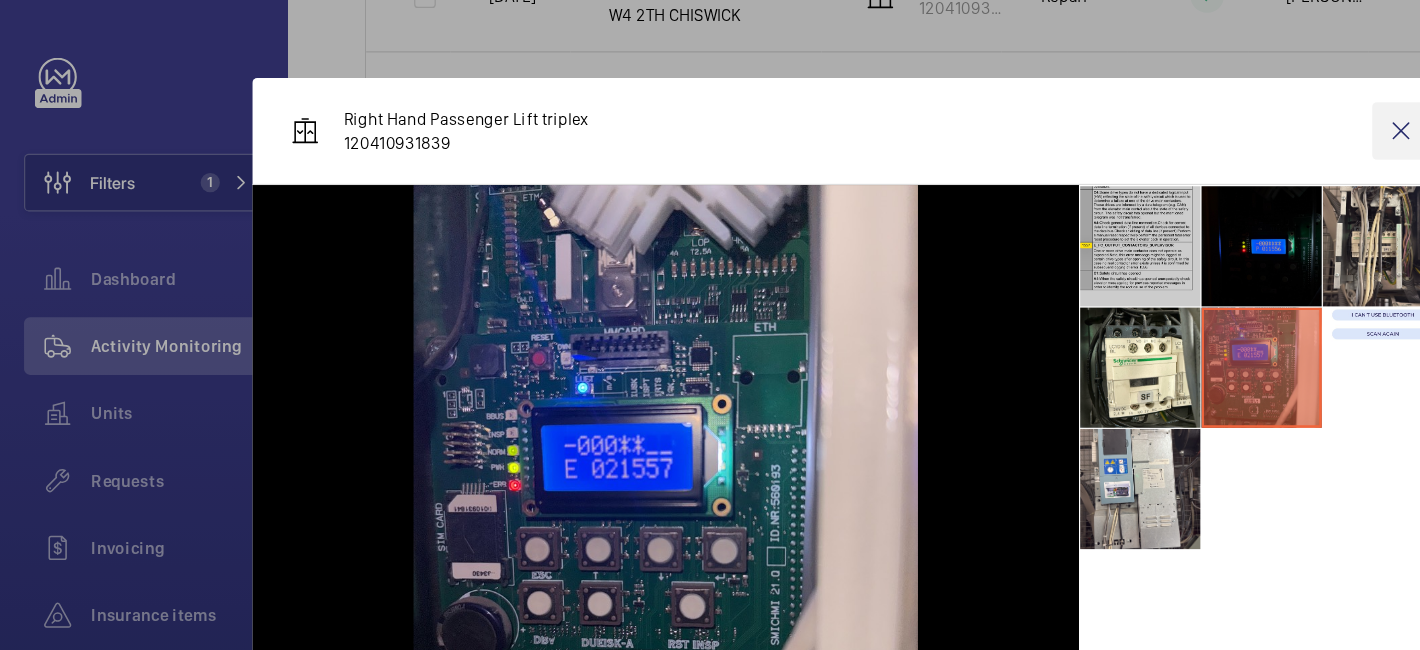 click at bounding box center (1166, 109) 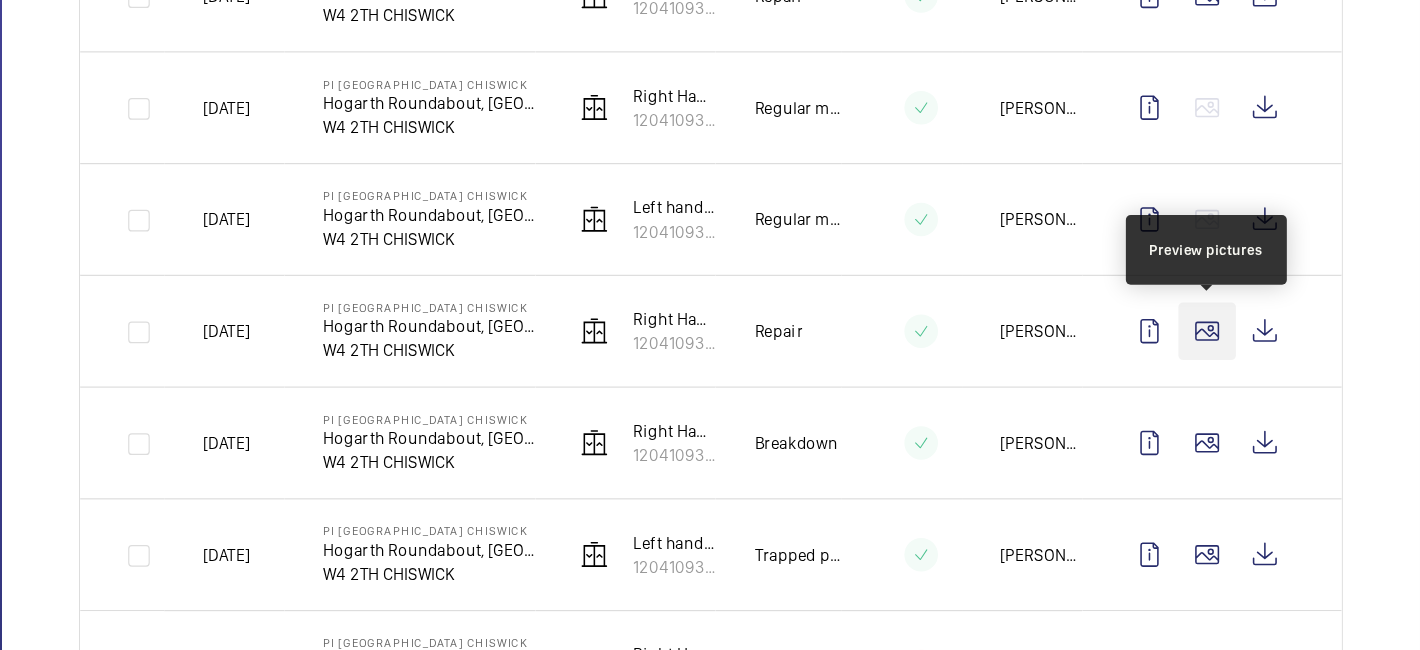 click 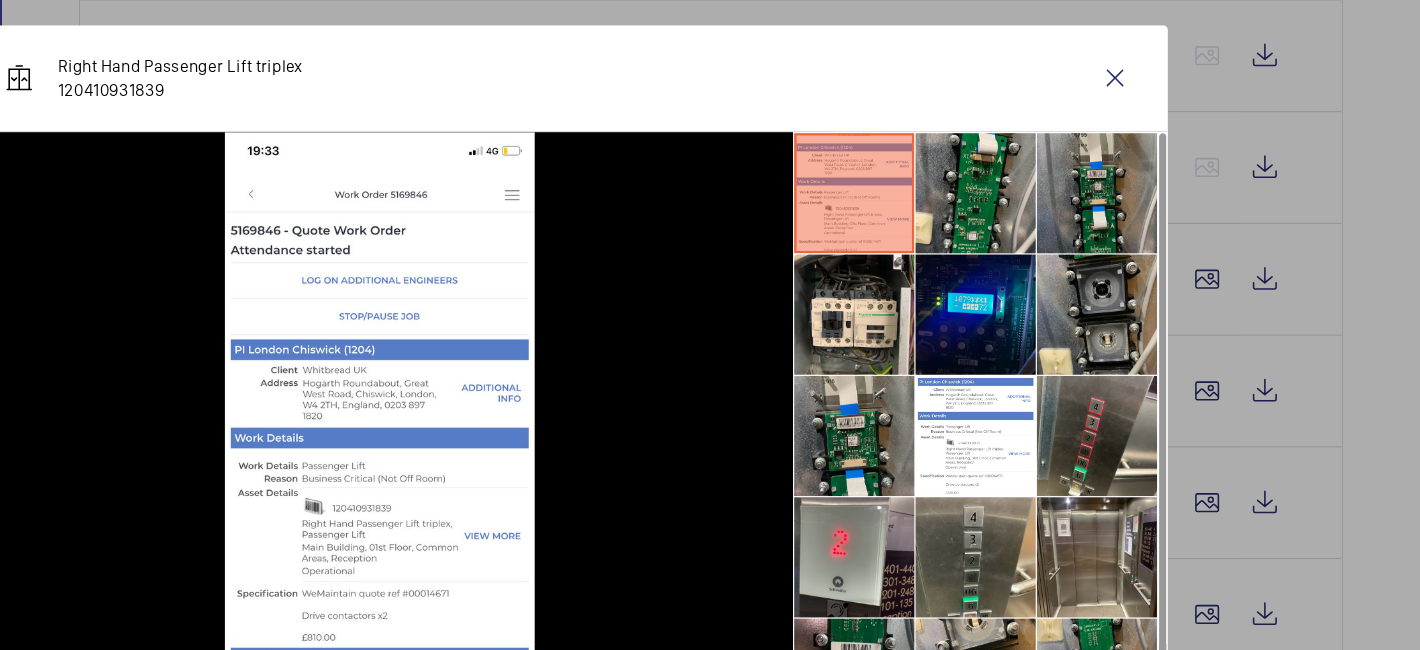 click at bounding box center (1050, 306) 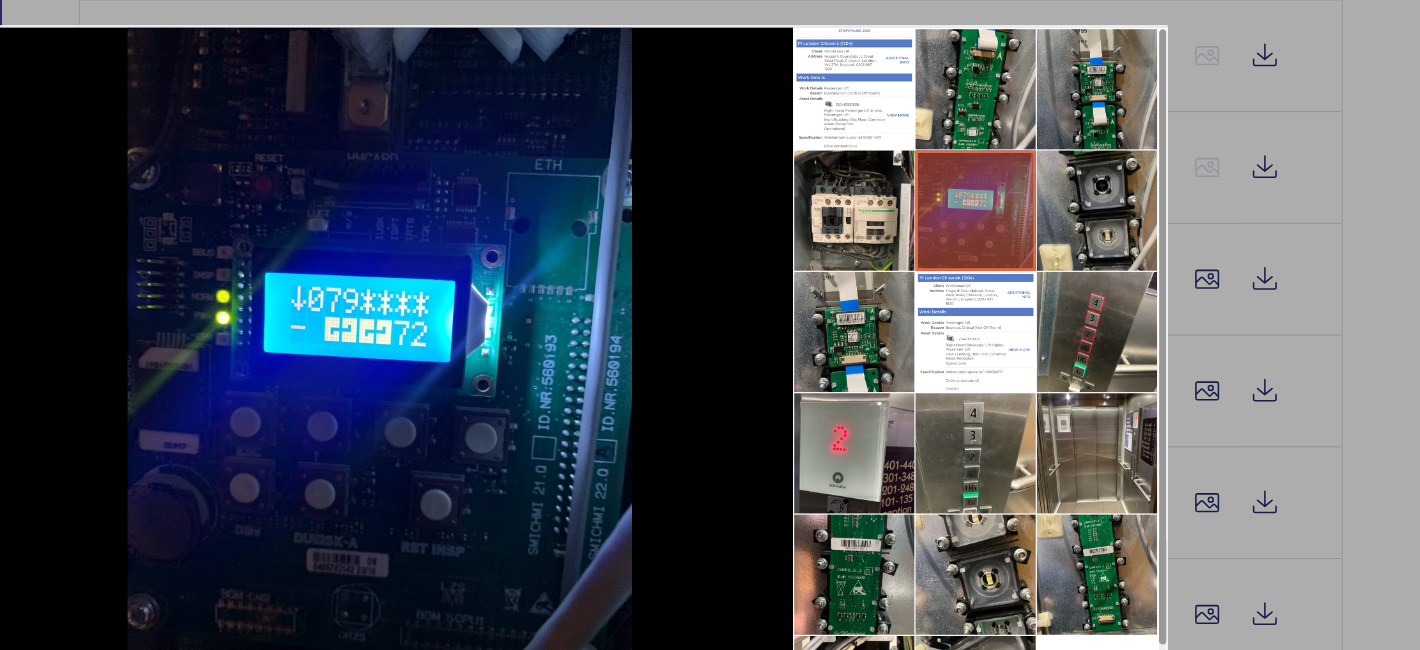 scroll, scrollTop: 120, scrollLeft: 0, axis: vertical 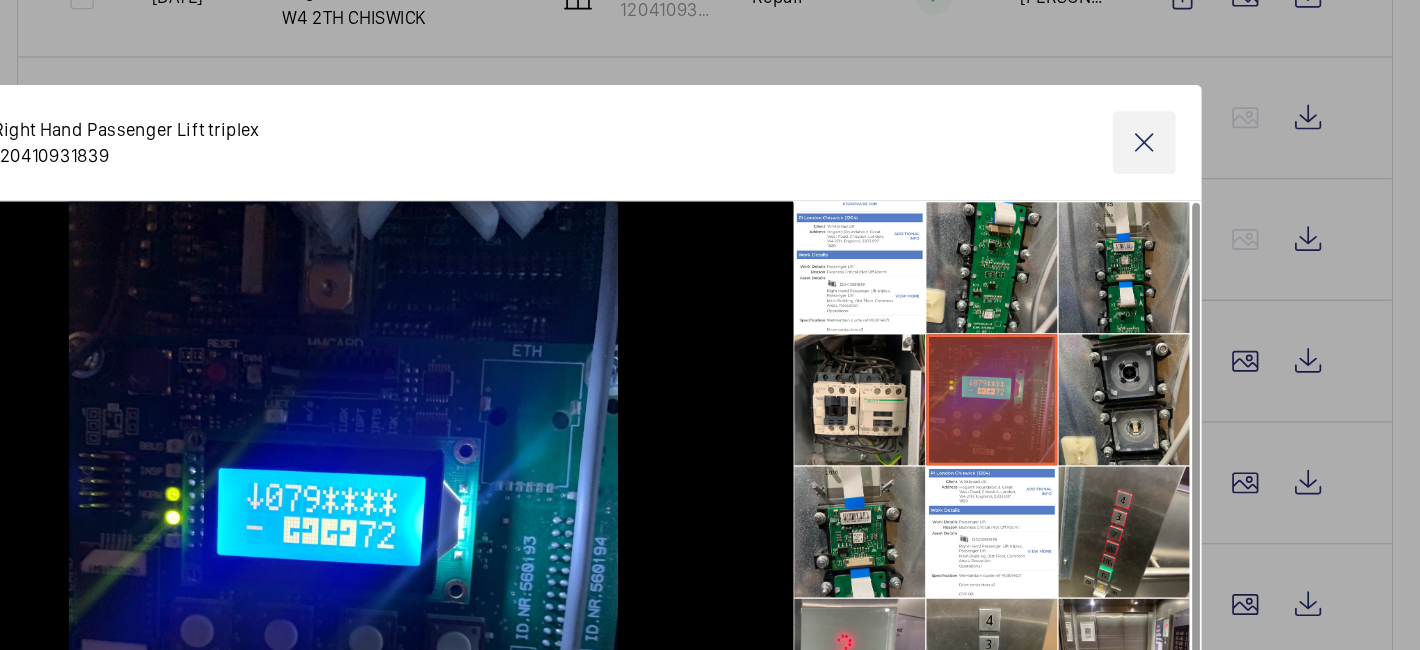 click at bounding box center [1166, 109] 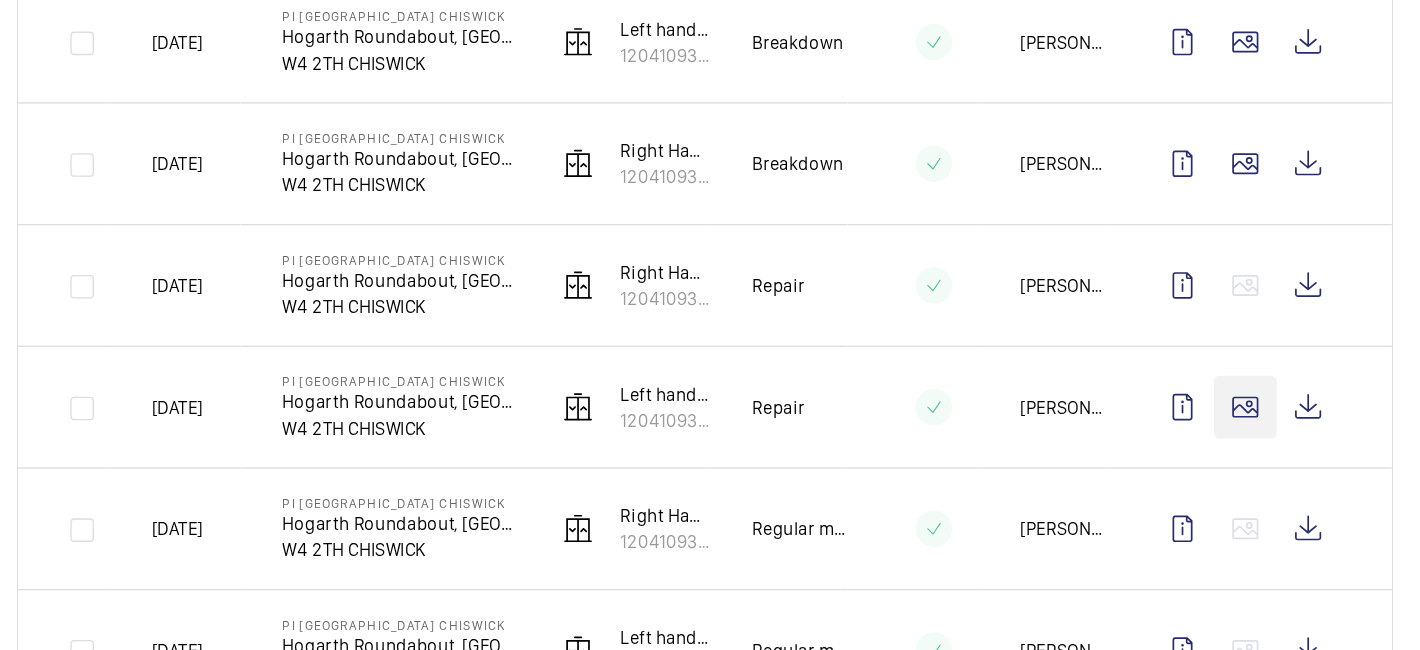 scroll, scrollTop: 2228, scrollLeft: 0, axis: vertical 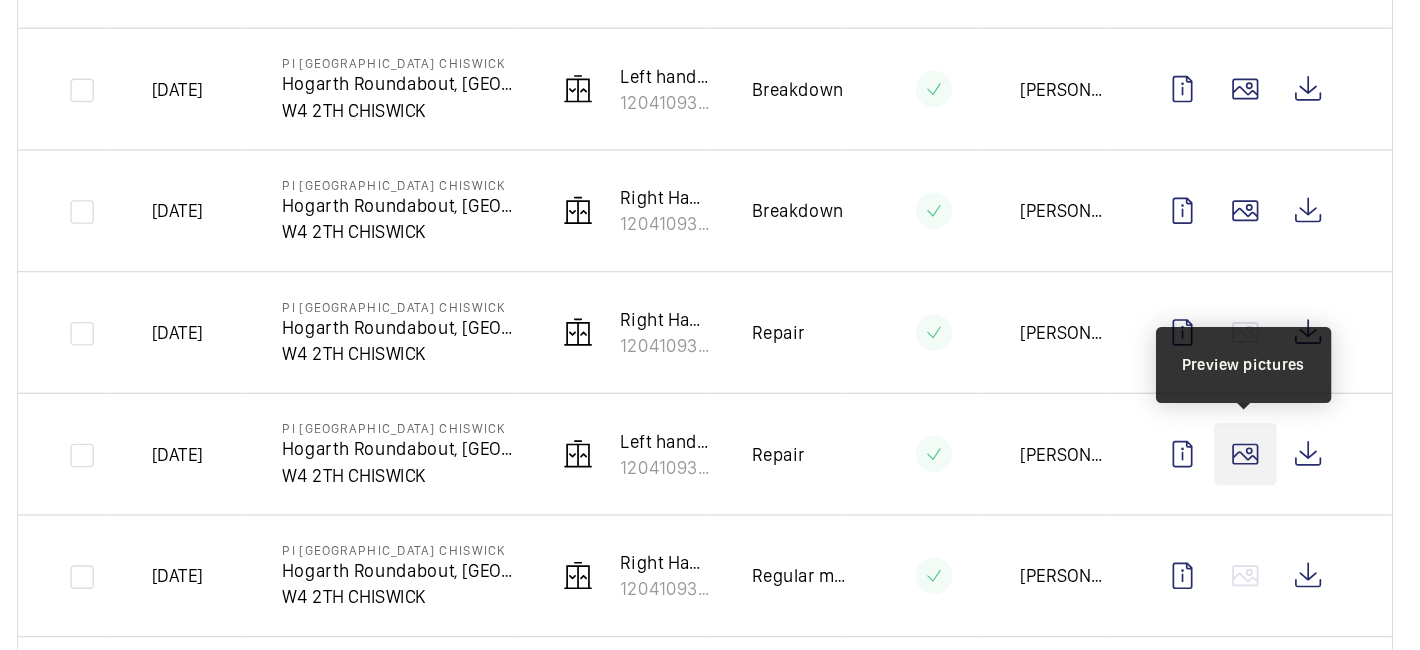 click 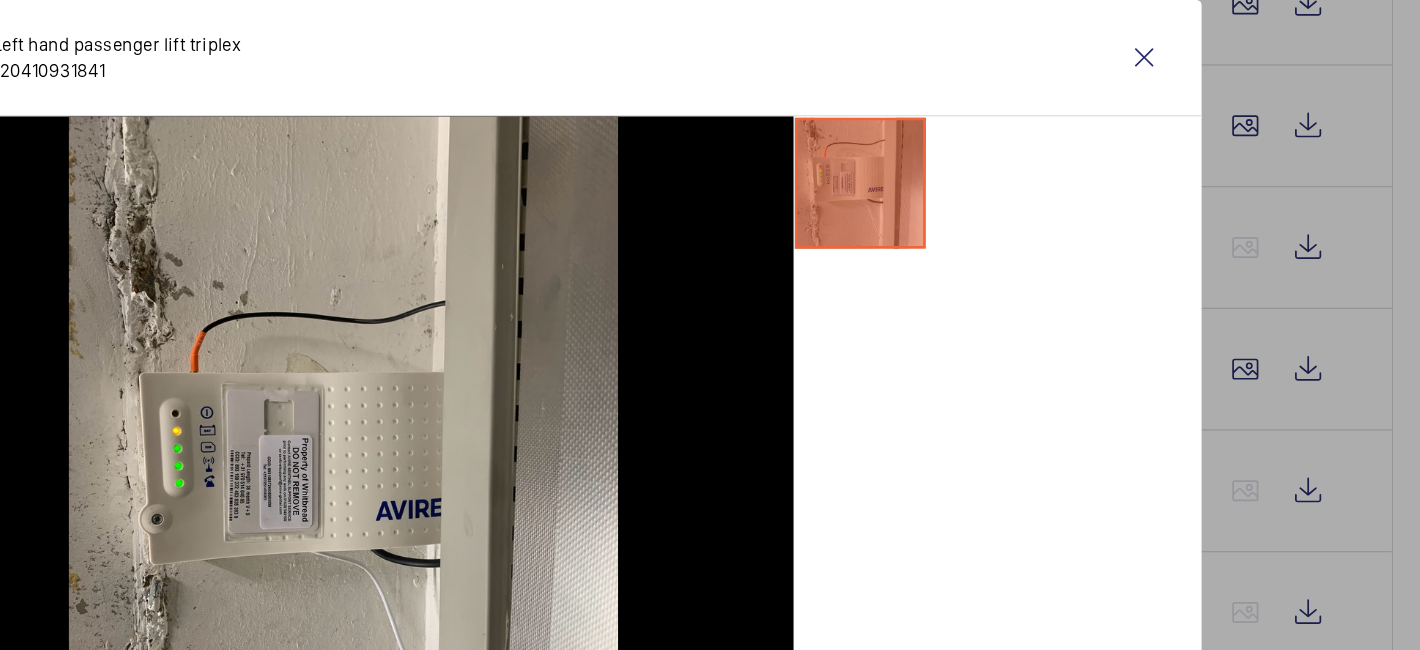 click at bounding box center (710, 325) 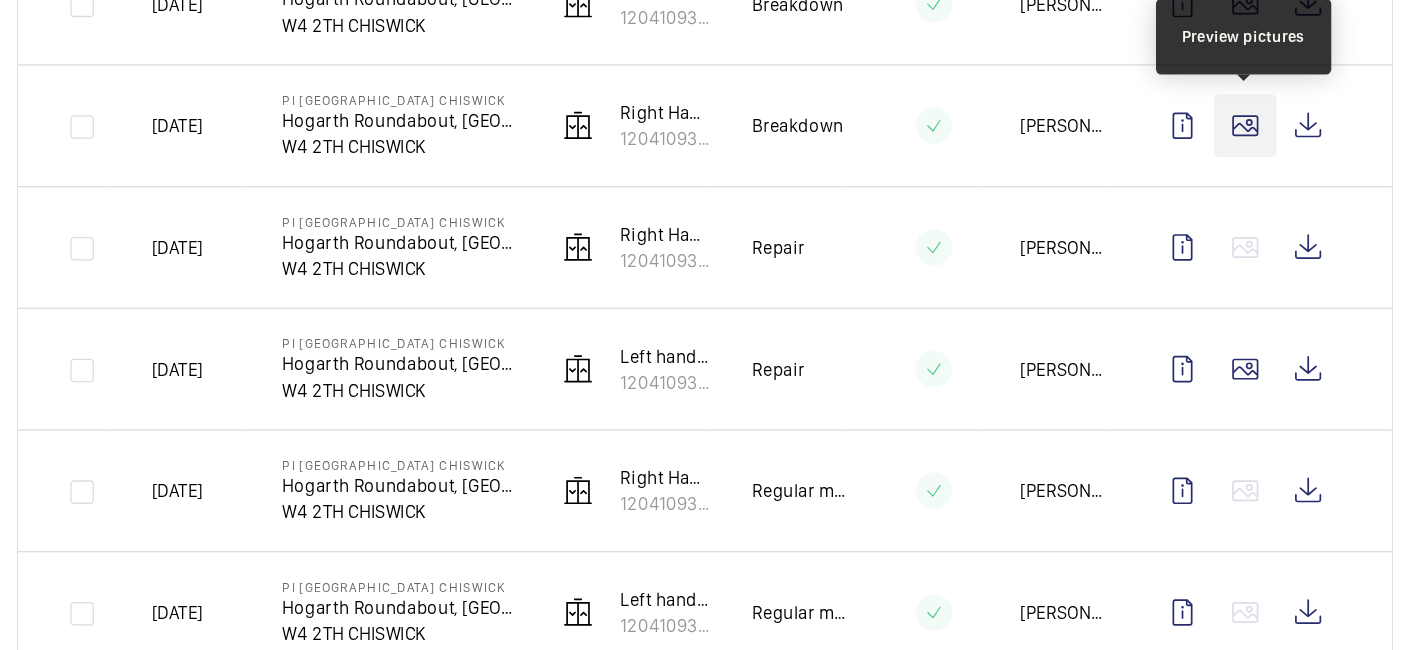 click 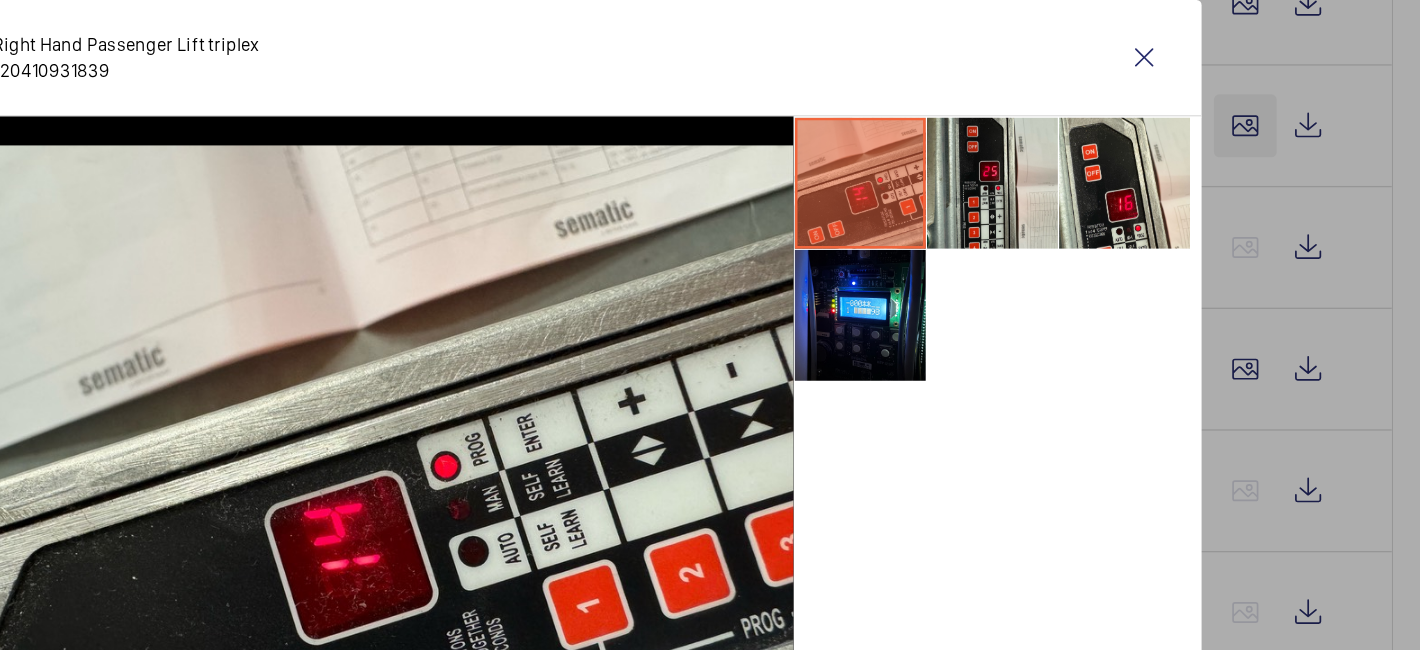 click at bounding box center (710, 325) 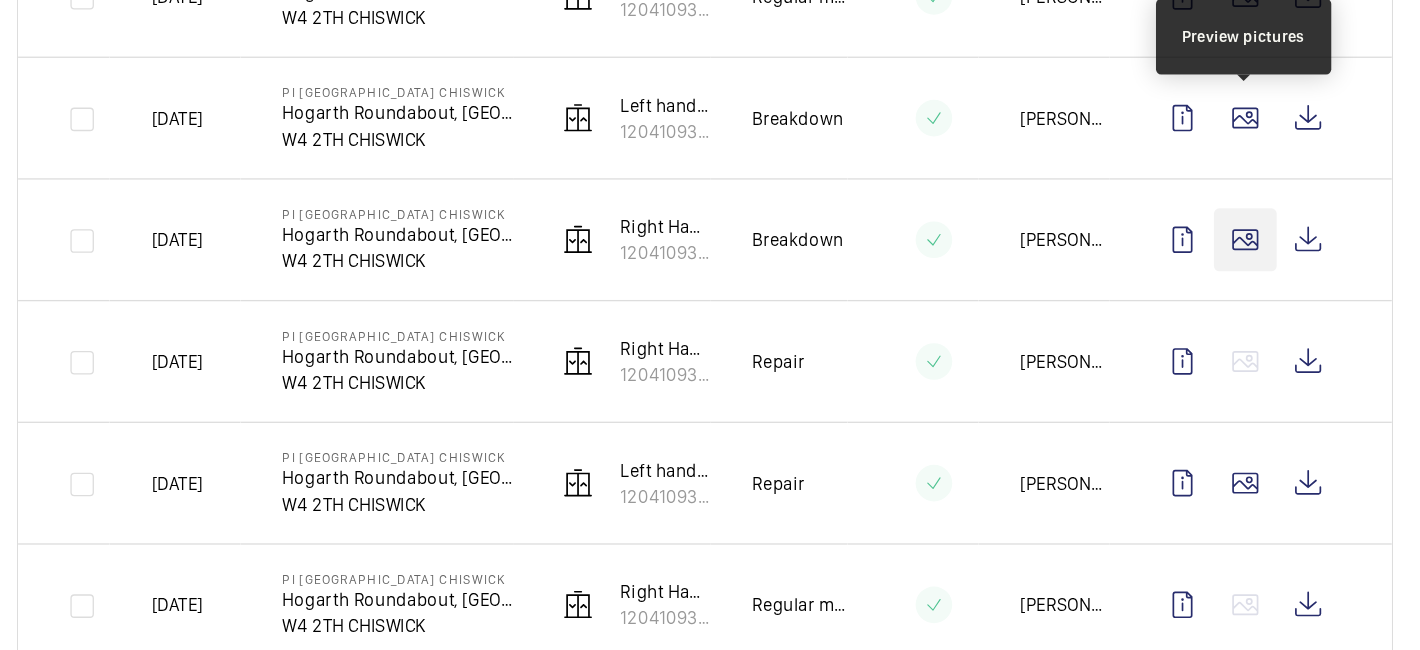scroll, scrollTop: 2040, scrollLeft: 0, axis: vertical 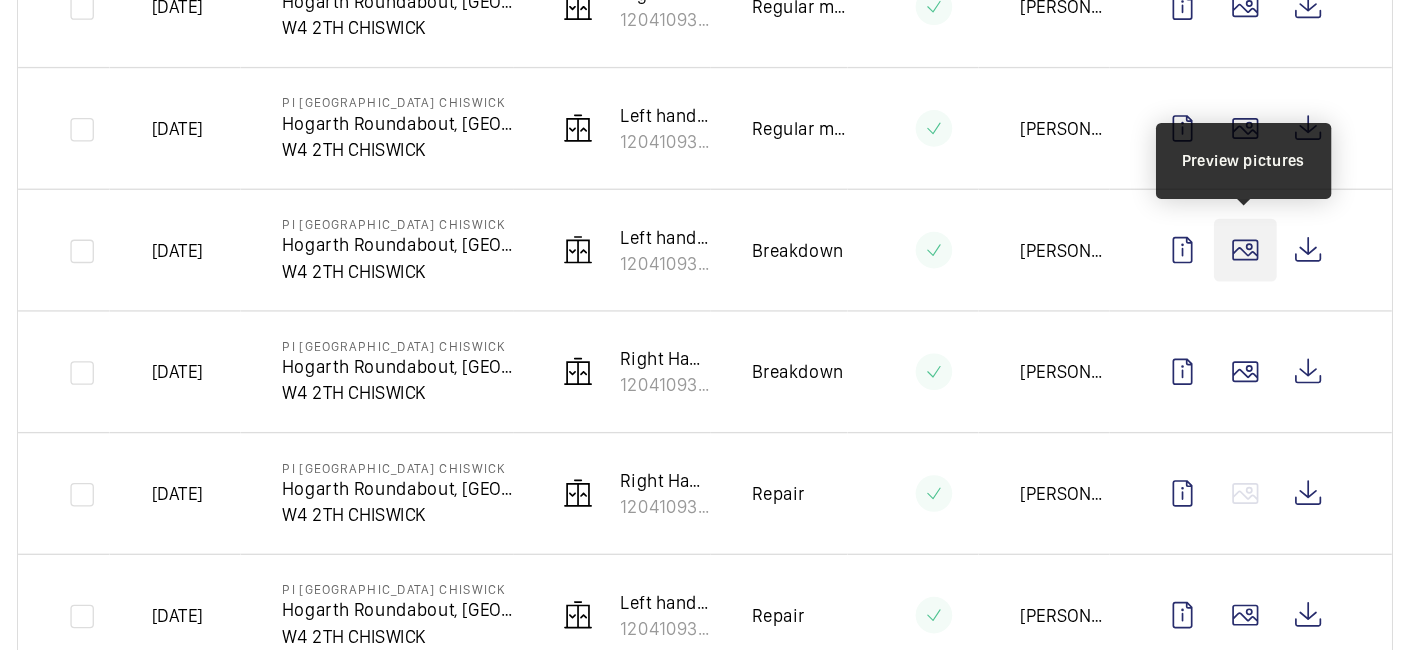 click 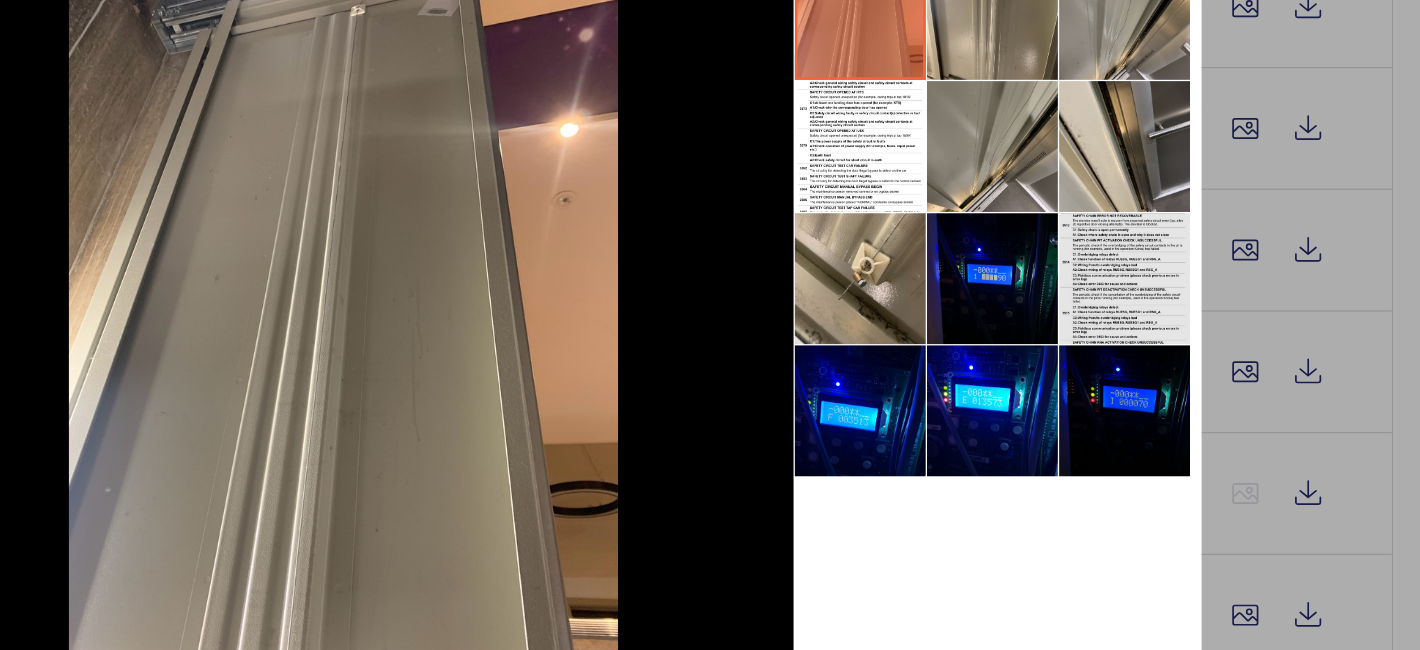 scroll, scrollTop: 0, scrollLeft: 0, axis: both 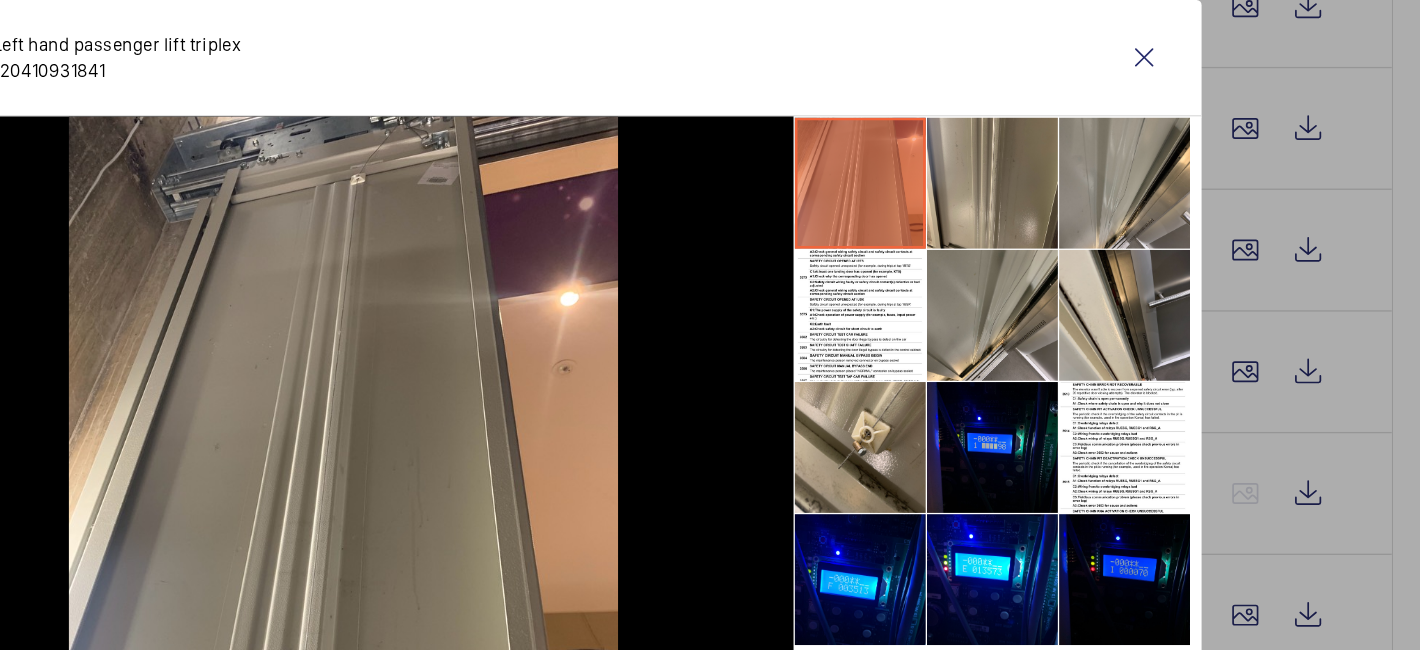 click at bounding box center [710, 325] 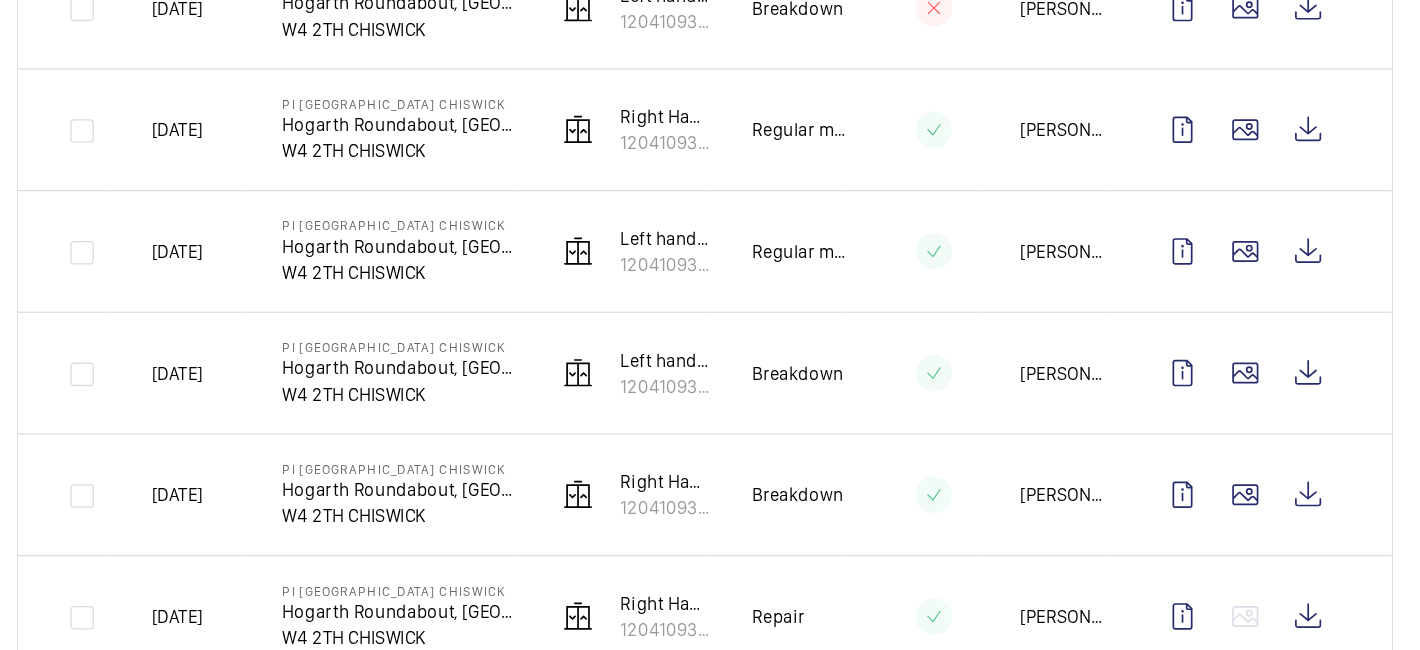 scroll, scrollTop: 1856, scrollLeft: 0, axis: vertical 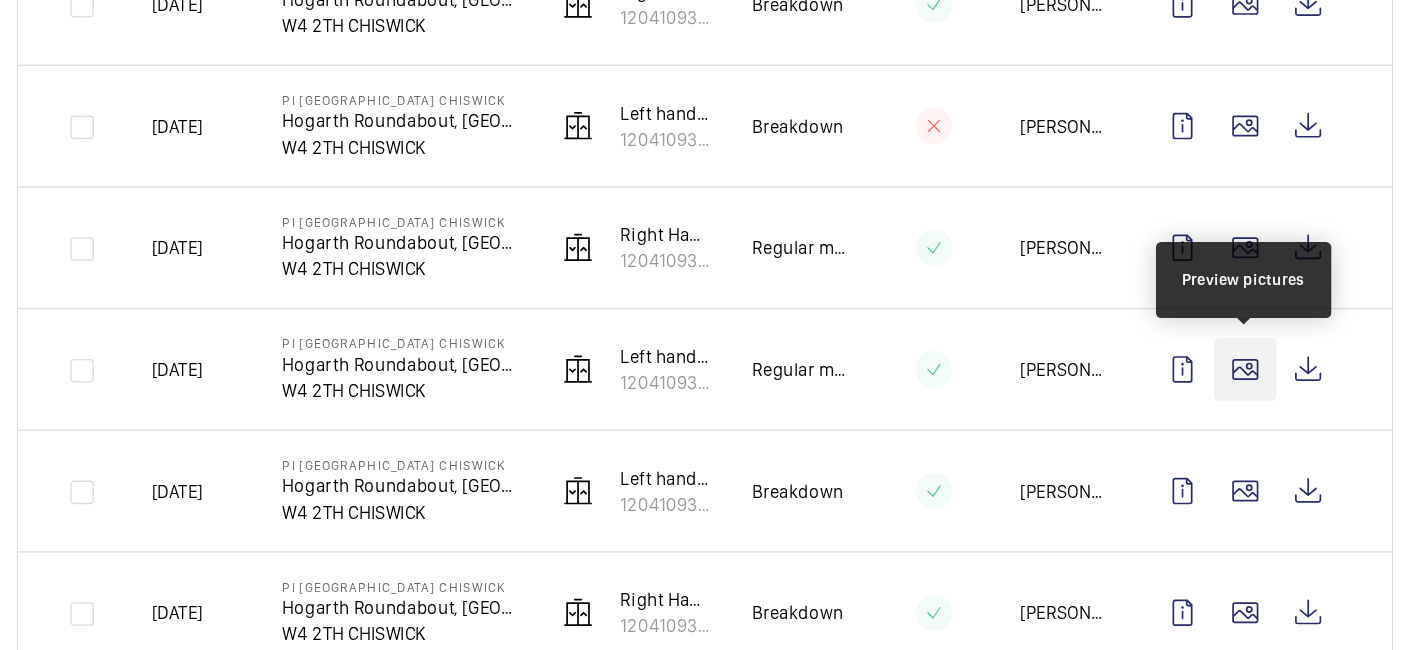 click 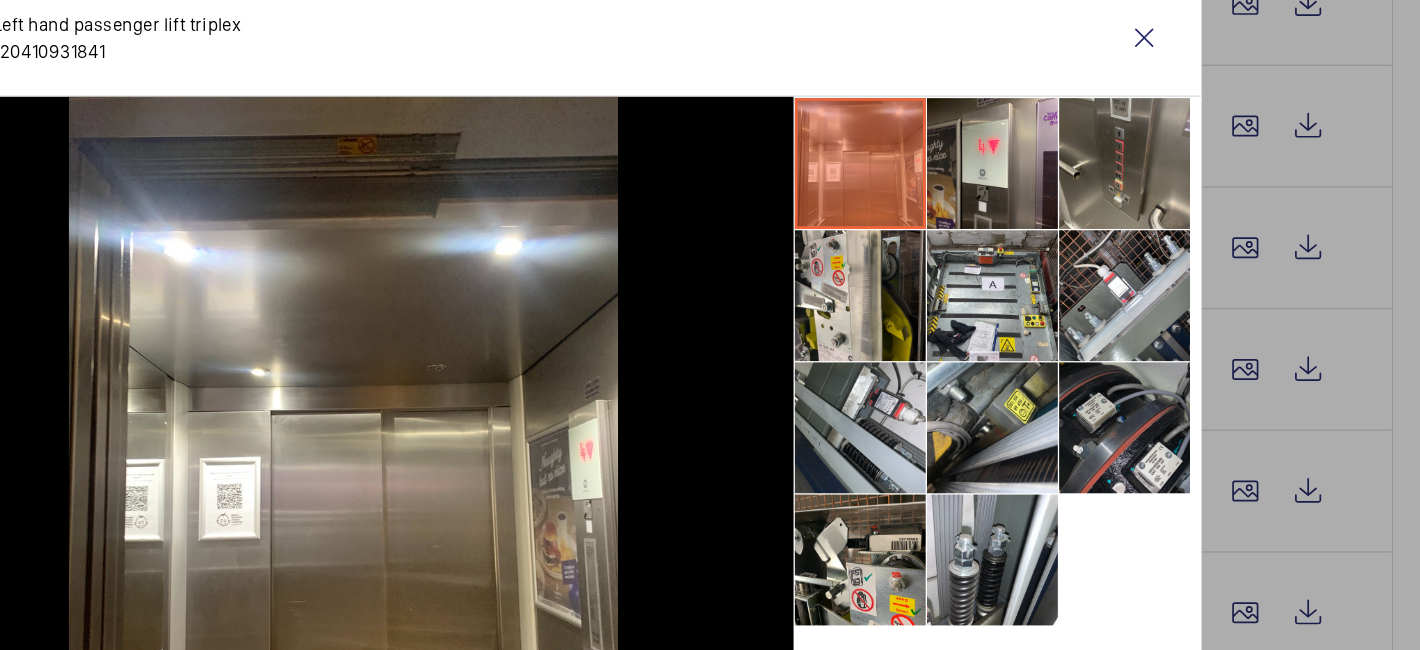 scroll, scrollTop: 0, scrollLeft: 0, axis: both 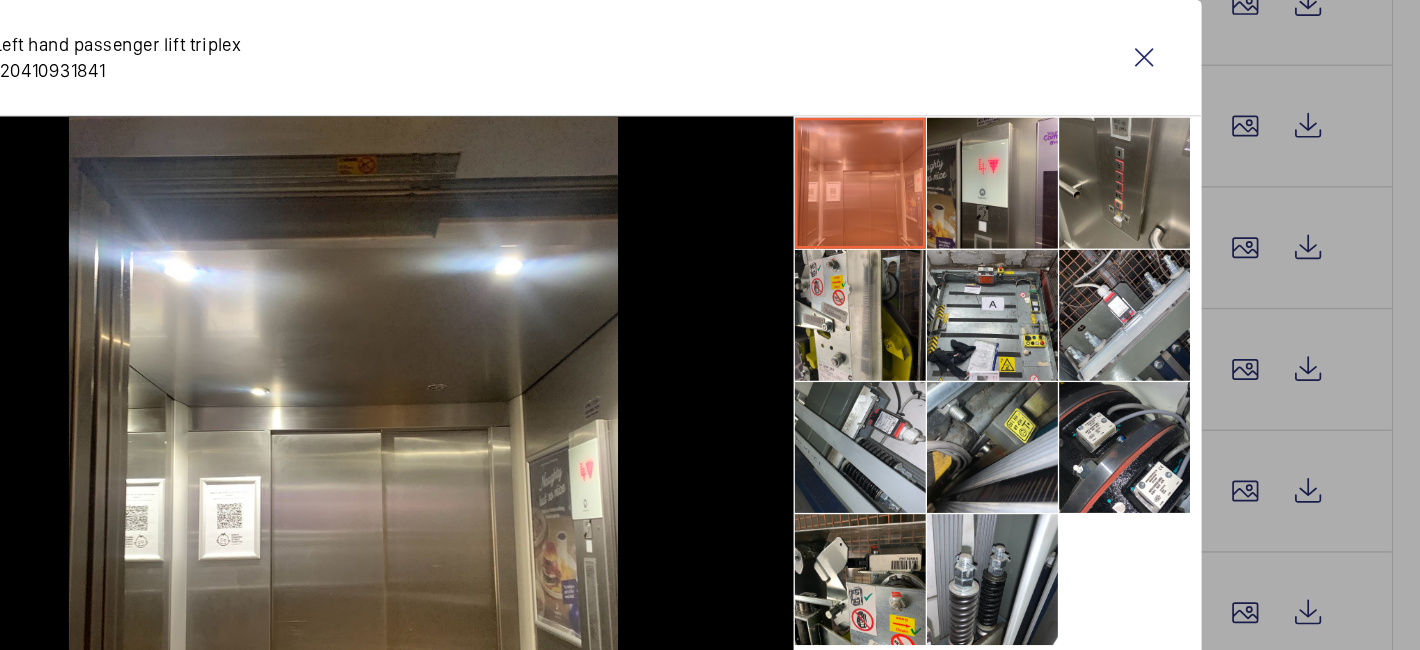 click at bounding box center [710, 325] 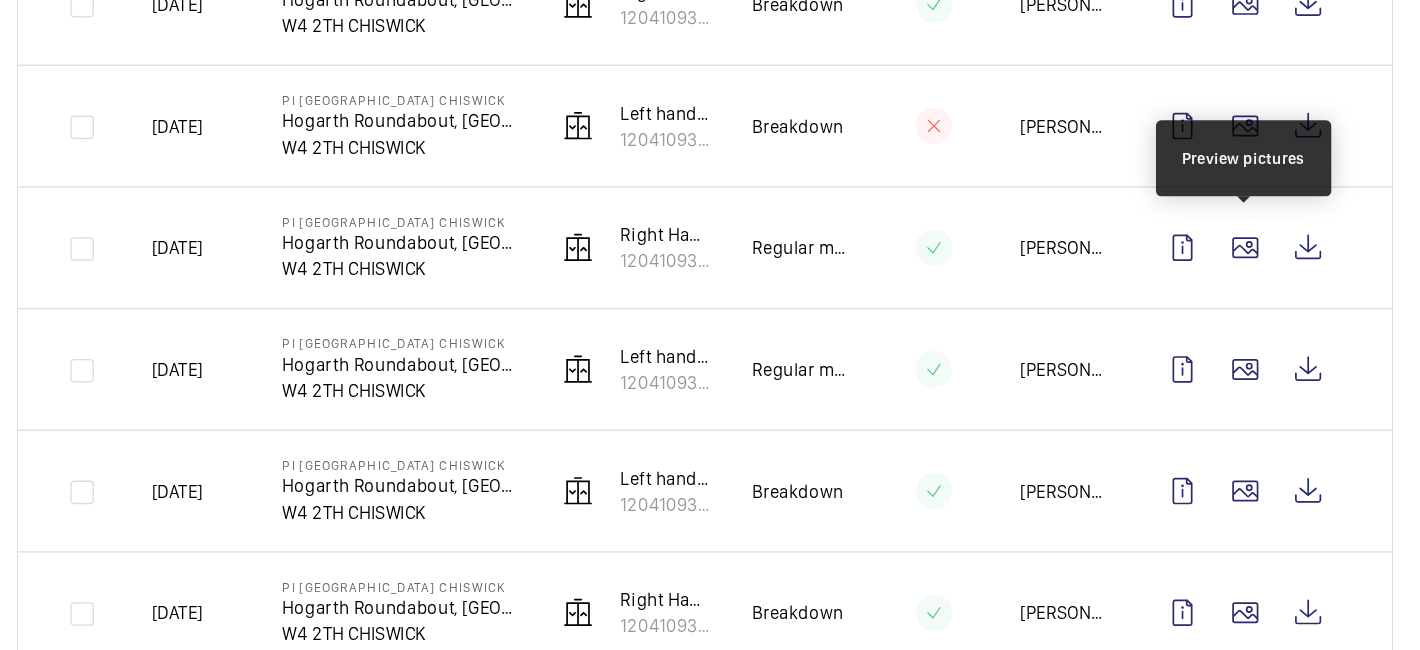 click 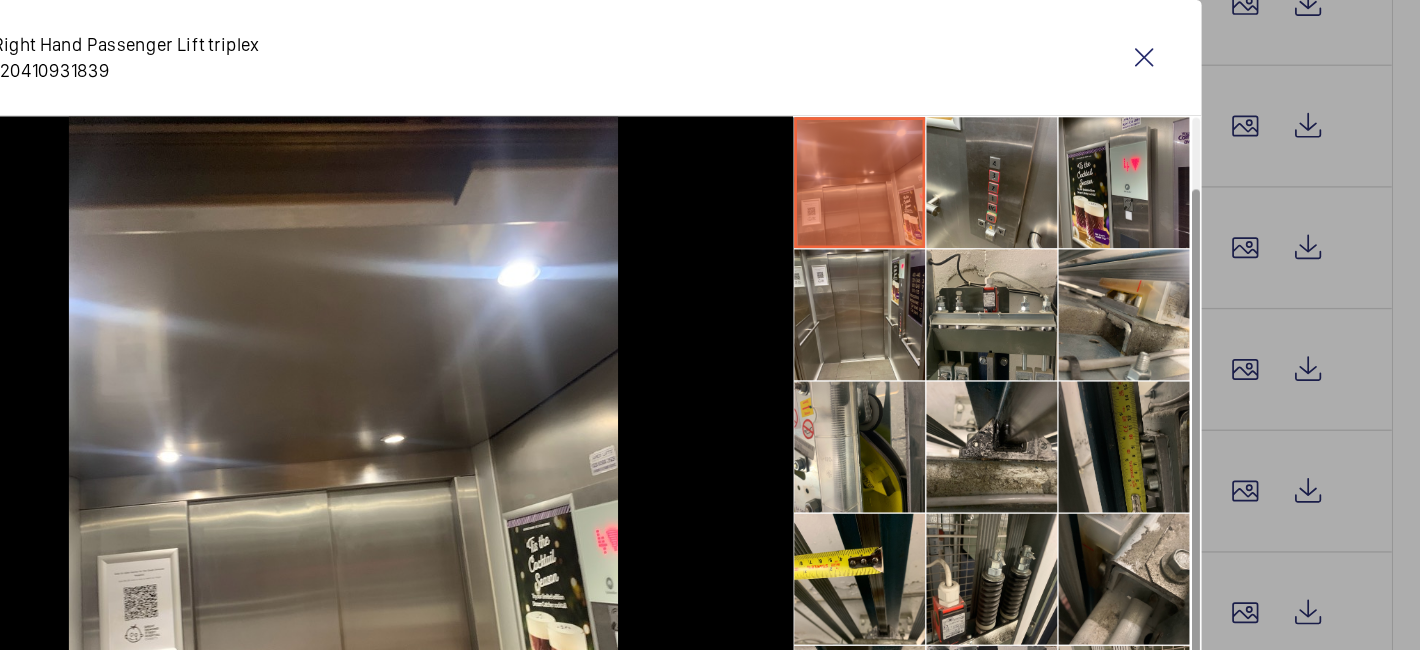 scroll, scrollTop: 148, scrollLeft: 0, axis: vertical 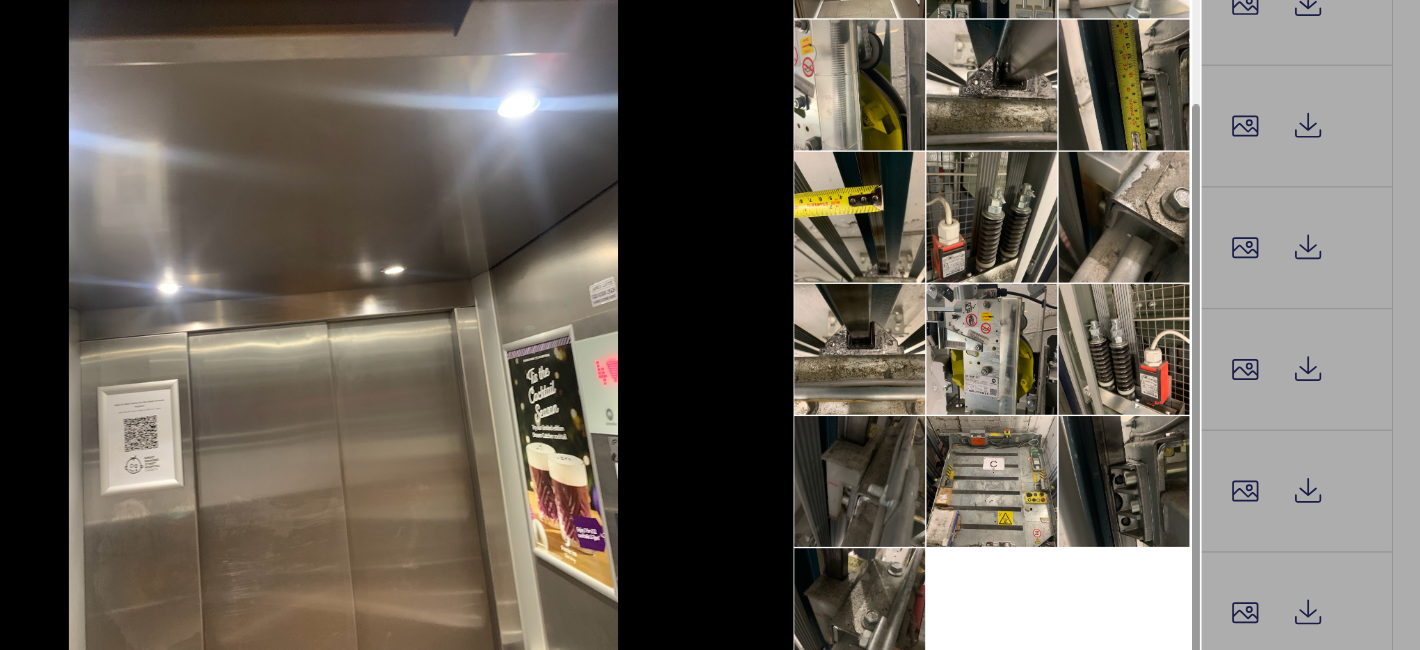 click at bounding box center [710, 325] 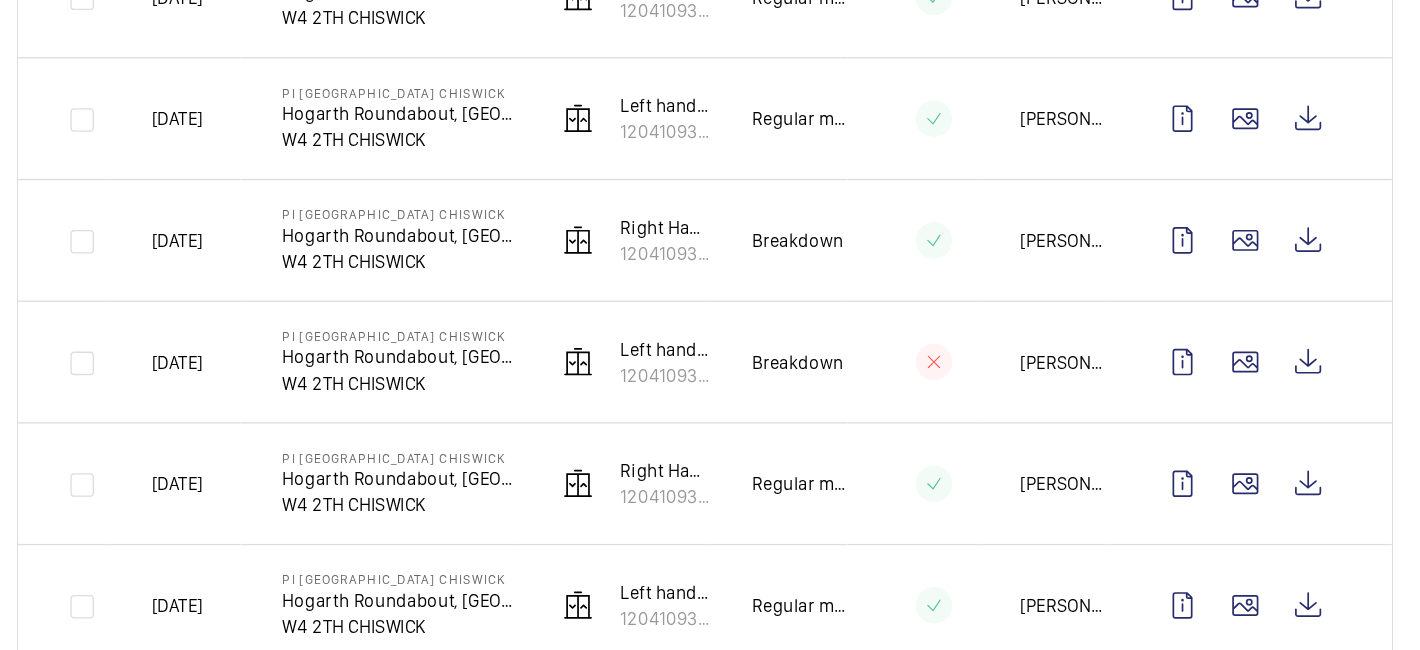 scroll, scrollTop: 1517, scrollLeft: 0, axis: vertical 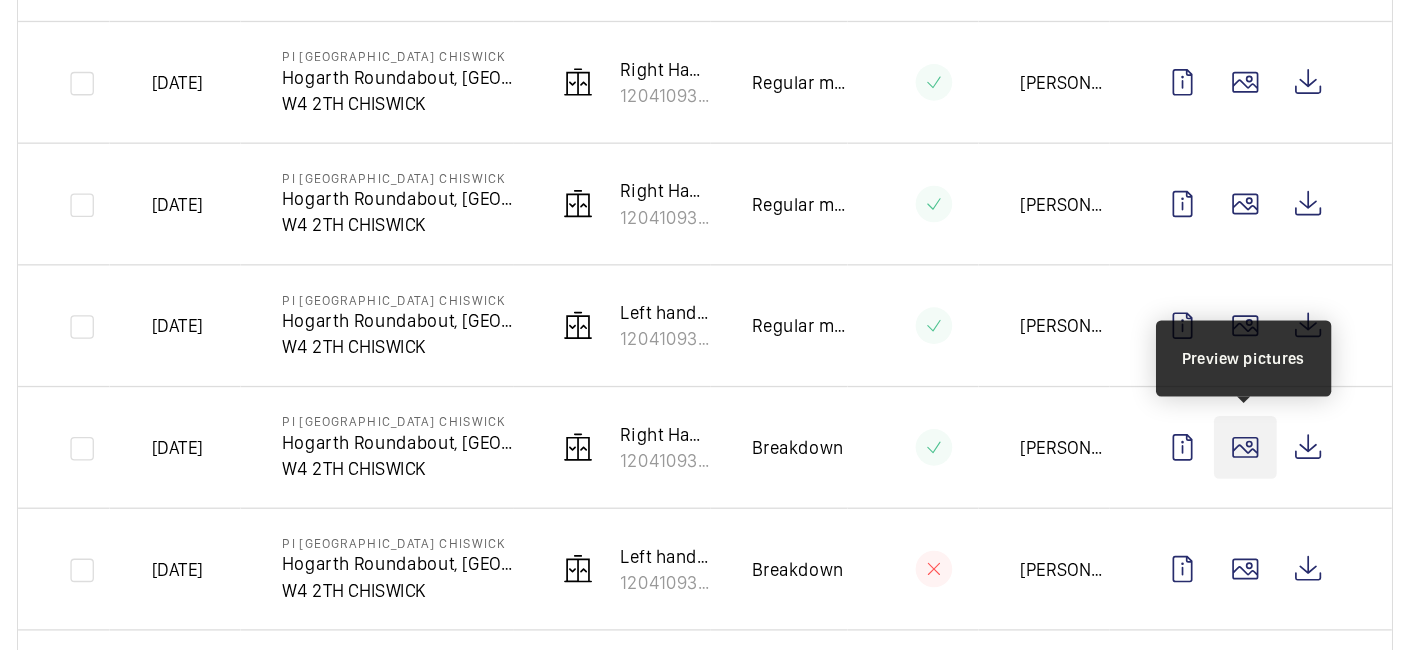 click 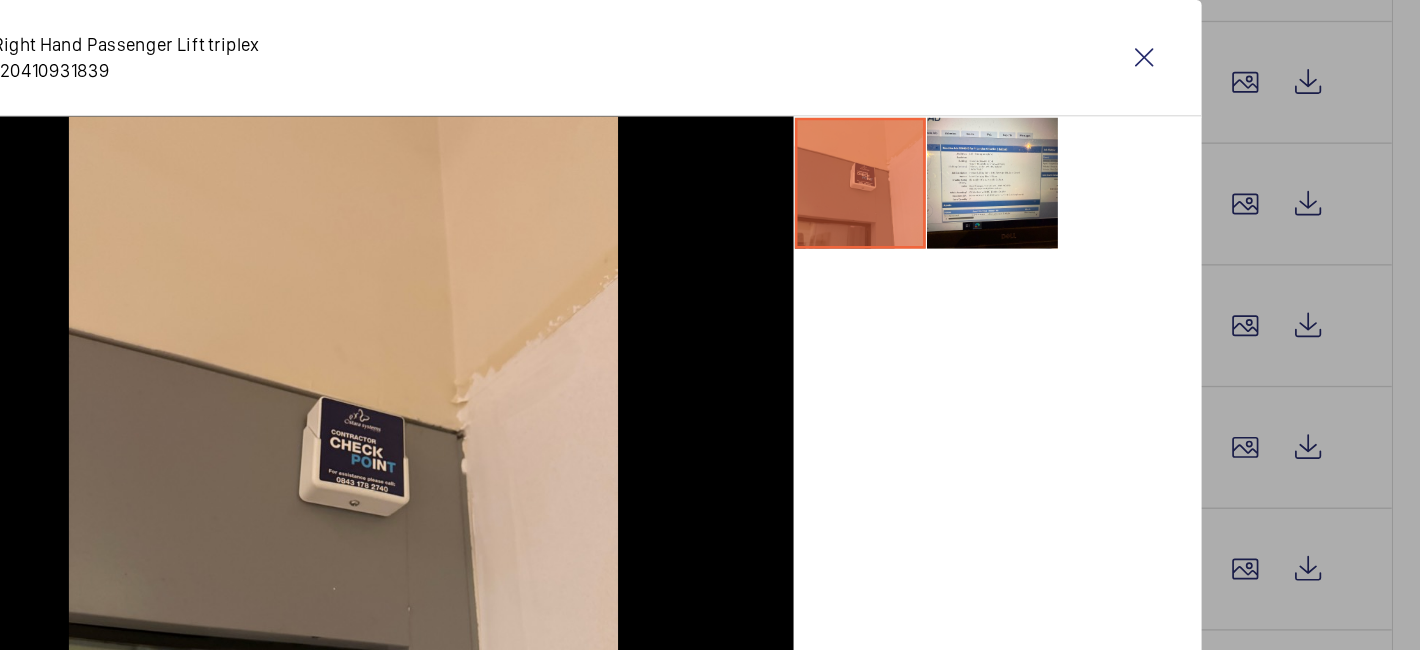 click at bounding box center [710, 325] 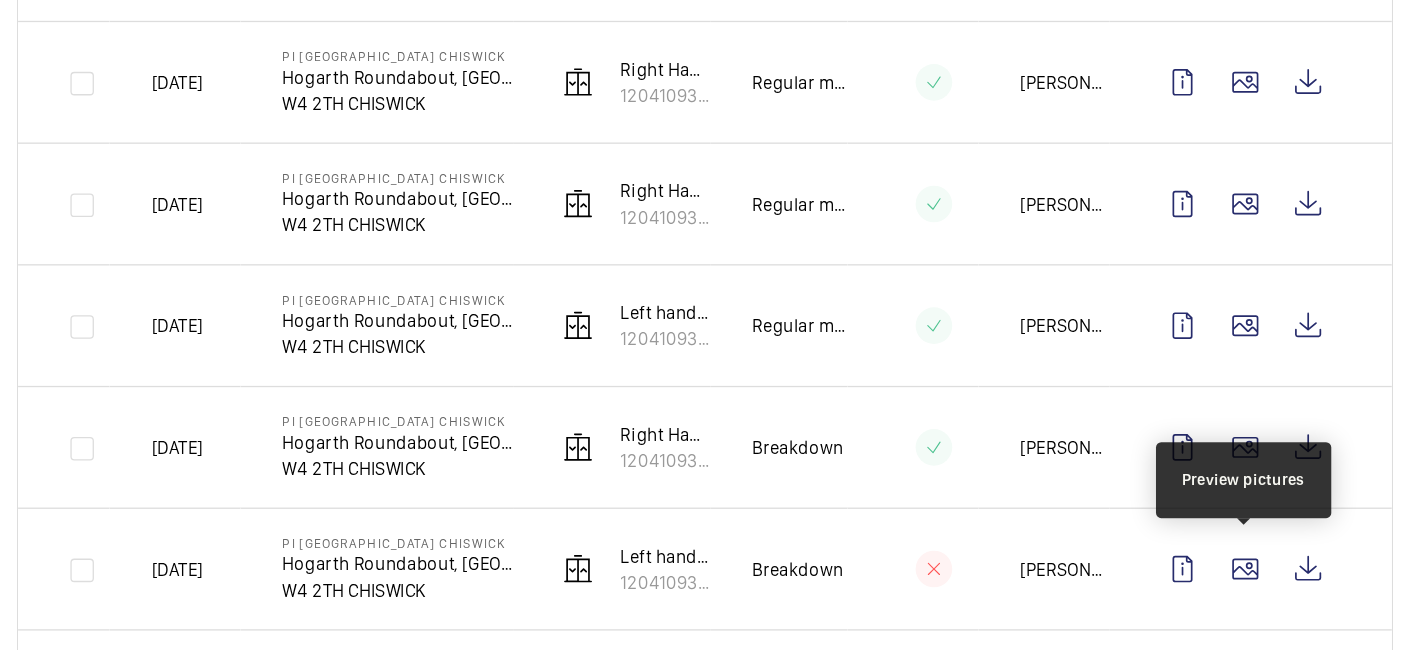 click 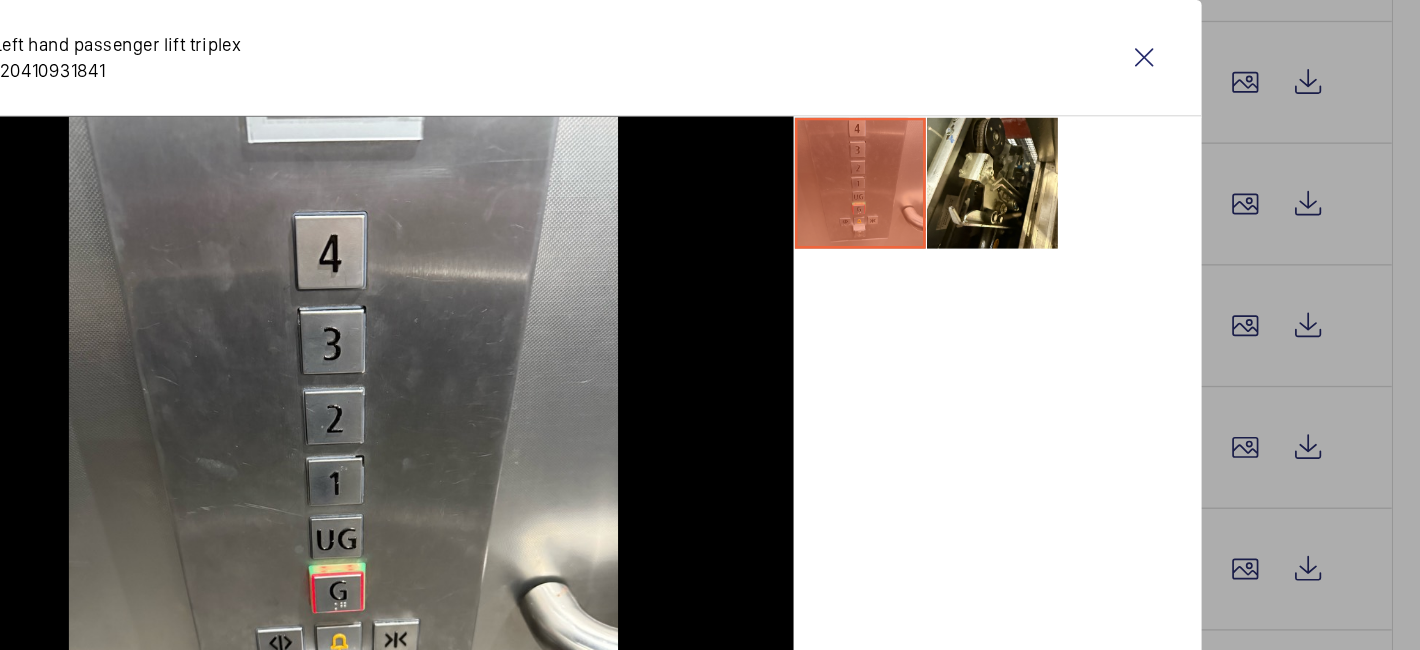 click at bounding box center (710, 325) 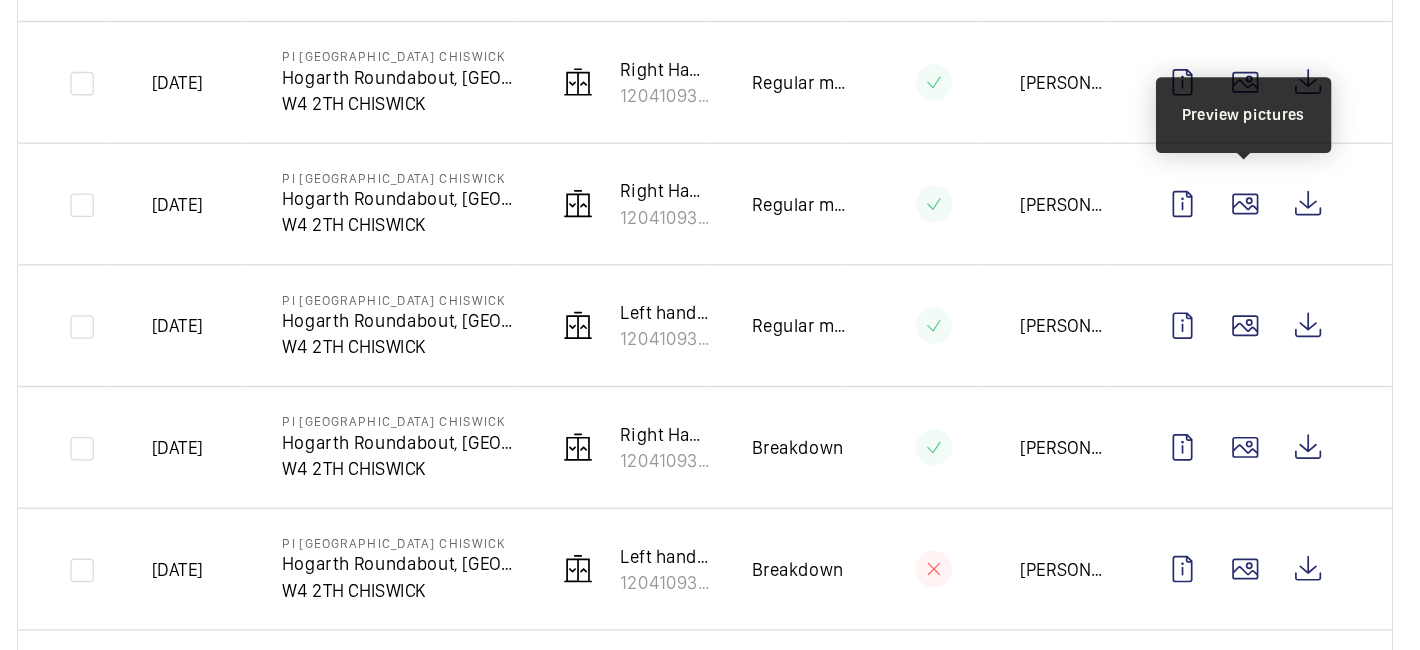 click 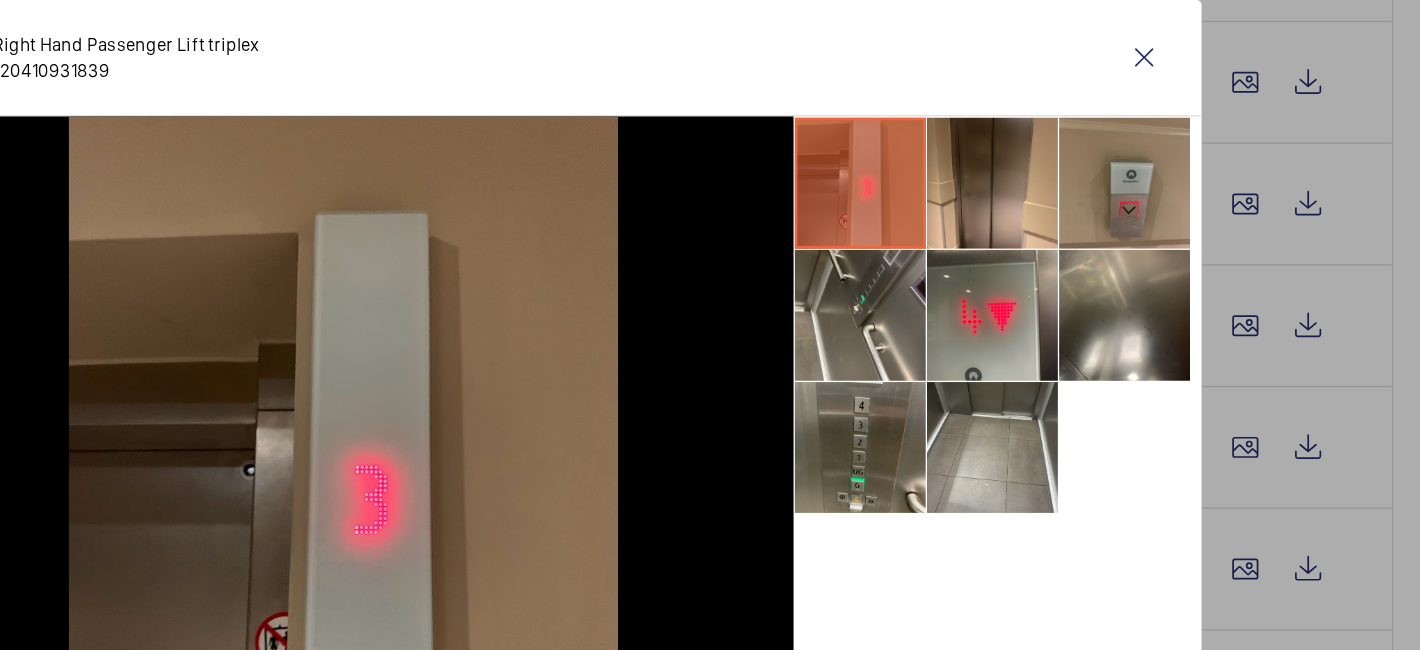 click at bounding box center [710, 325] 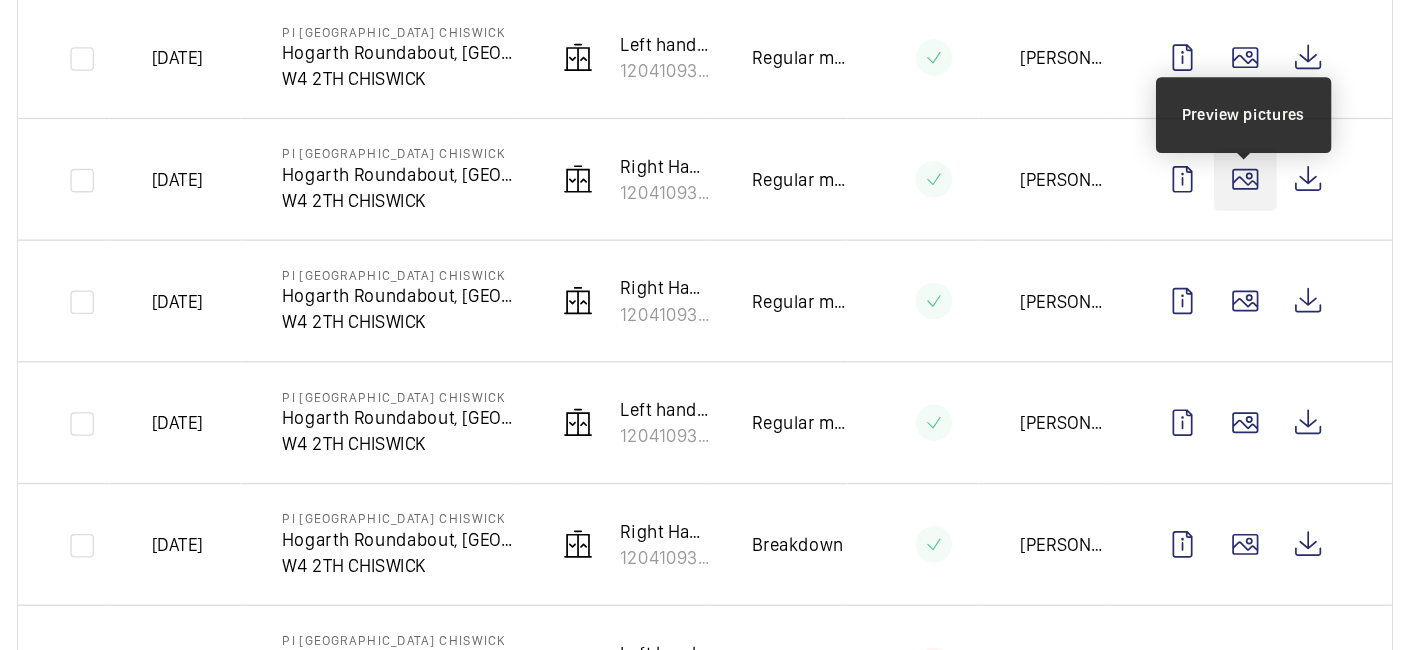 scroll, scrollTop: 1398, scrollLeft: 0, axis: vertical 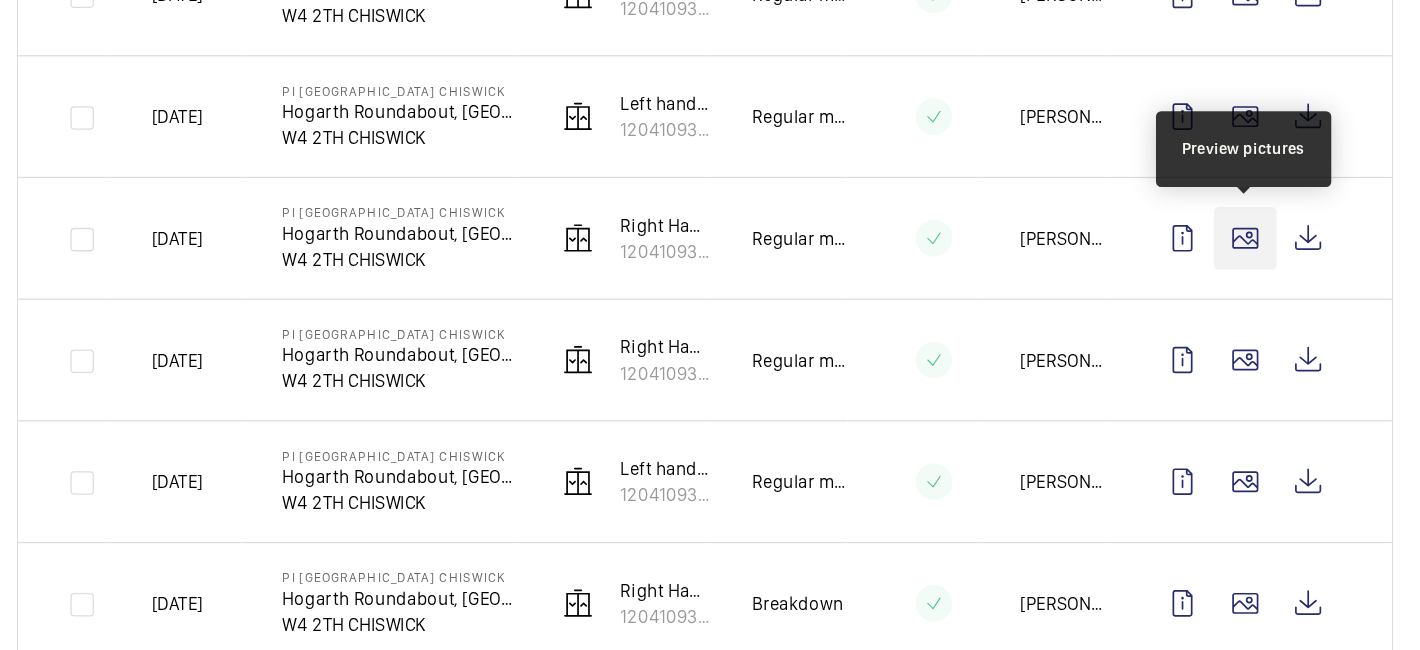 click 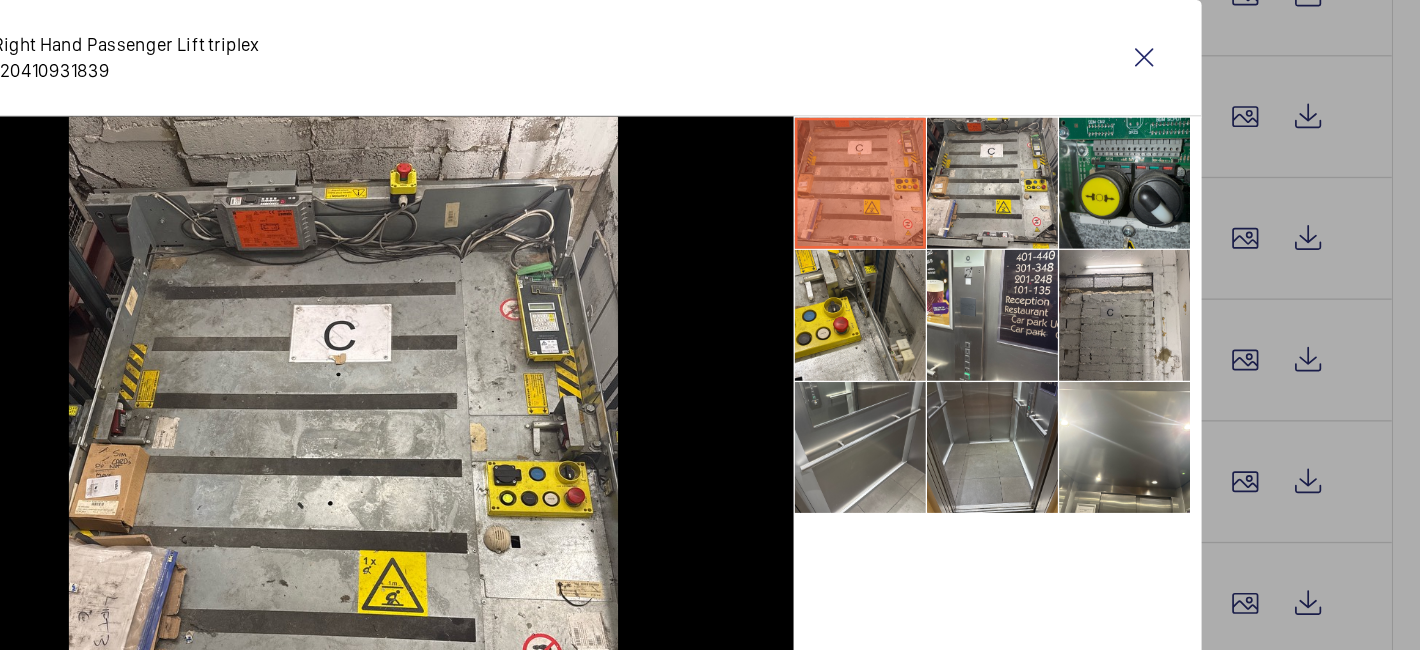 click at bounding box center [1151, 205] 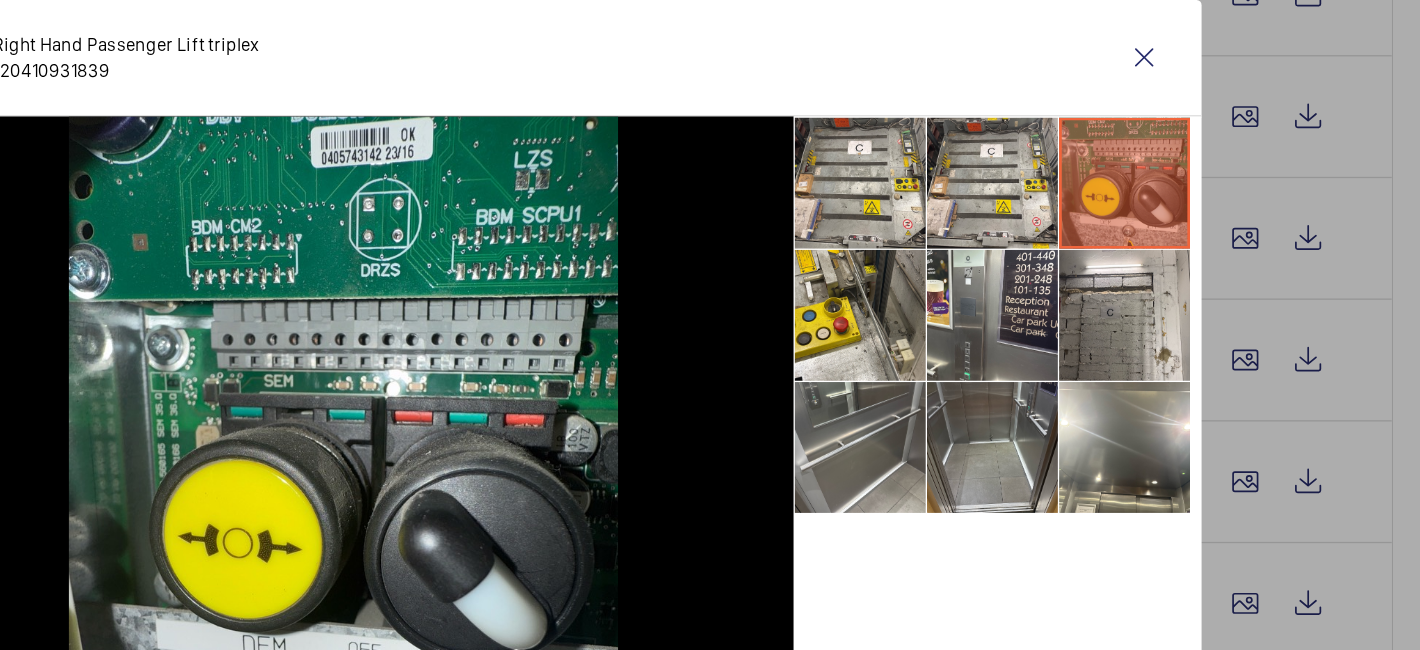 click at bounding box center (710, 325) 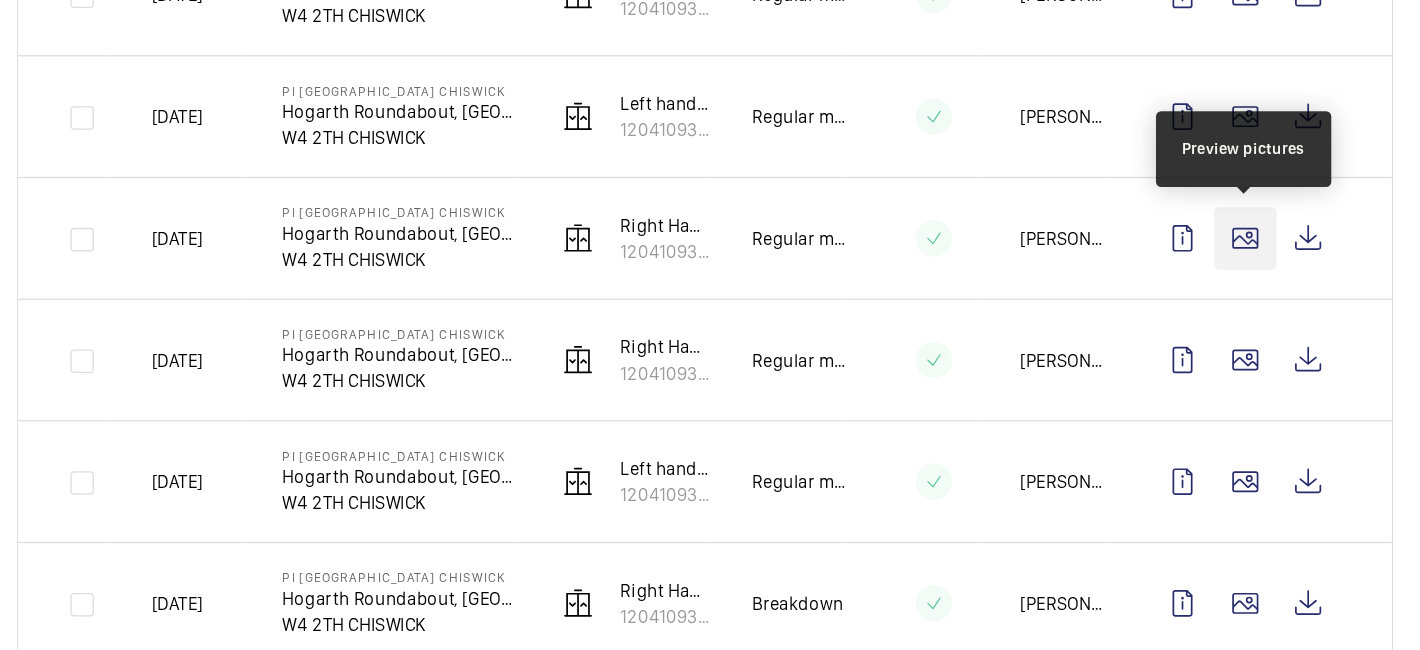 click 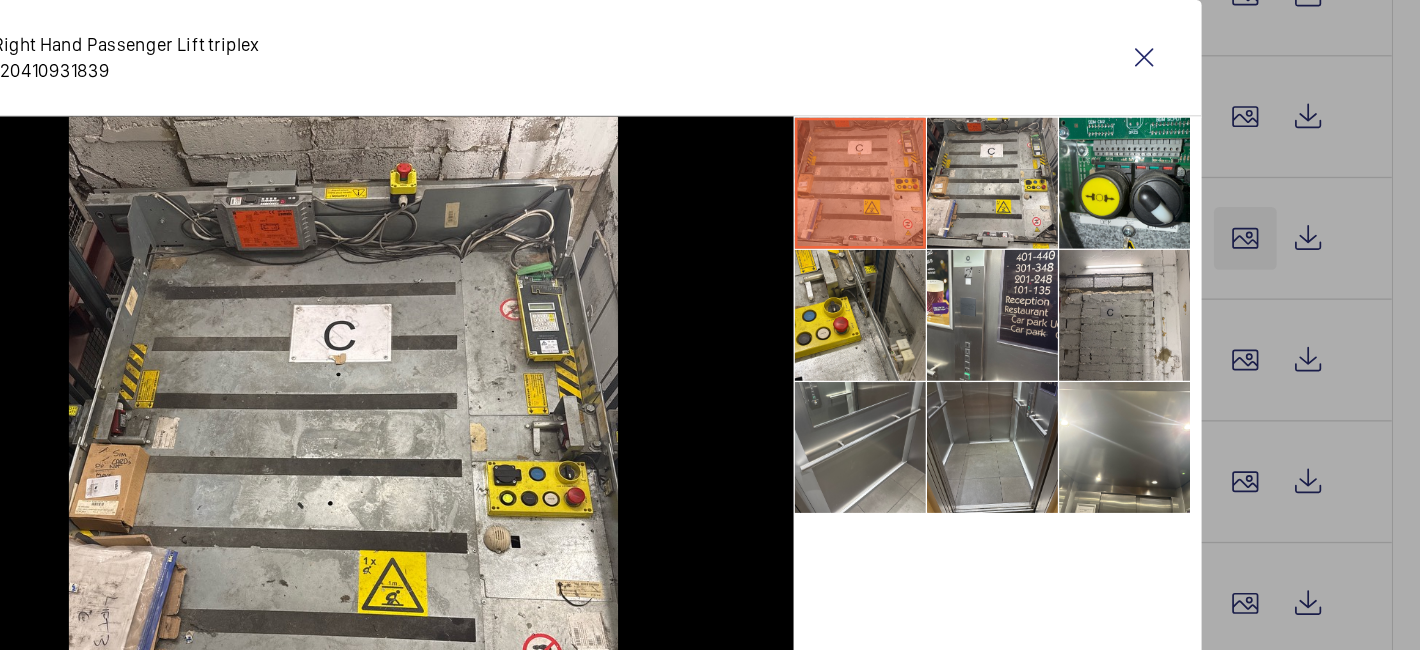 click at bounding box center (710, 325) 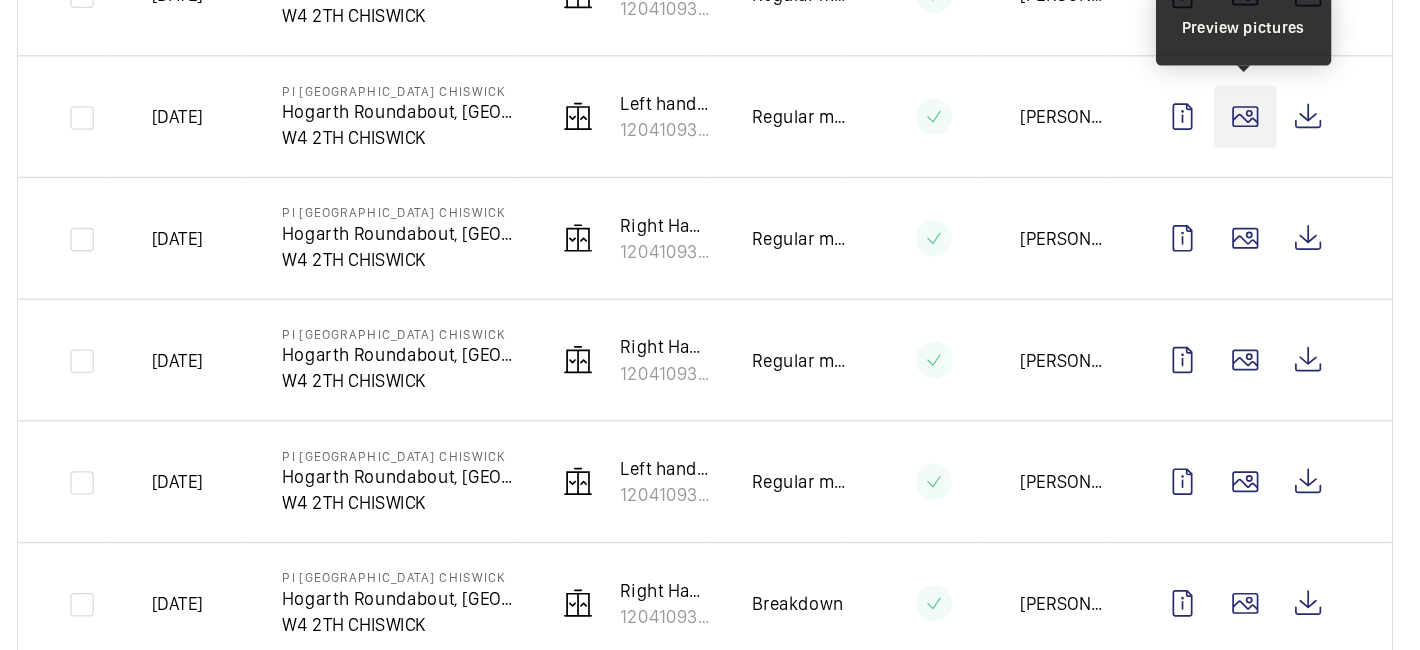 click 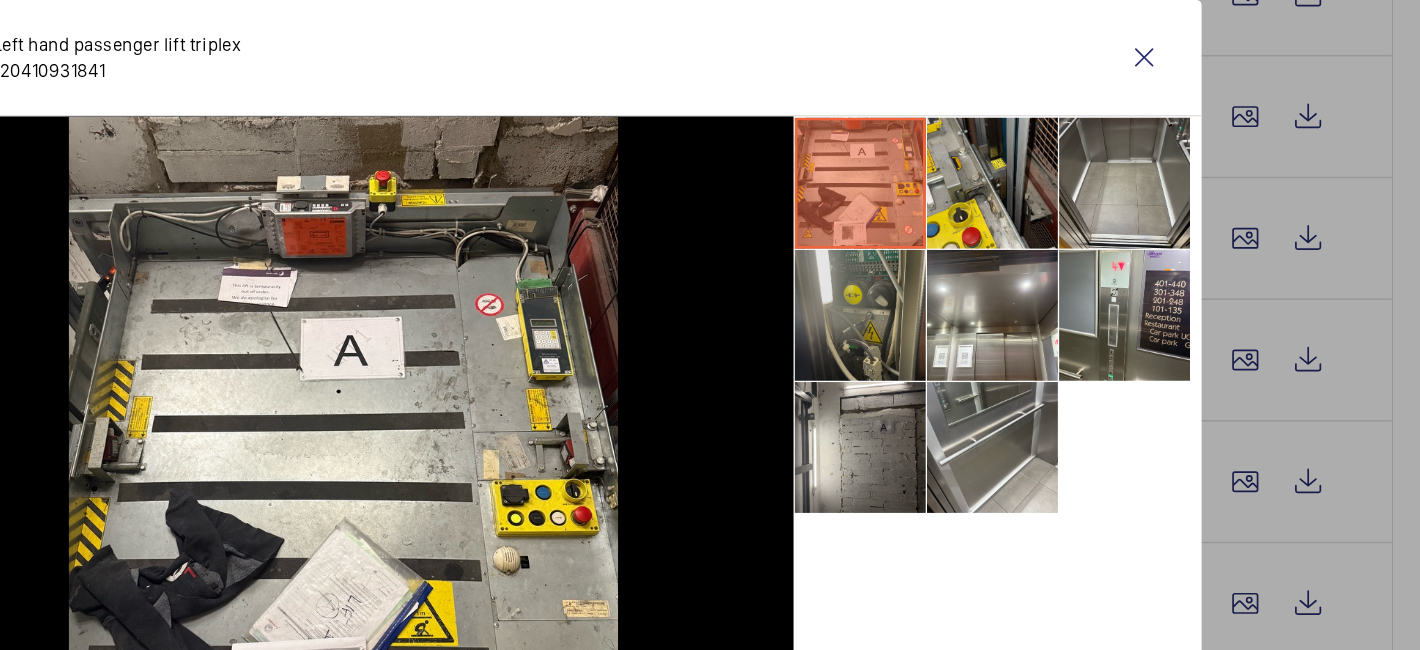 click at bounding box center [949, 306] 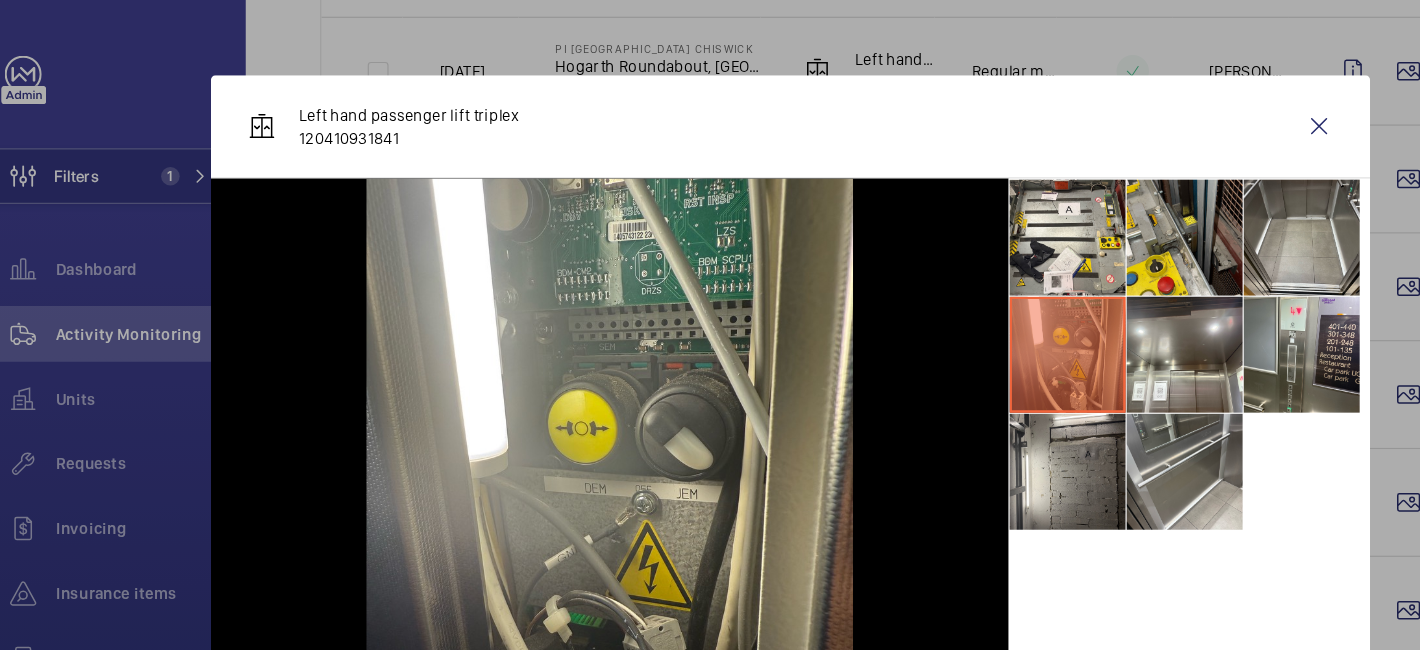 click at bounding box center (949, 306) 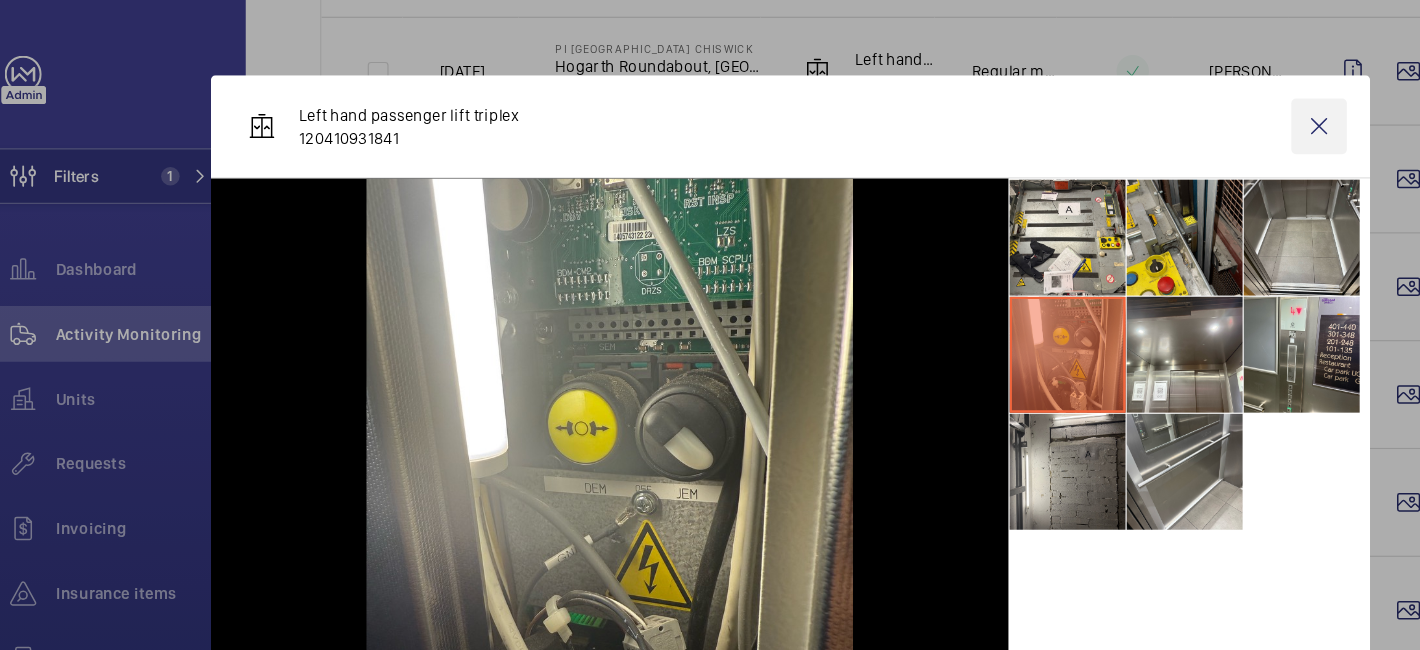 click at bounding box center [1166, 109] 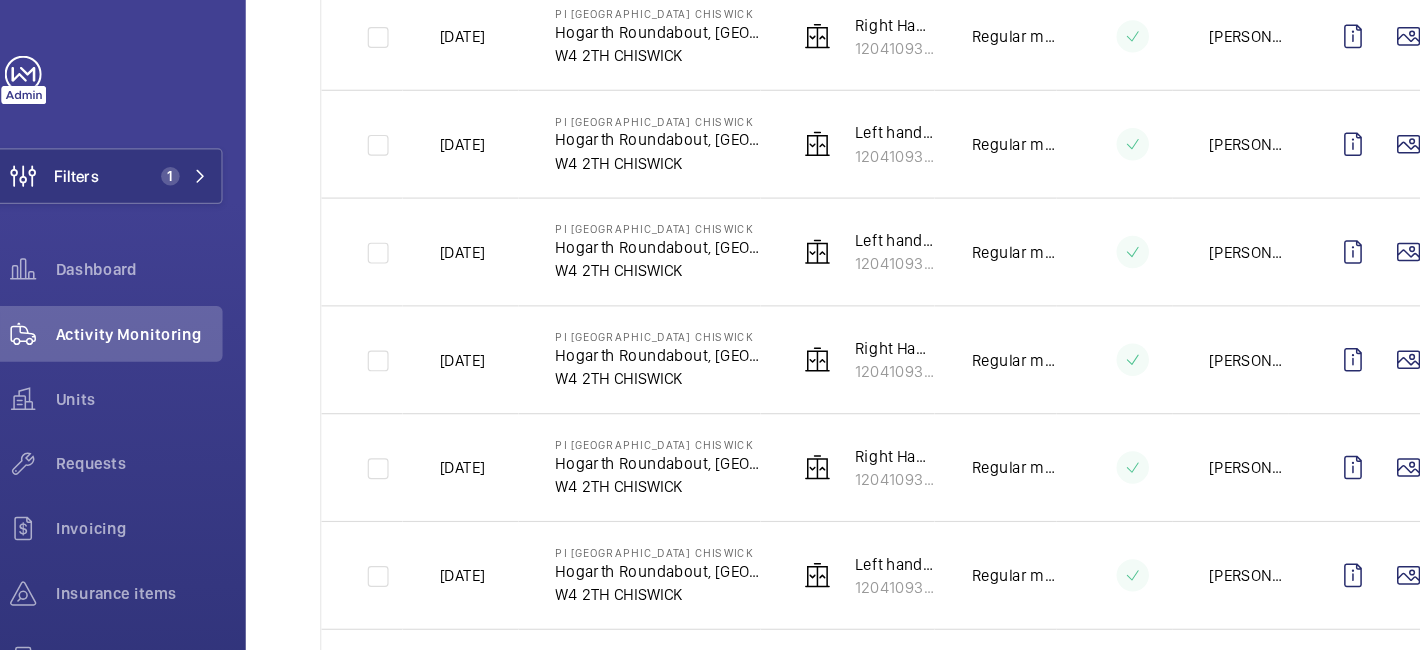 scroll, scrollTop: 1315, scrollLeft: 0, axis: vertical 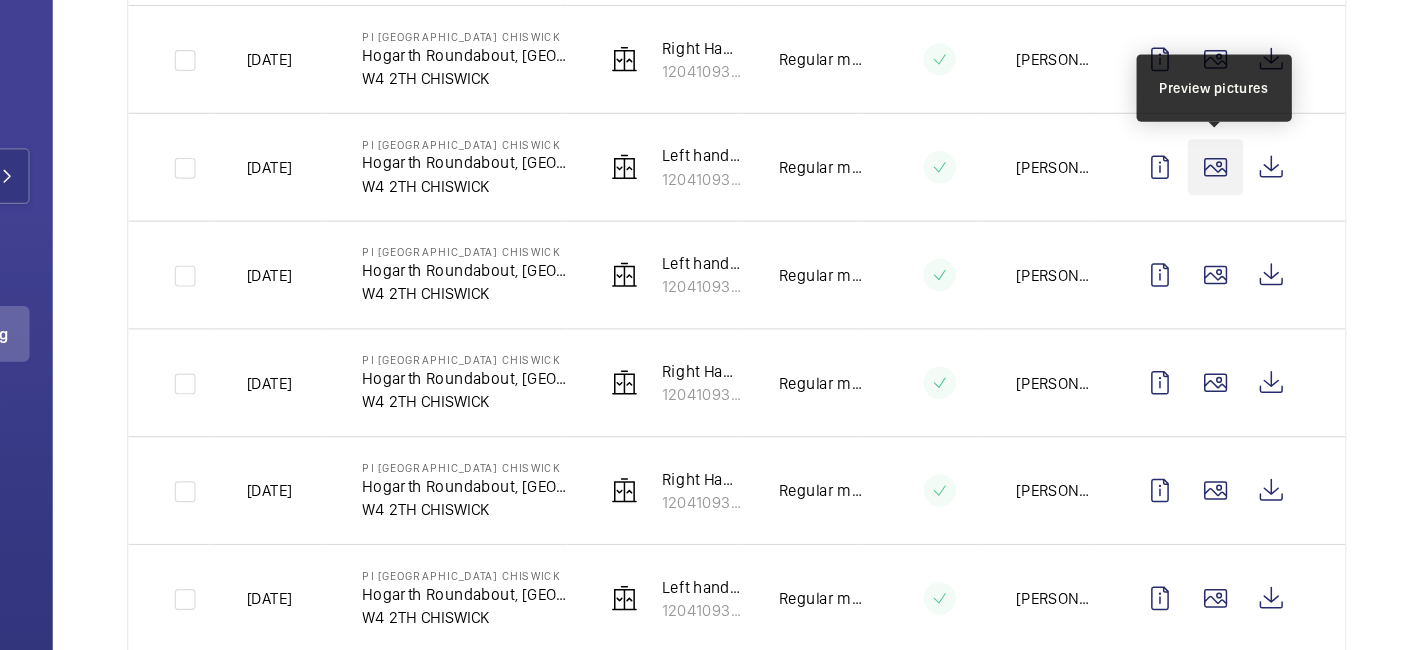 click 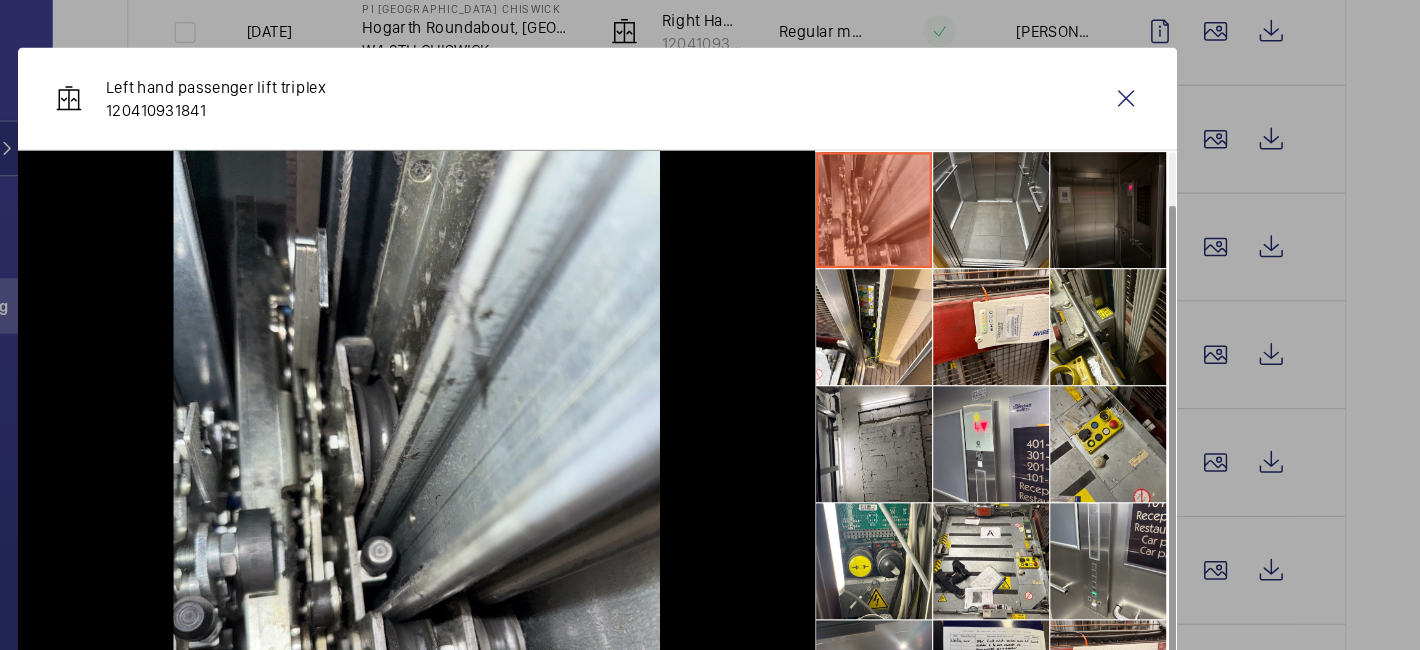scroll, scrollTop: 47, scrollLeft: 0, axis: vertical 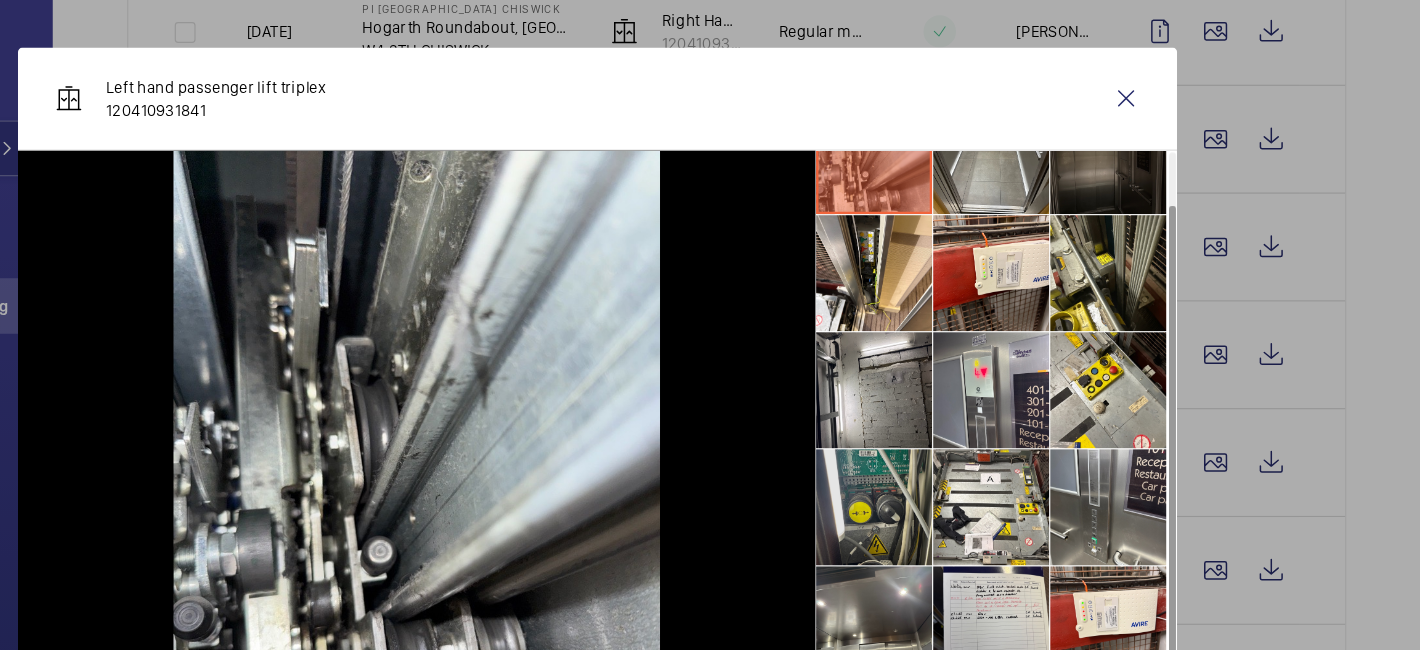 click at bounding box center [949, 461] 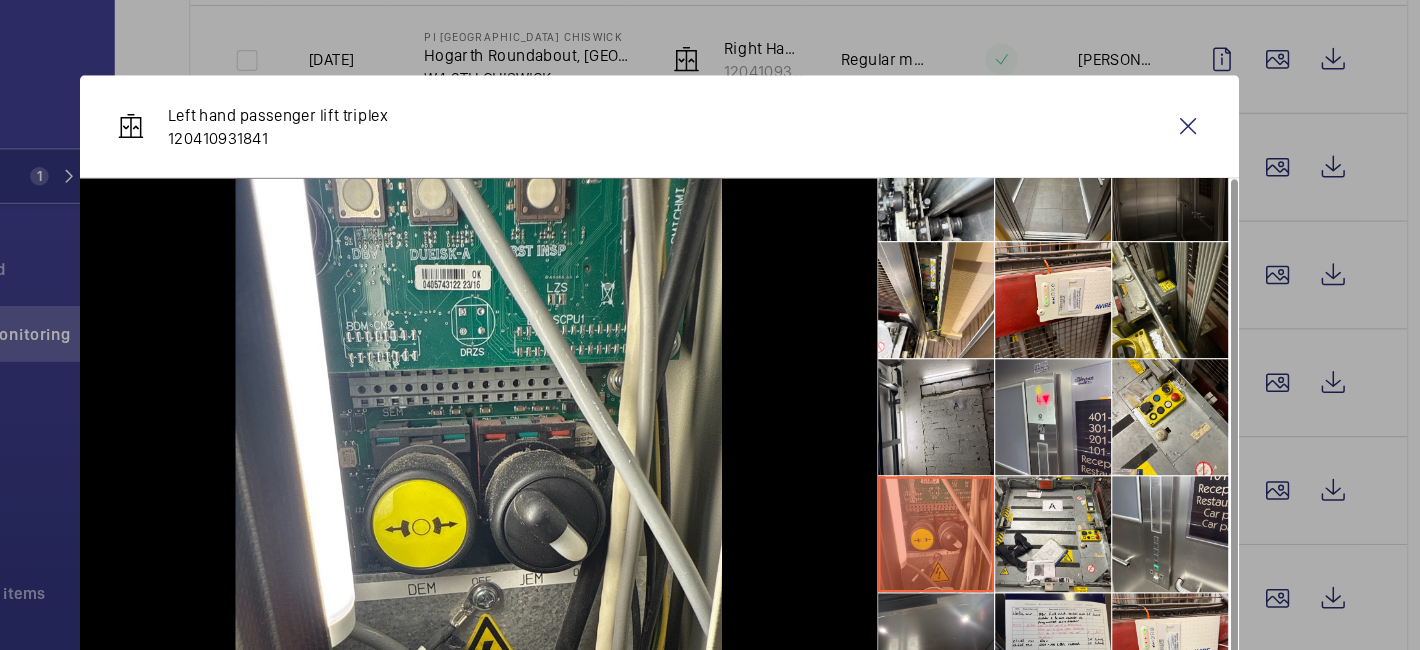 scroll, scrollTop: 0, scrollLeft: 0, axis: both 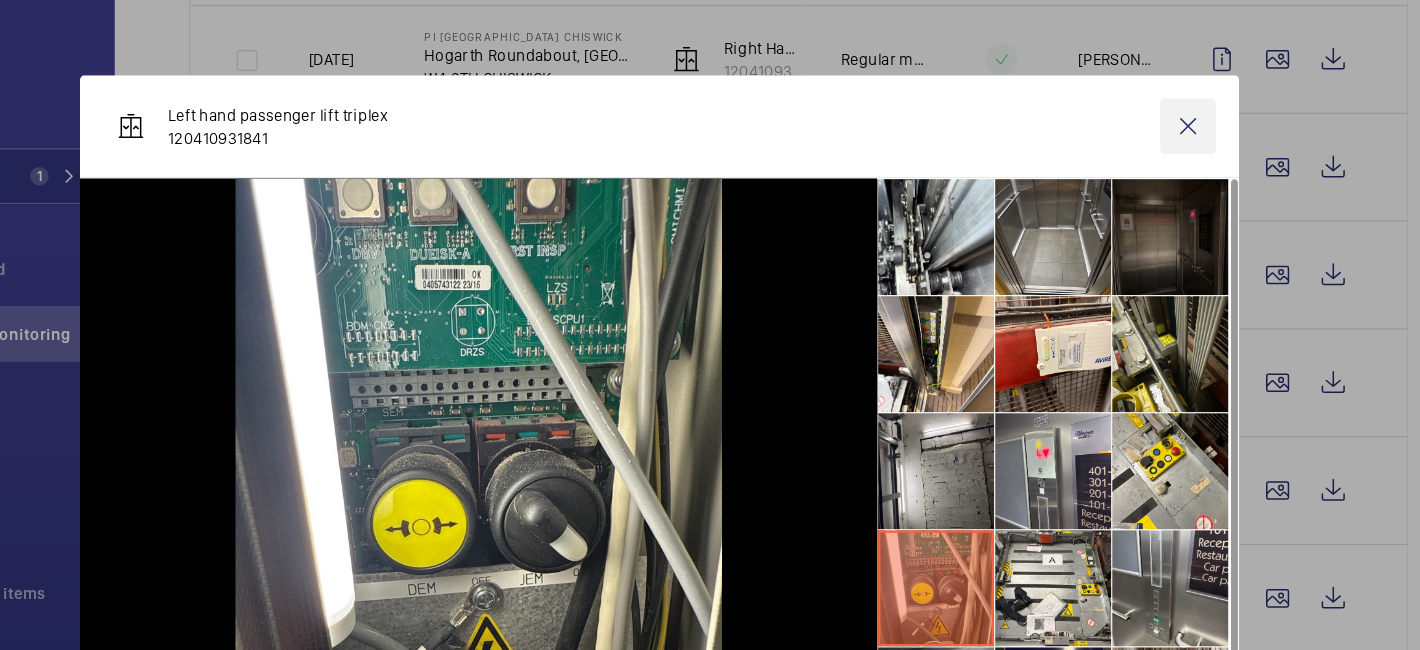 click at bounding box center [1166, 109] 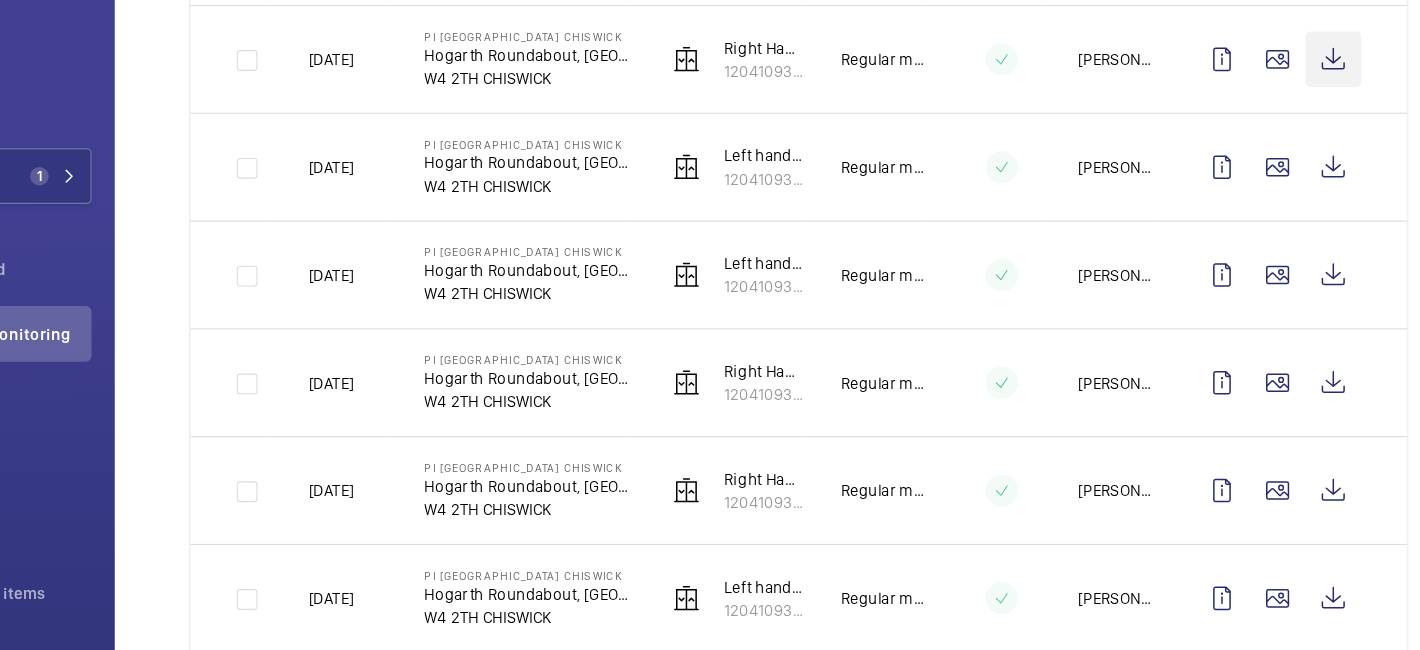 scroll, scrollTop: 1179, scrollLeft: 0, axis: vertical 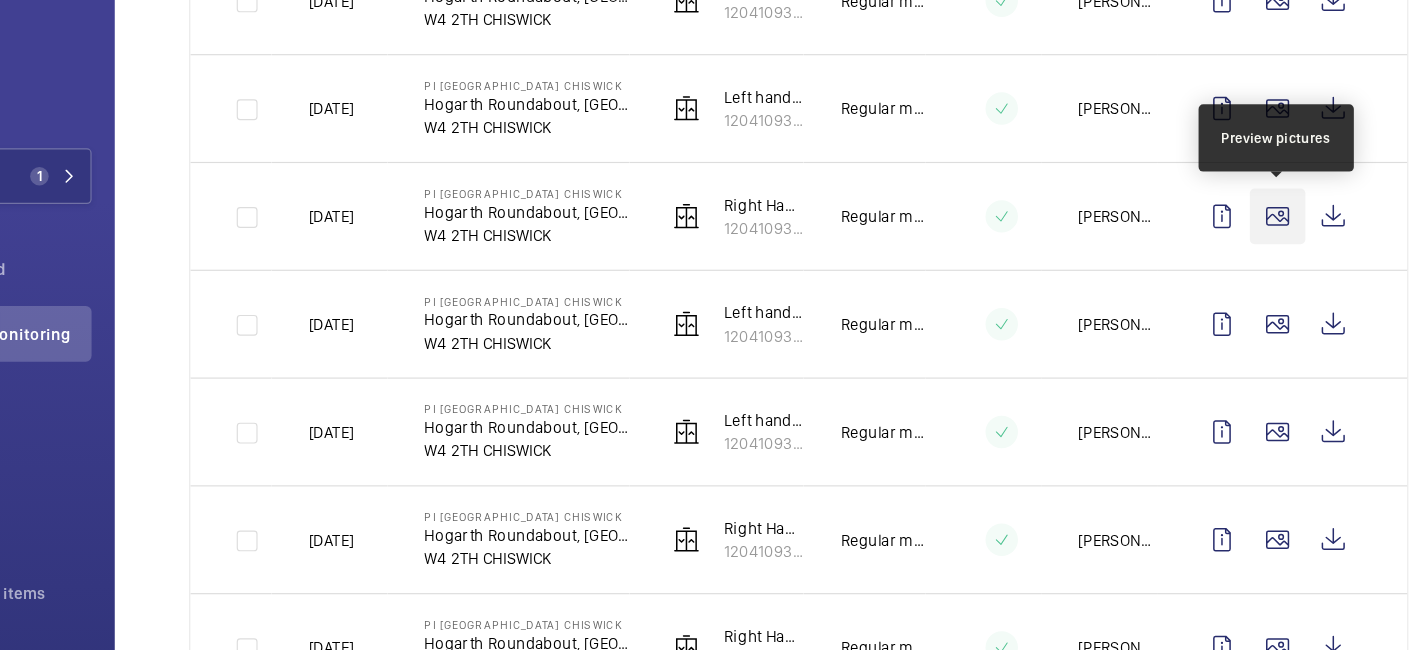 click 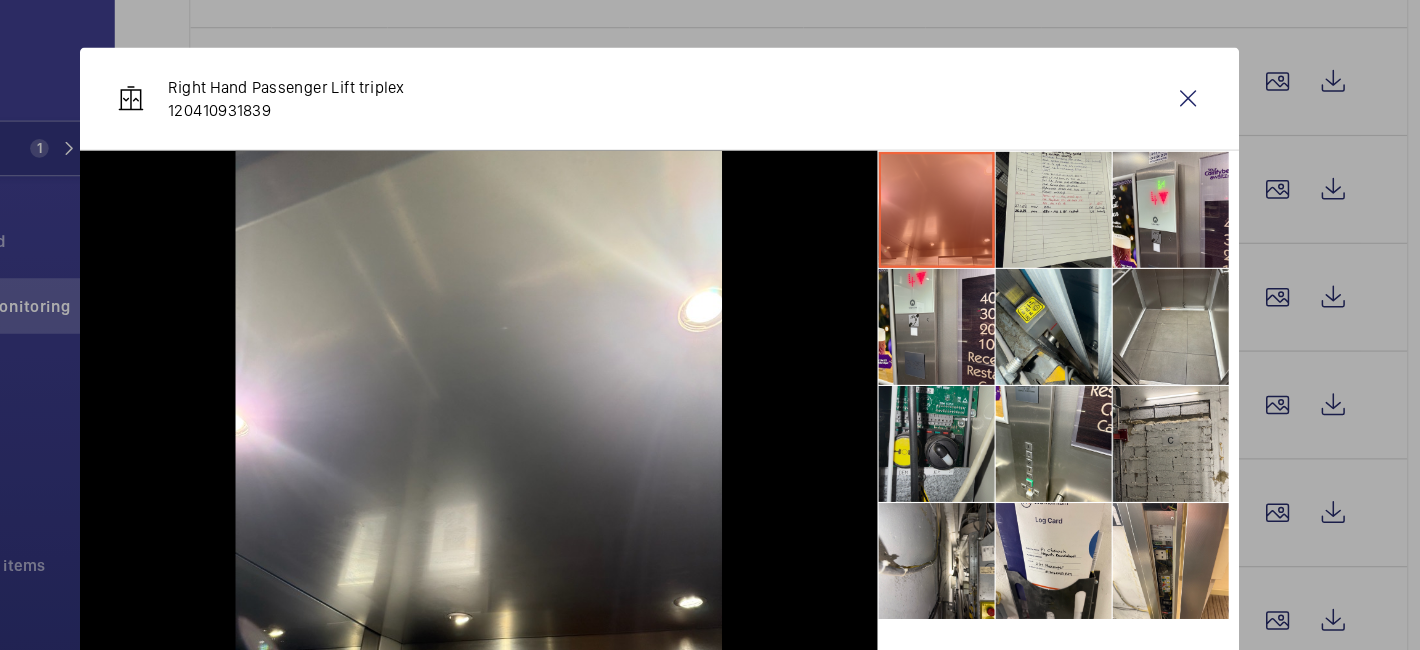 click at bounding box center [949, 407] 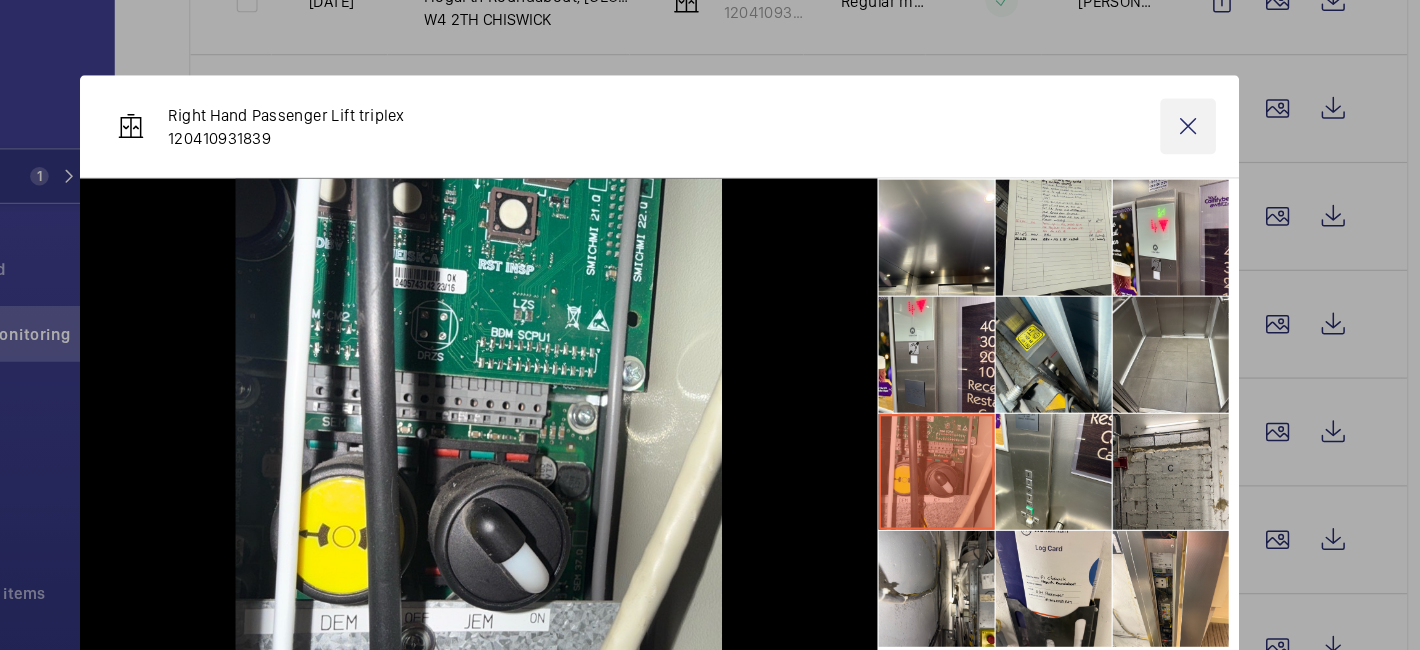 click at bounding box center (1166, 109) 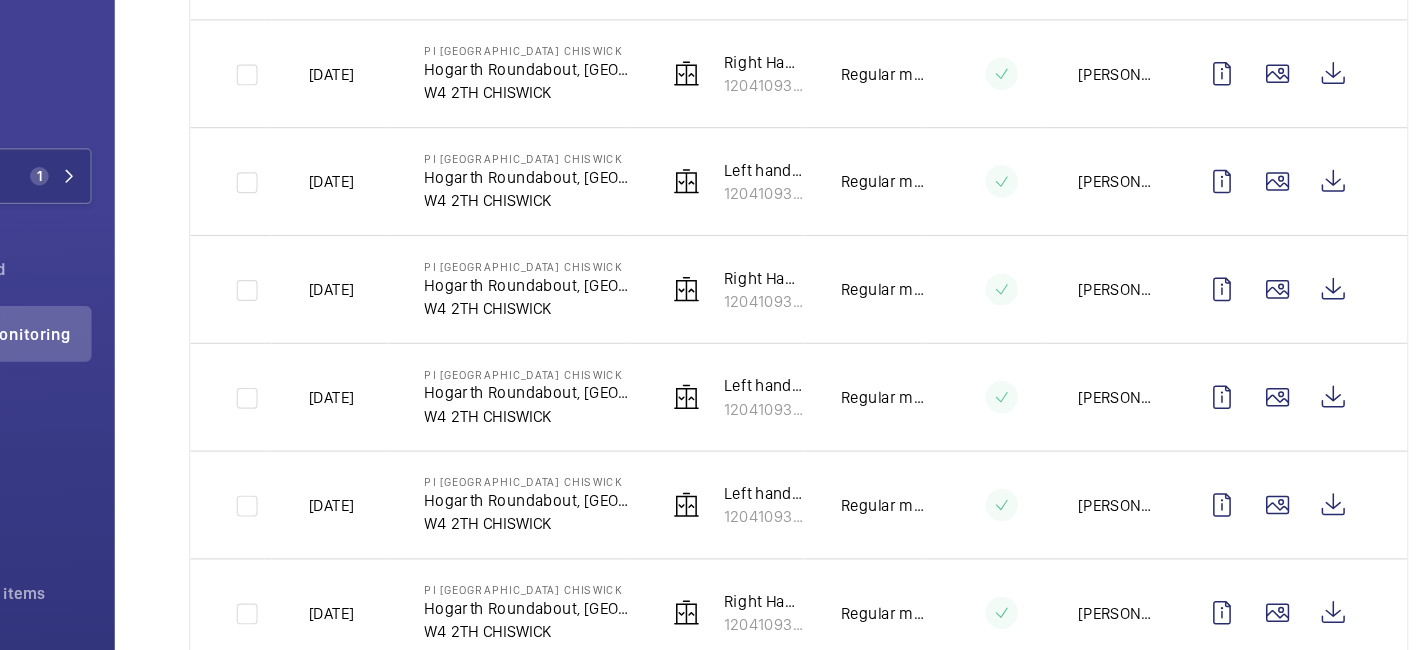 scroll, scrollTop: 1122, scrollLeft: 0, axis: vertical 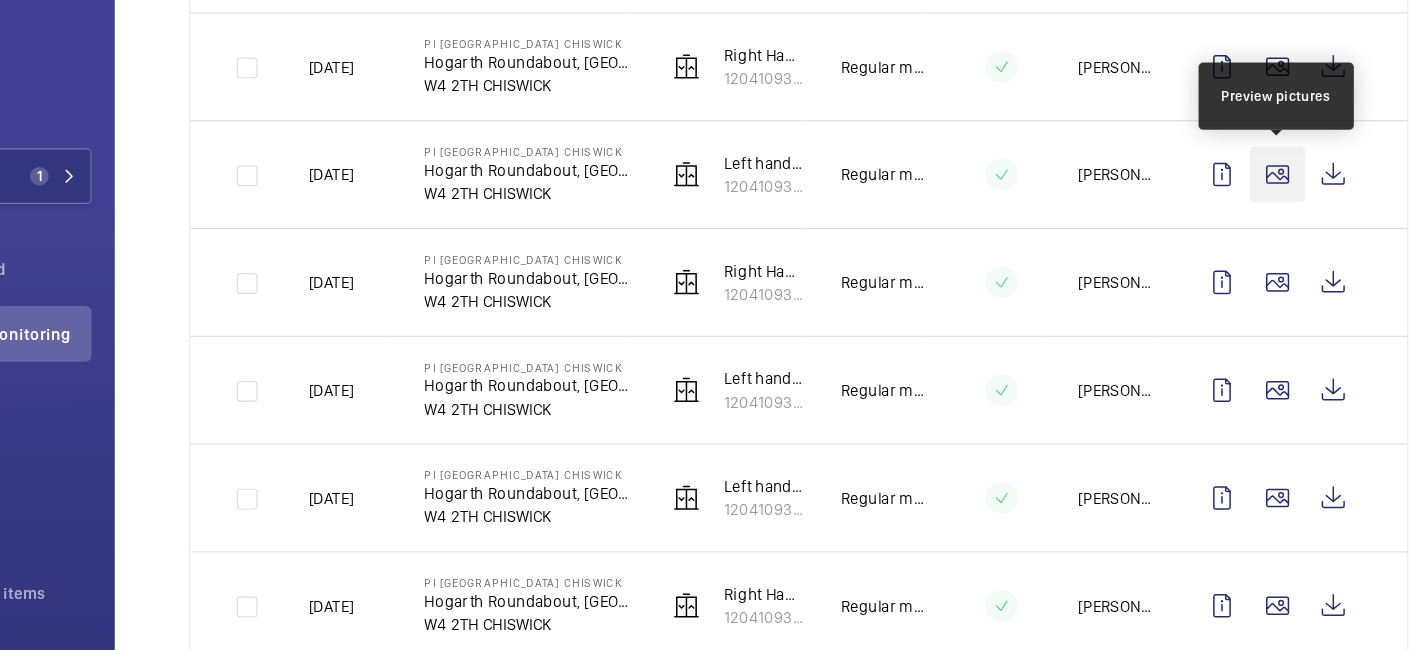 click 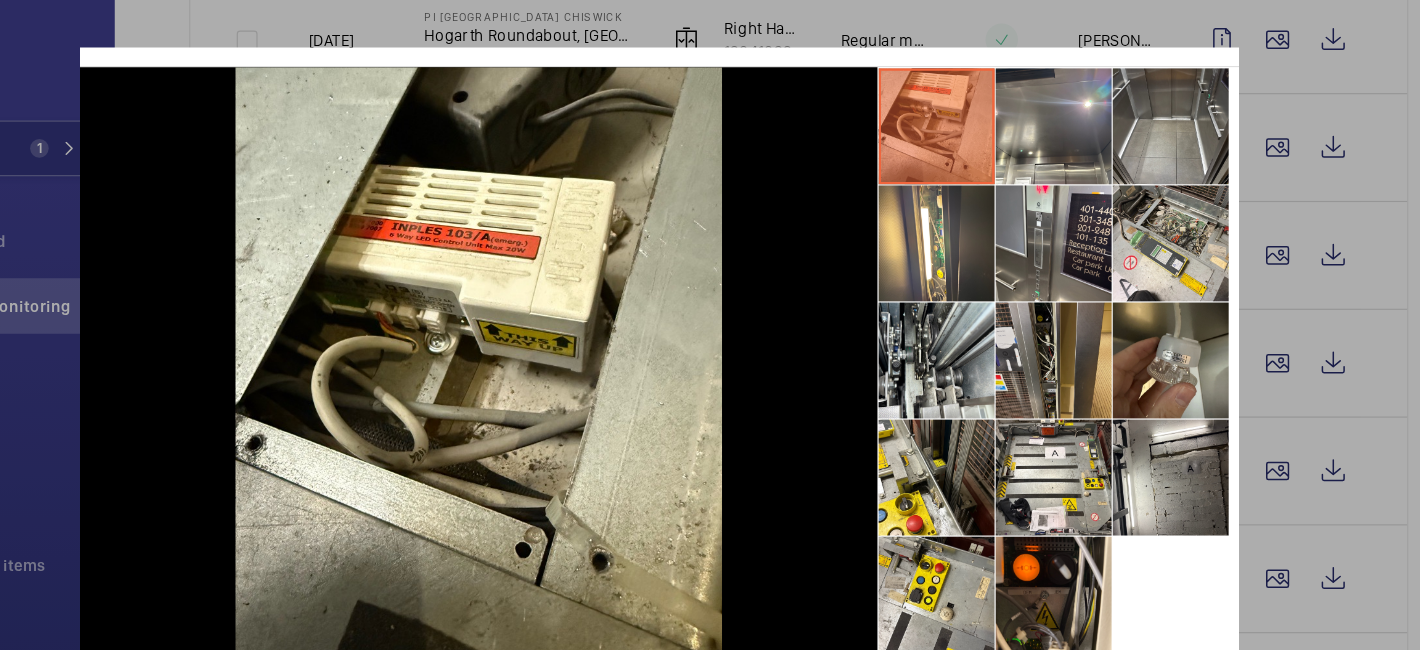 scroll, scrollTop: 0, scrollLeft: 0, axis: both 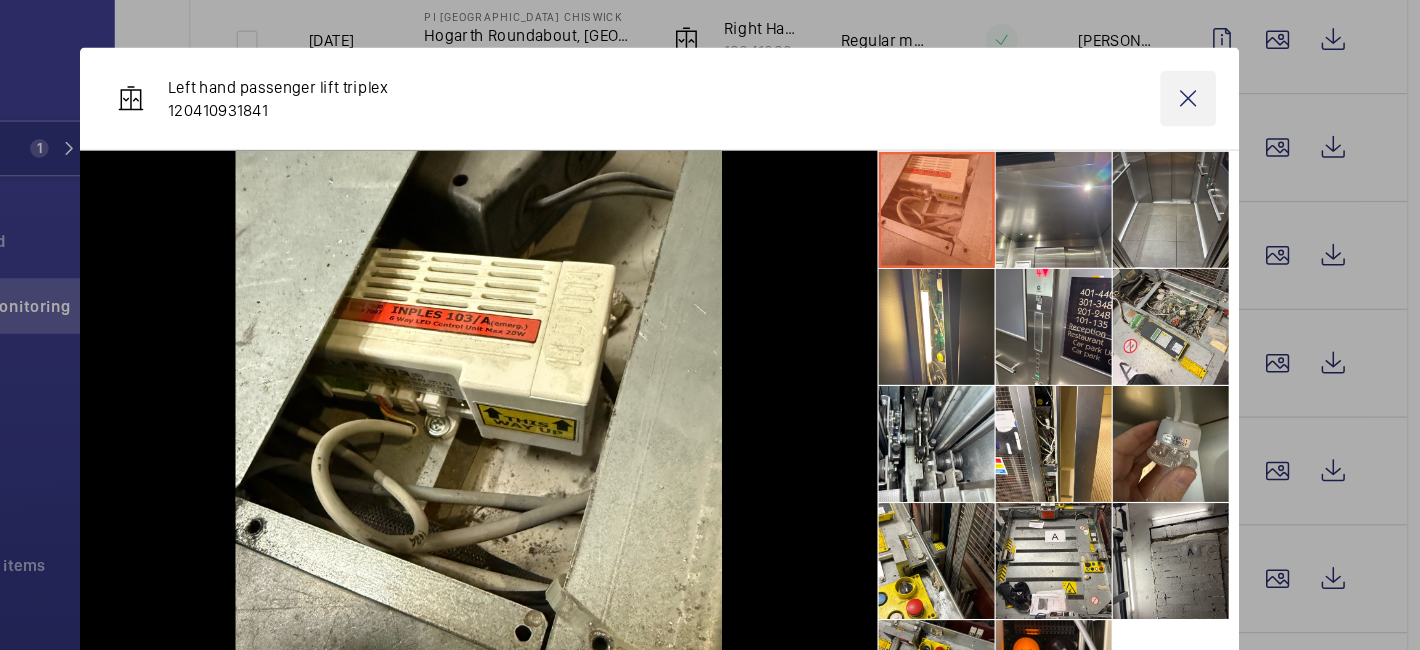 click at bounding box center (1166, 109) 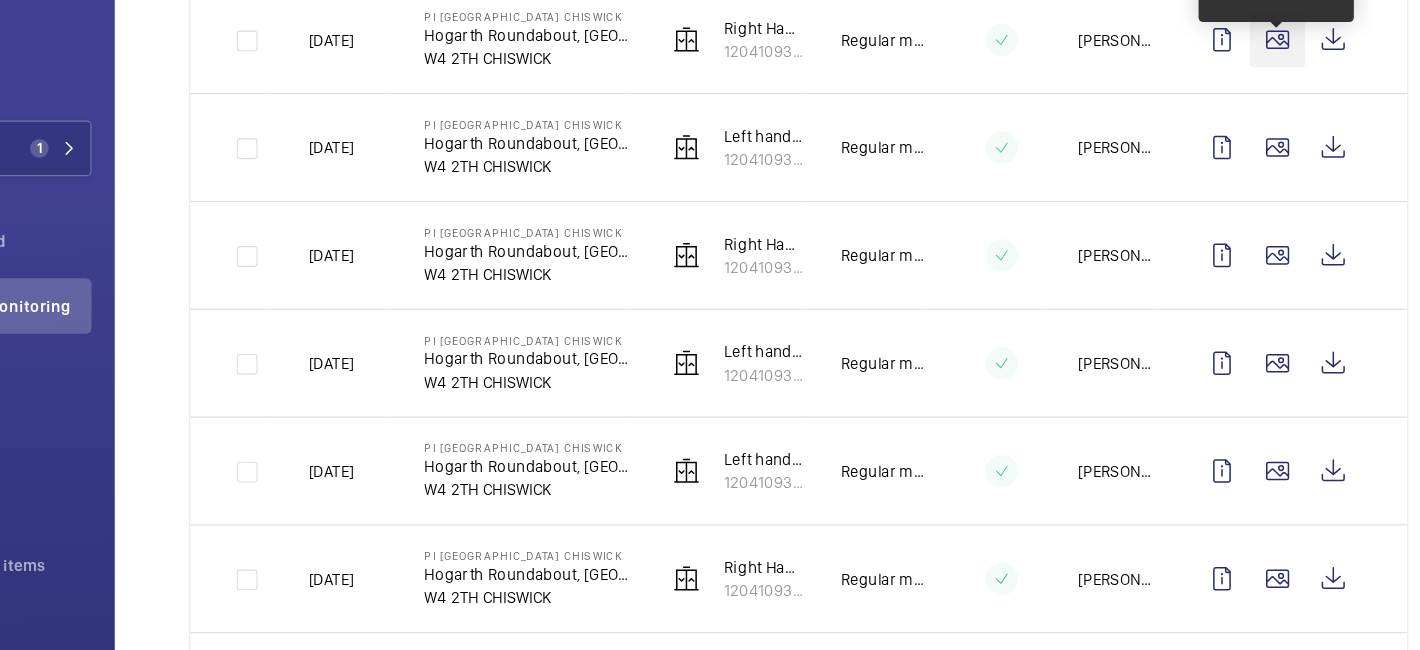 click 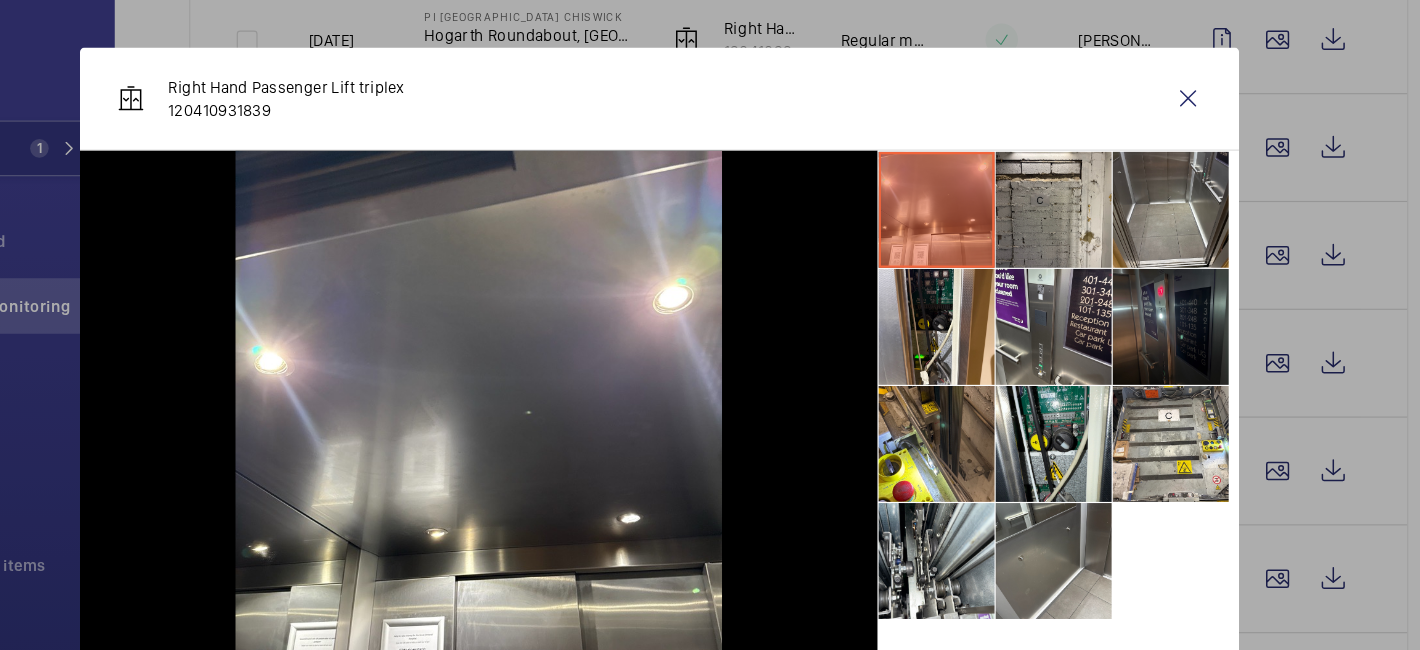 click at bounding box center (710, 325) 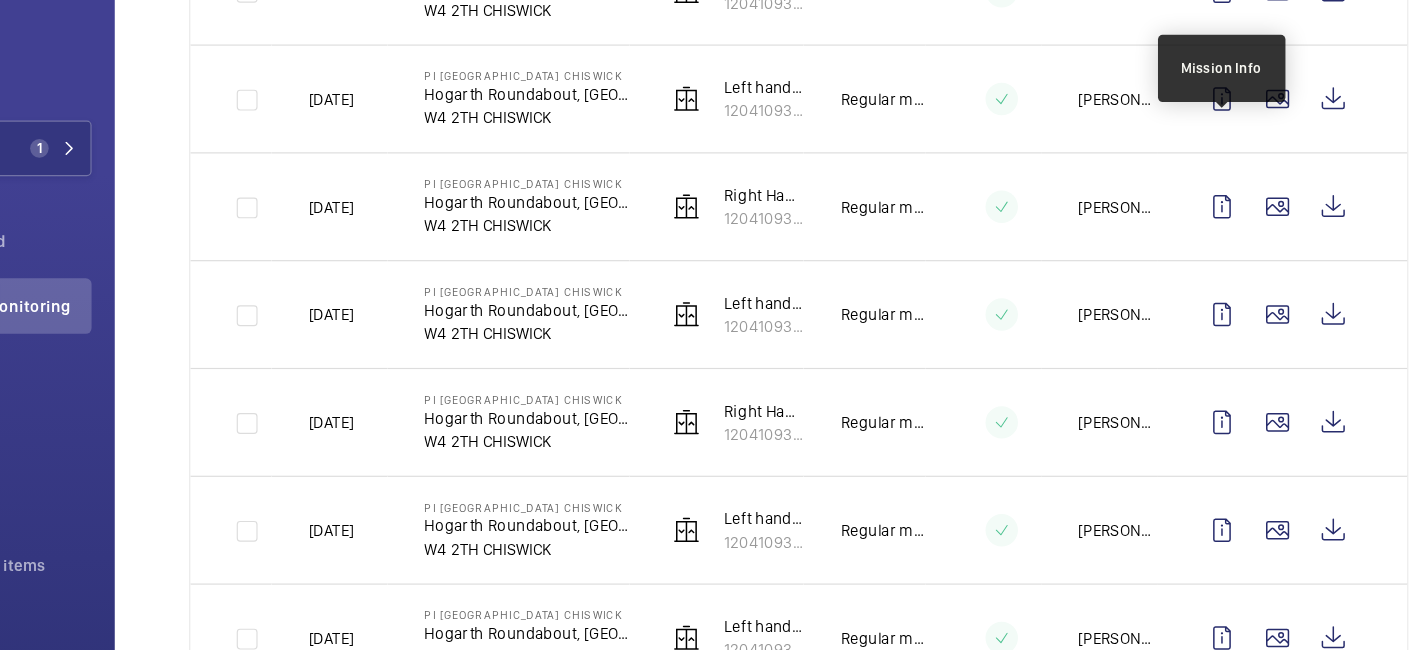 scroll, scrollTop: 972, scrollLeft: 0, axis: vertical 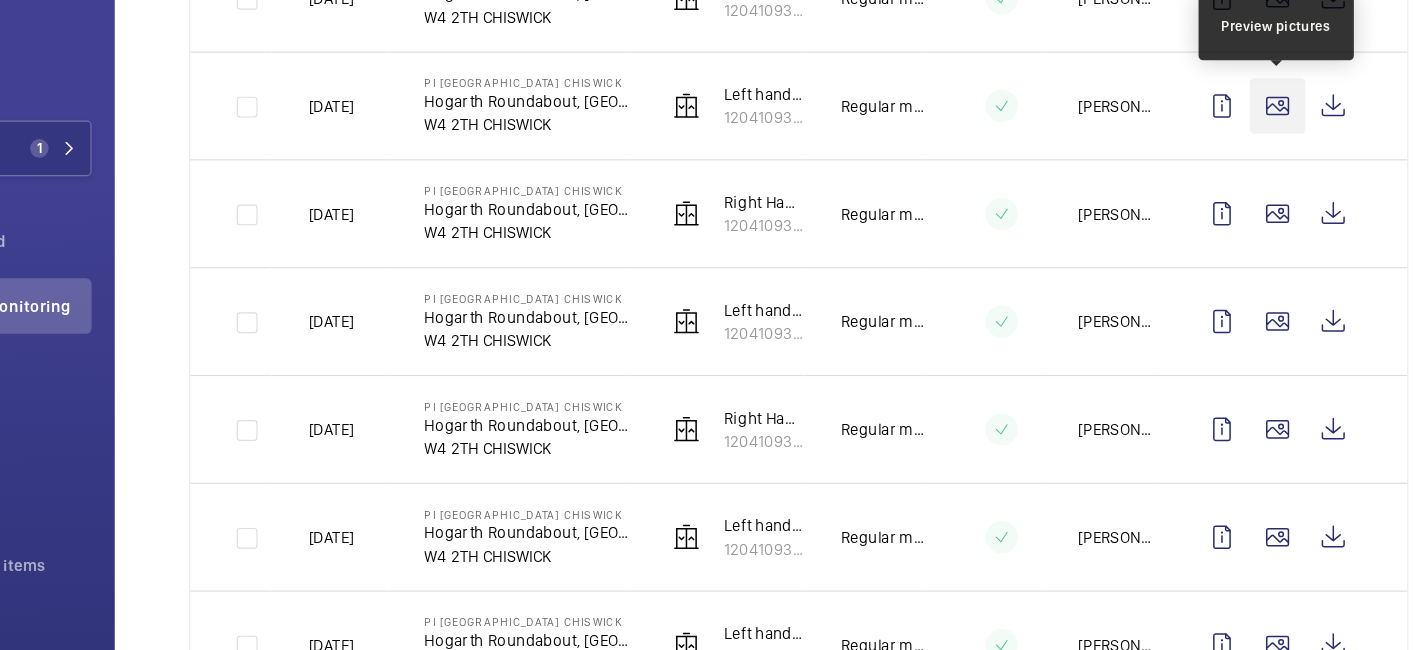 click 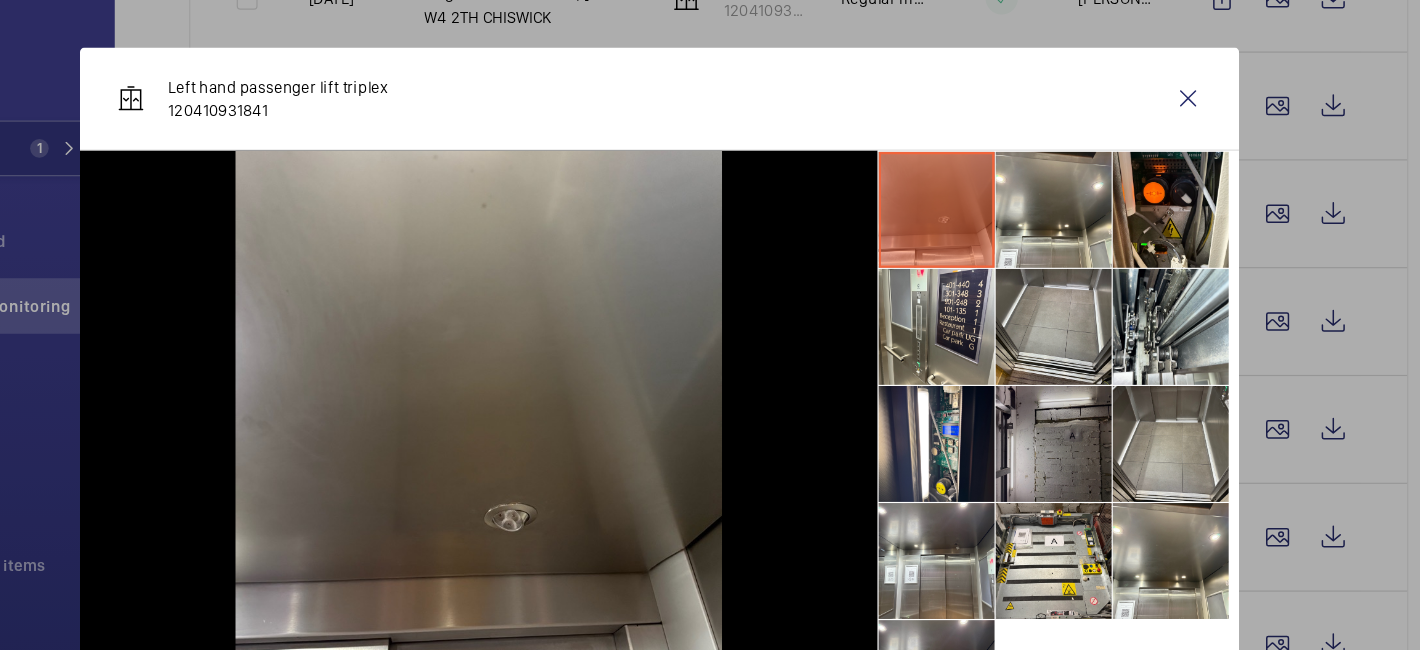 scroll, scrollTop: 129, scrollLeft: 0, axis: vertical 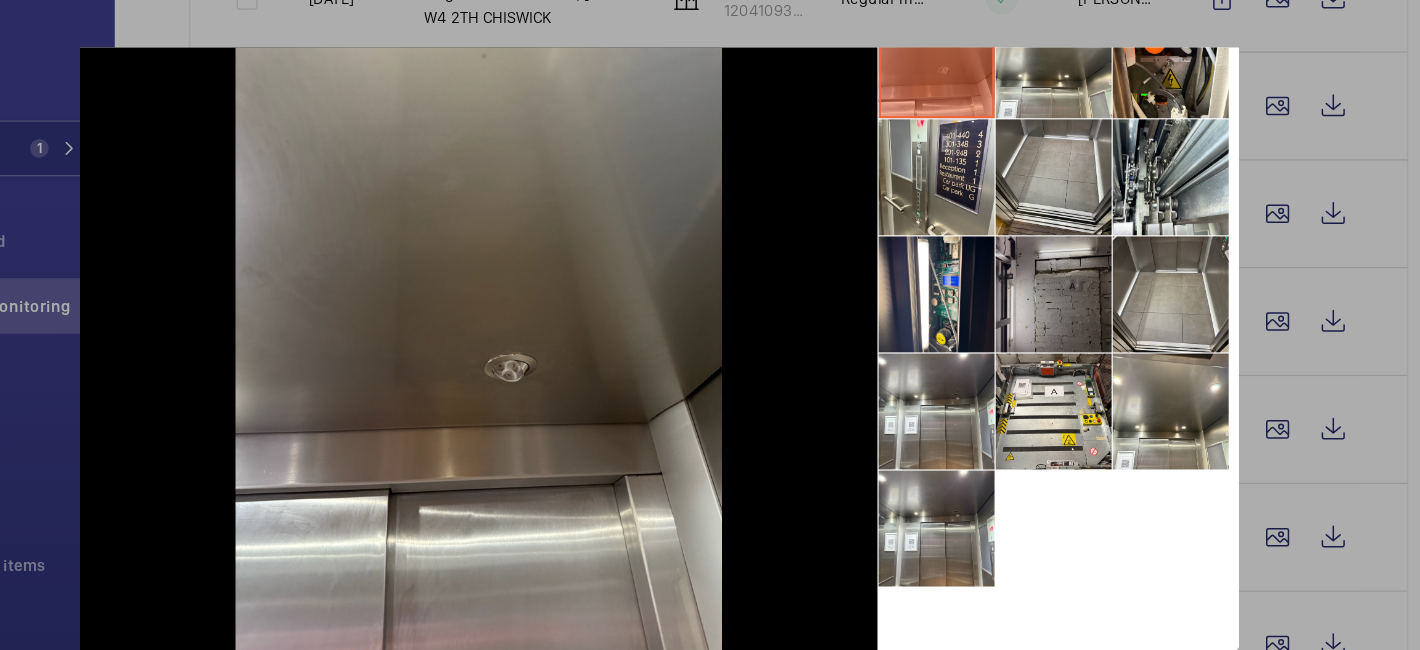 click at bounding box center (1050, 379) 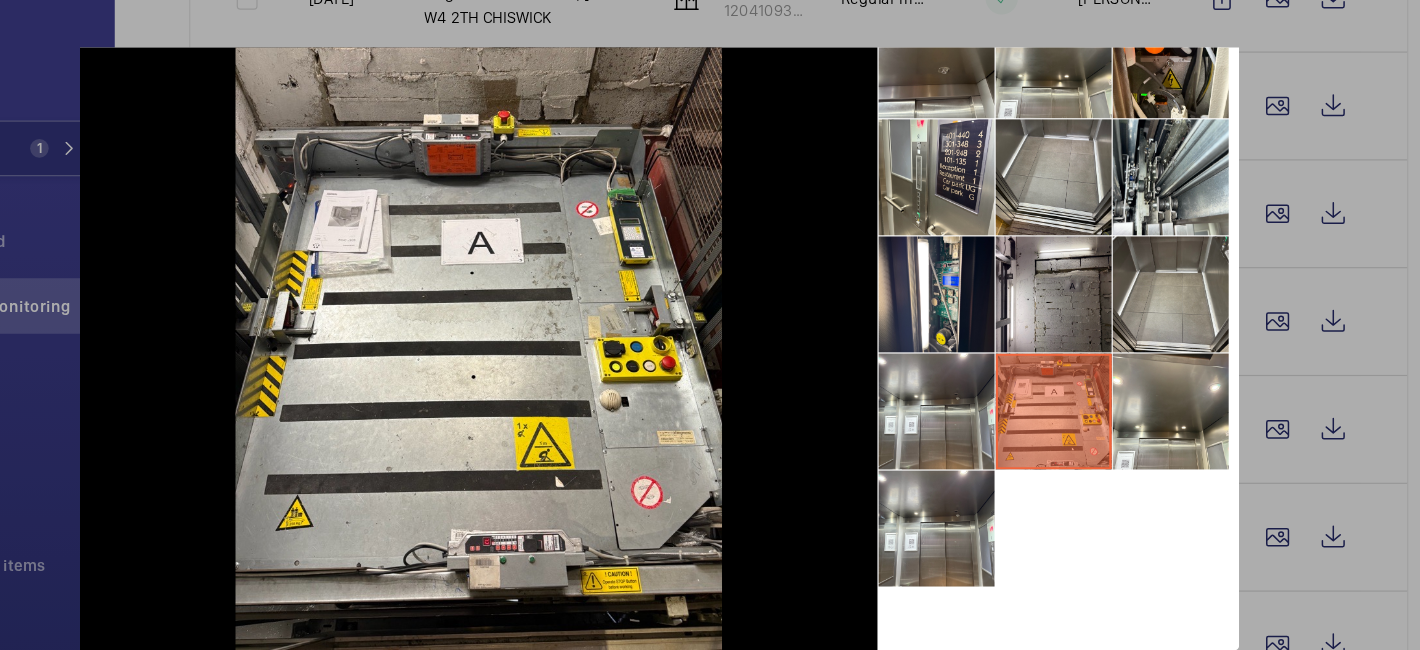click at bounding box center (710, 325) 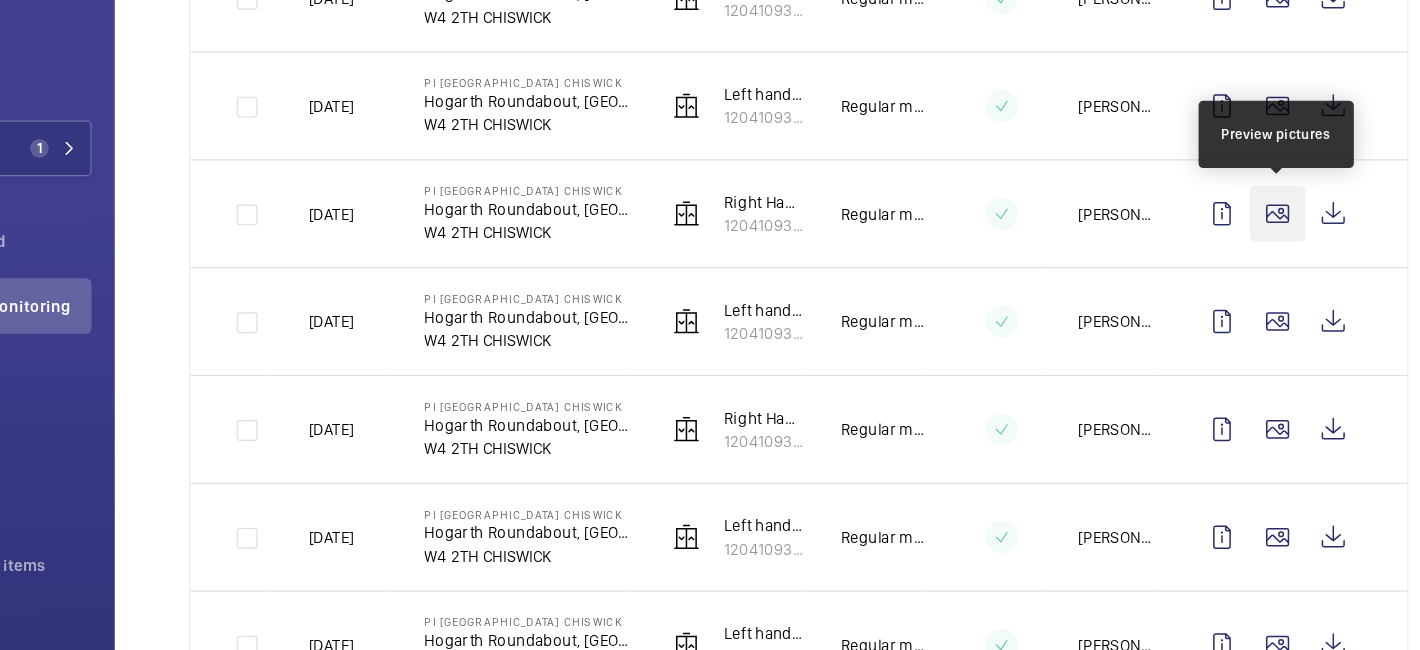 click 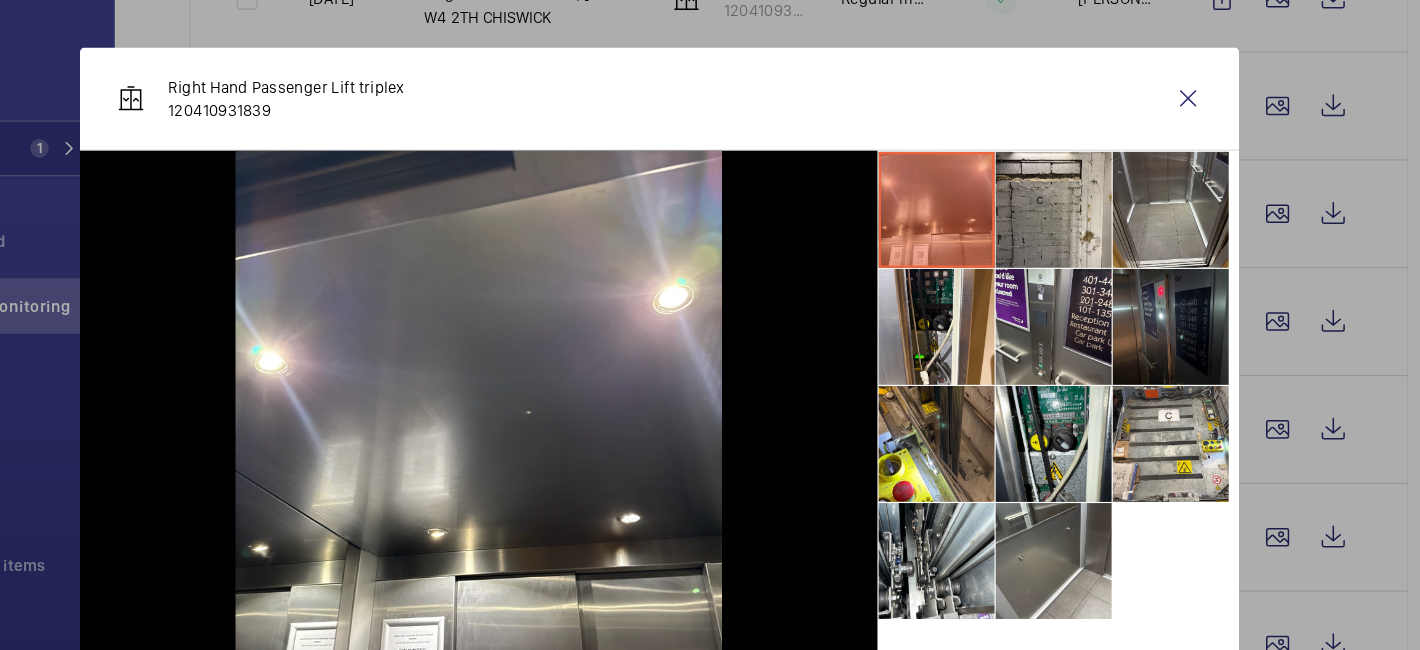 click at bounding box center [710, 325] 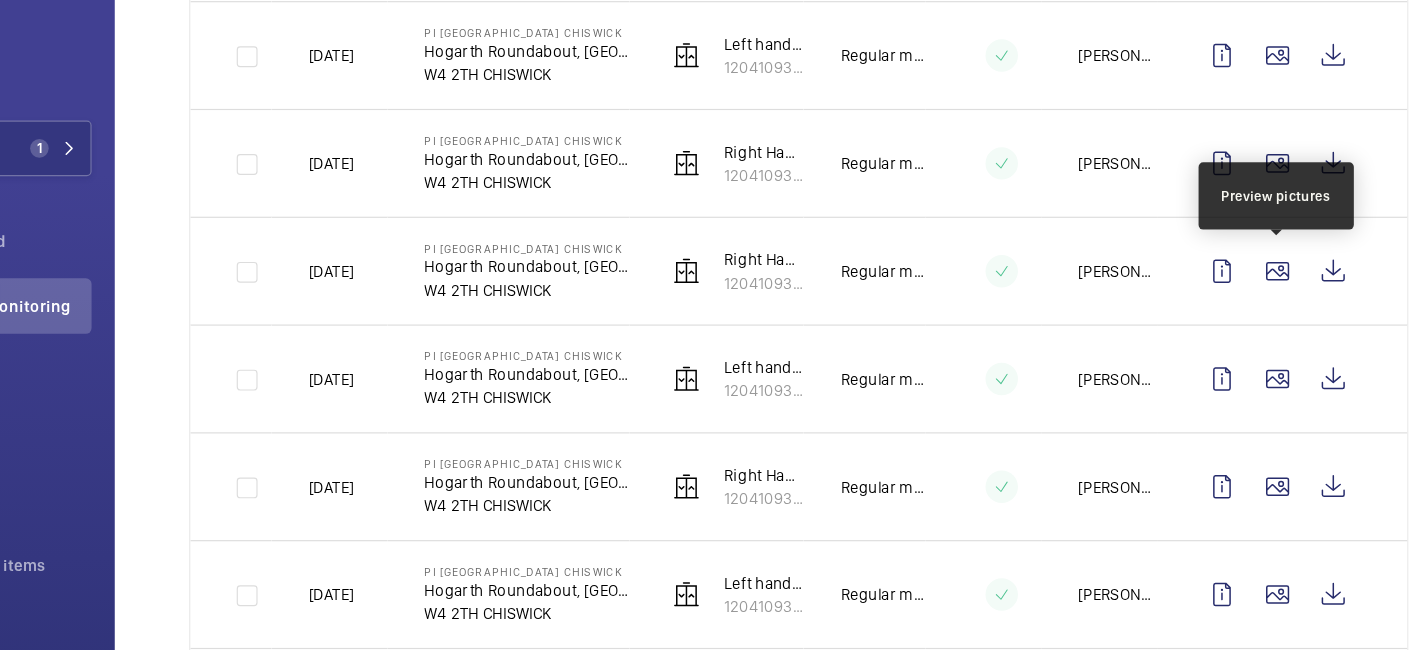 scroll, scrollTop: 733, scrollLeft: 0, axis: vertical 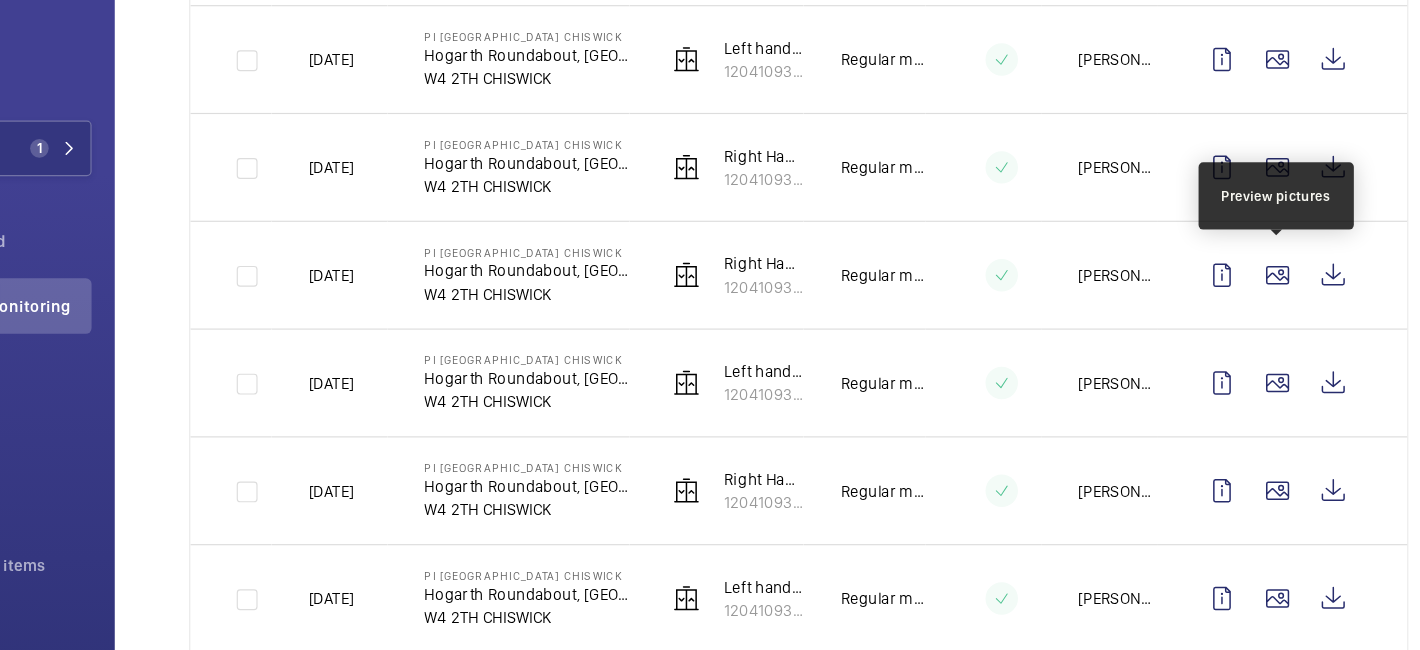 click 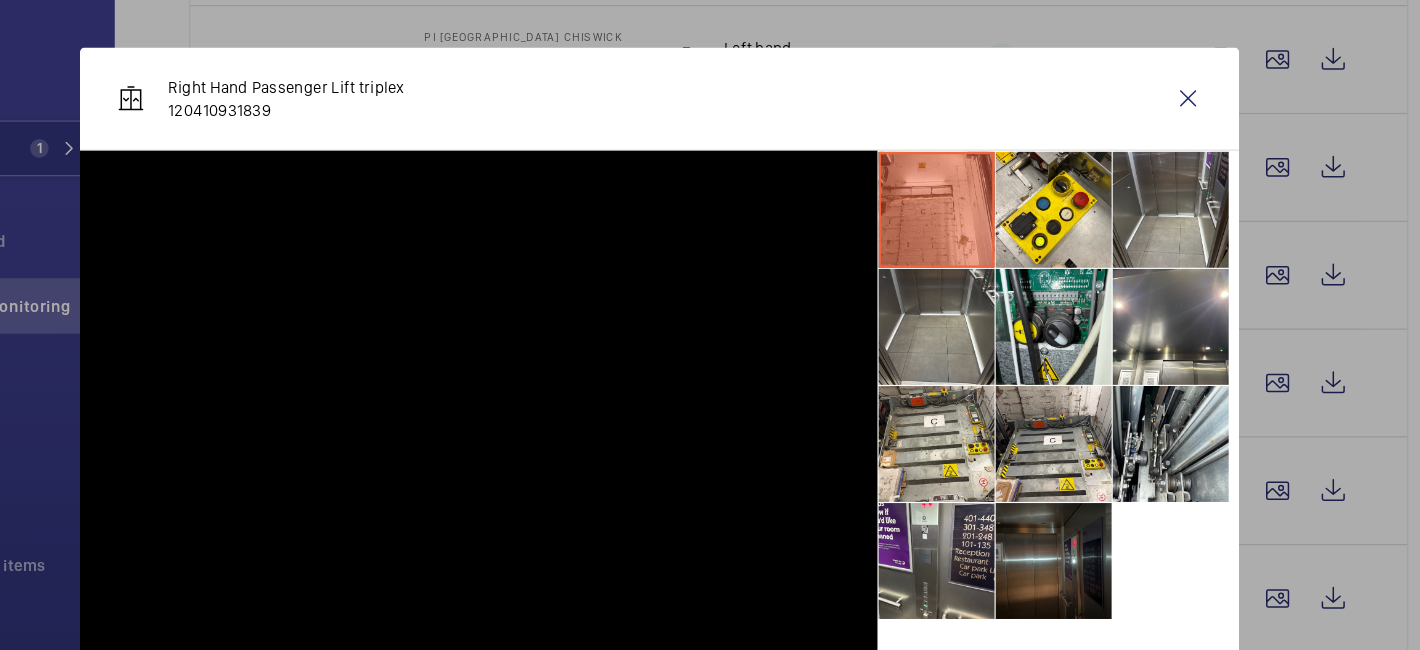 click at bounding box center [710, 325] 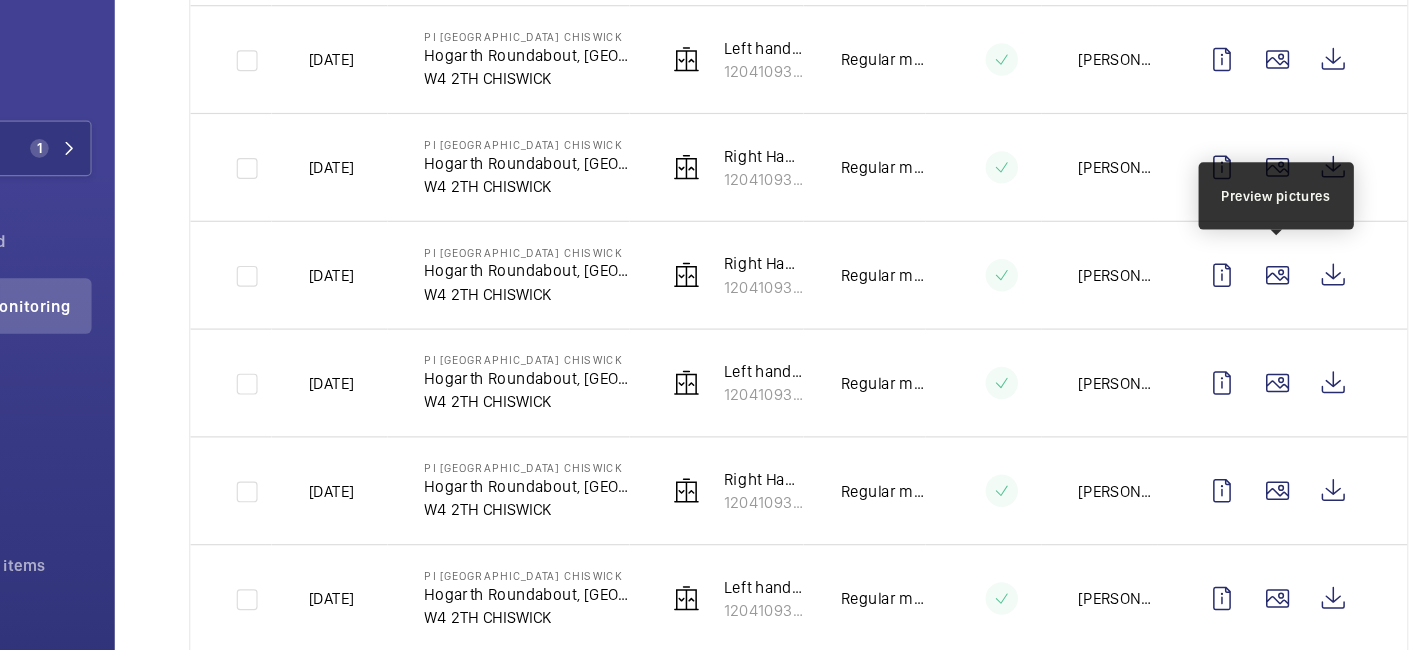 click 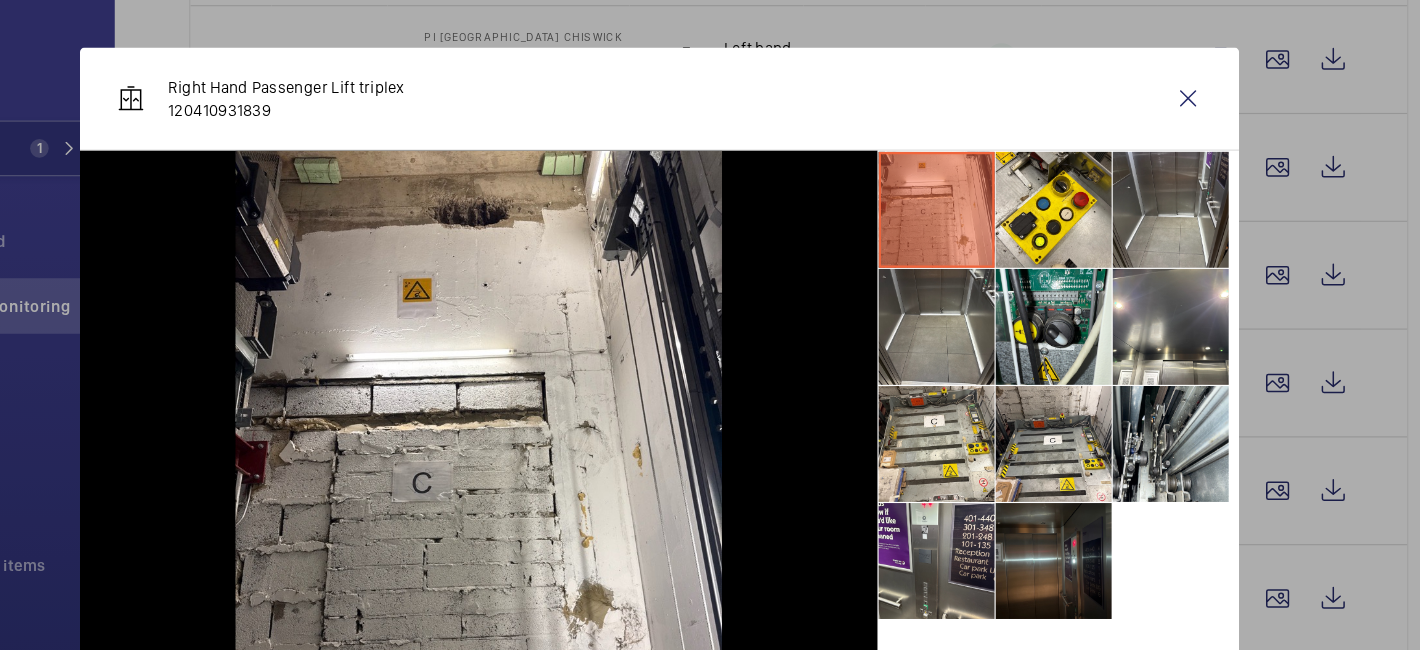 click at bounding box center (710, 325) 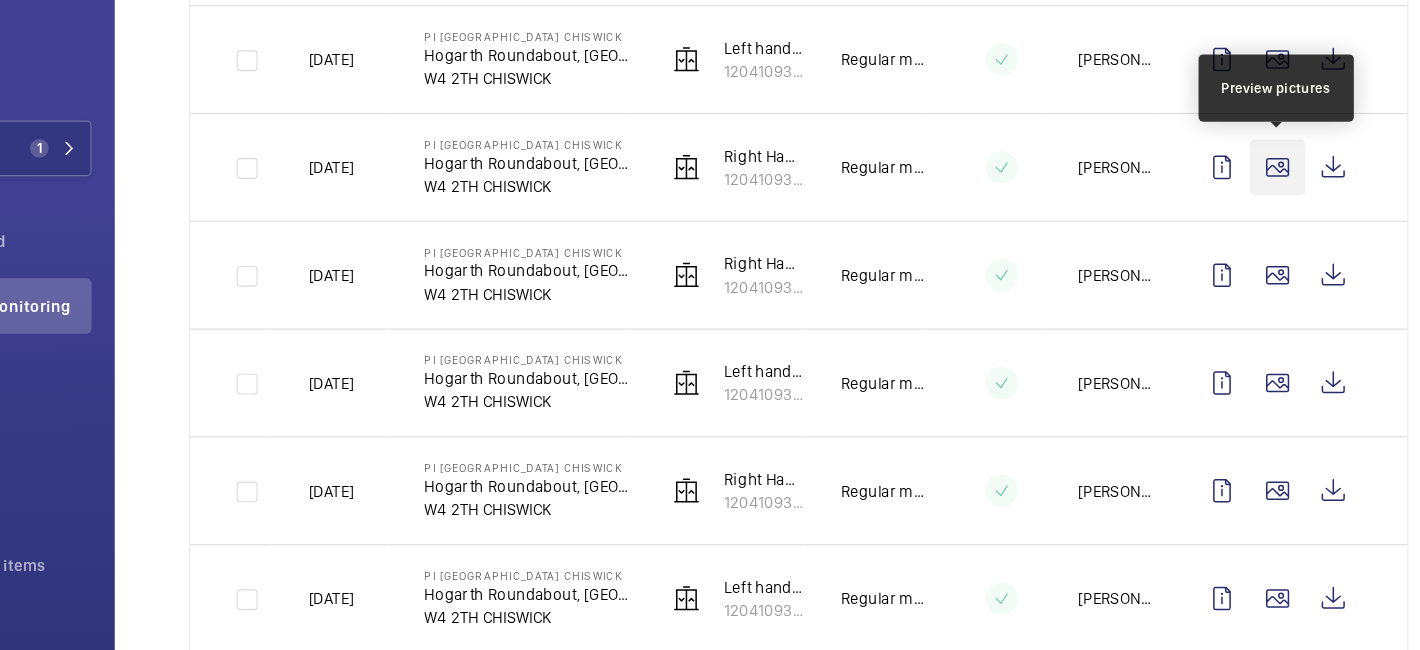 click 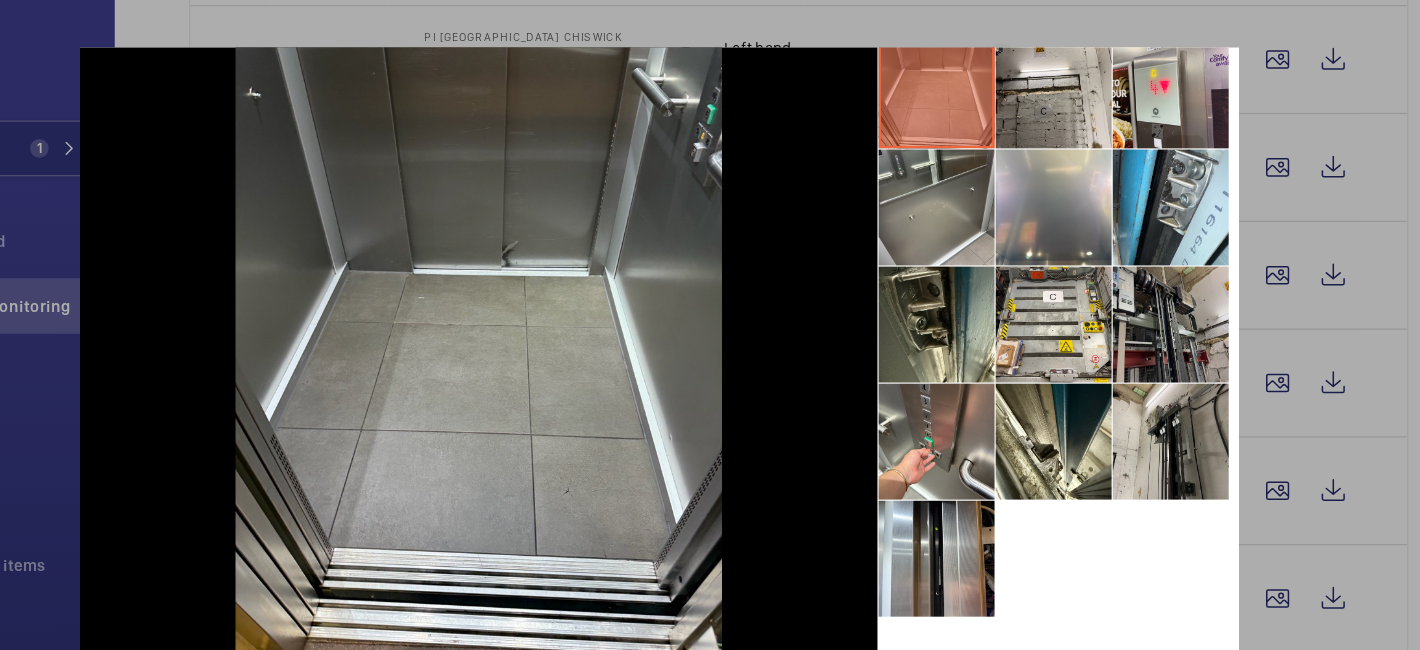 scroll, scrollTop: 129, scrollLeft: 0, axis: vertical 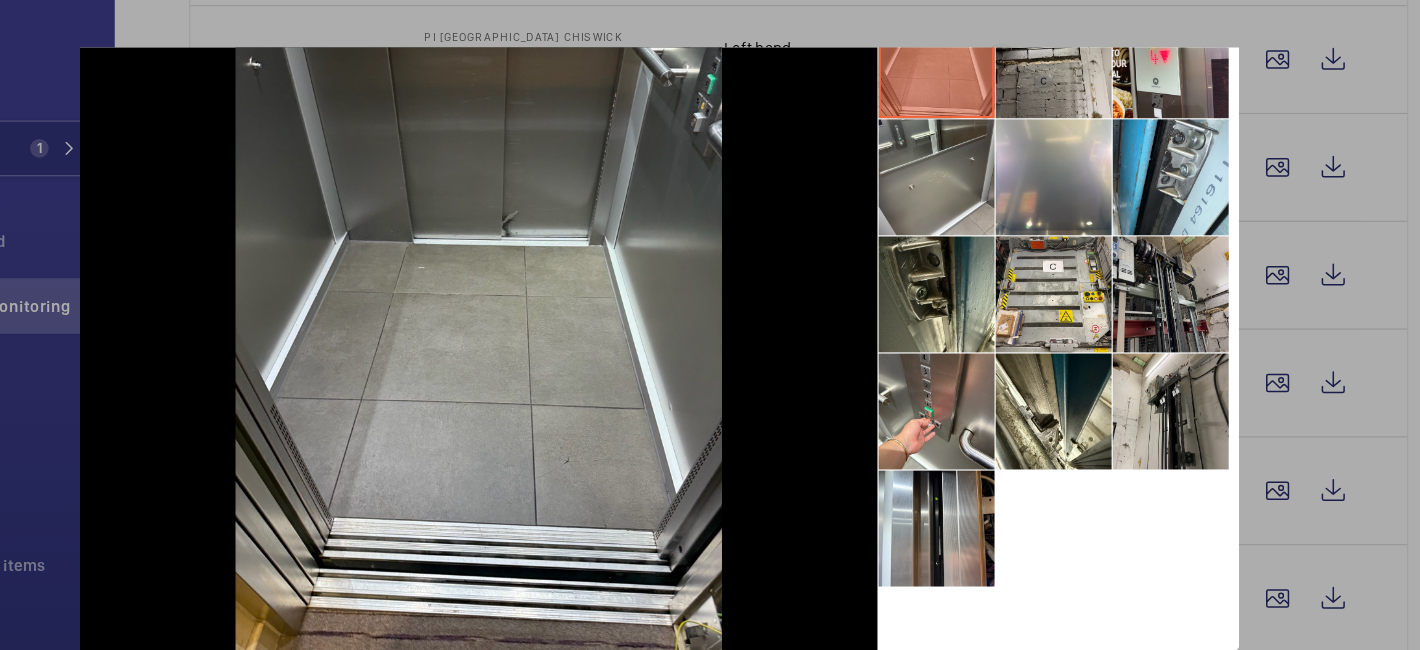 click at bounding box center [1151, 278] 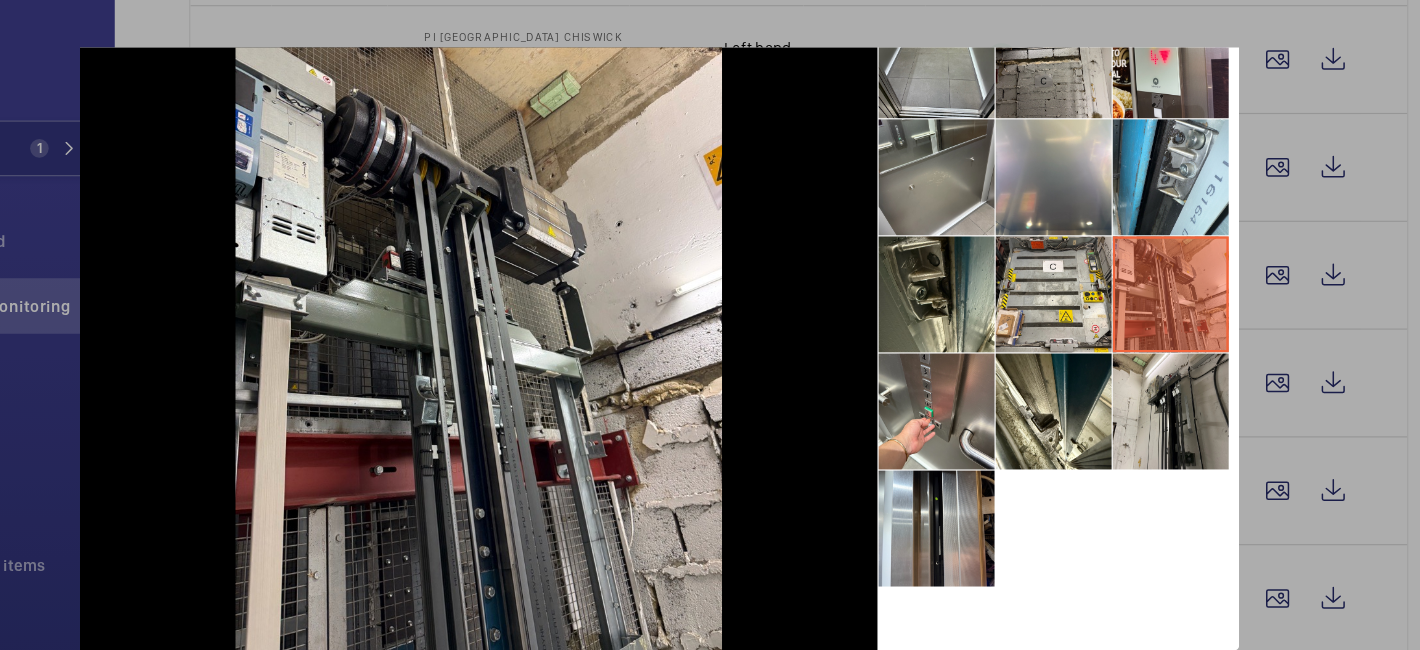 click at bounding box center [710, 325] 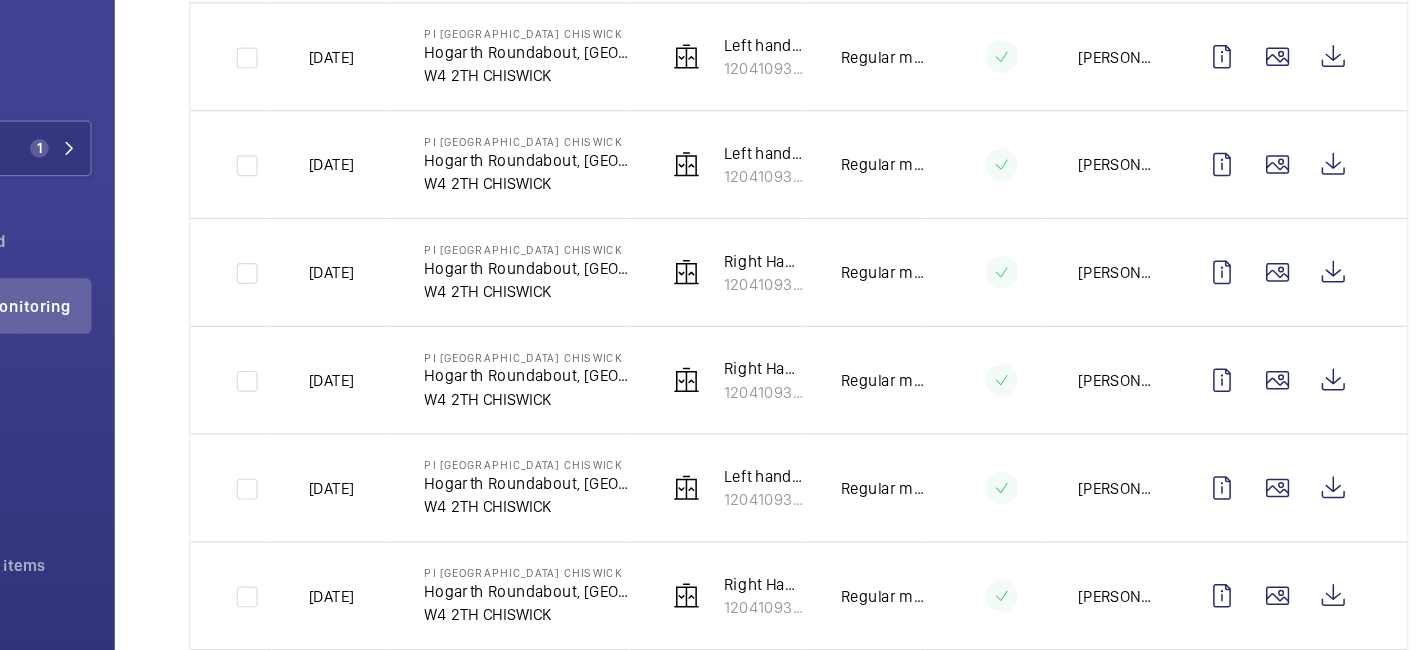 scroll, scrollTop: 543, scrollLeft: 0, axis: vertical 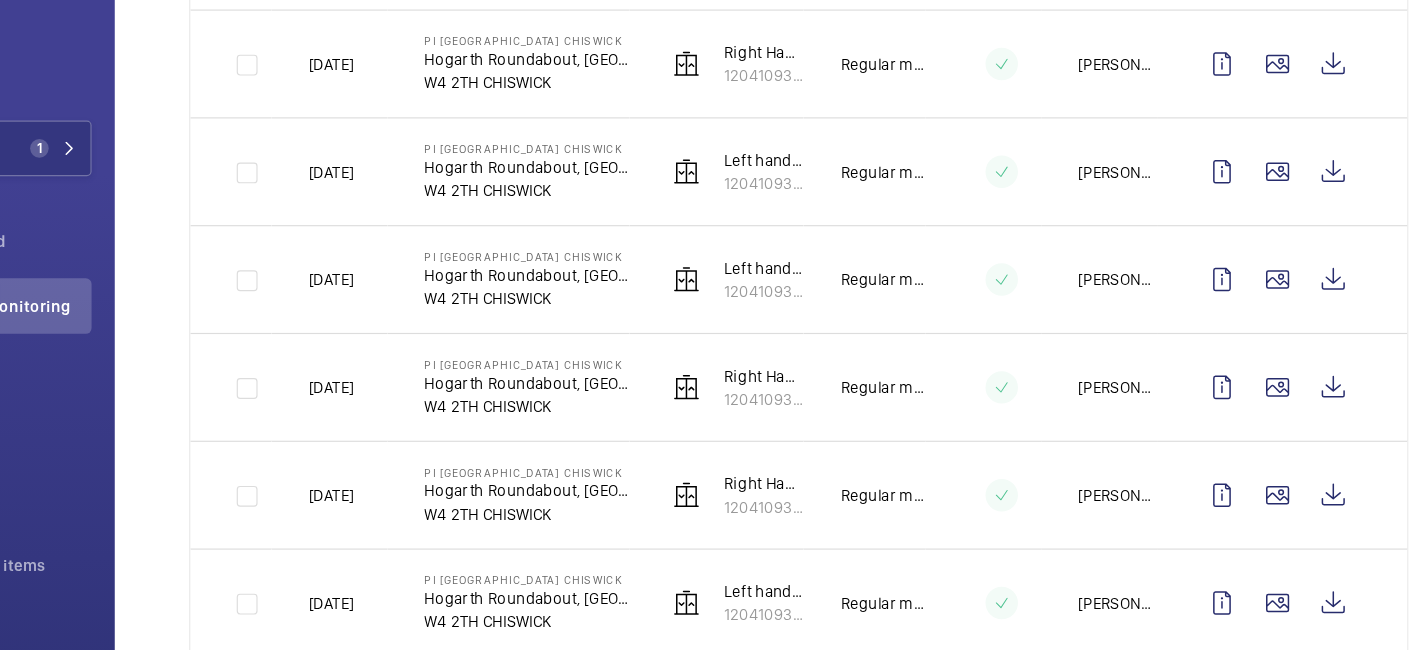 click 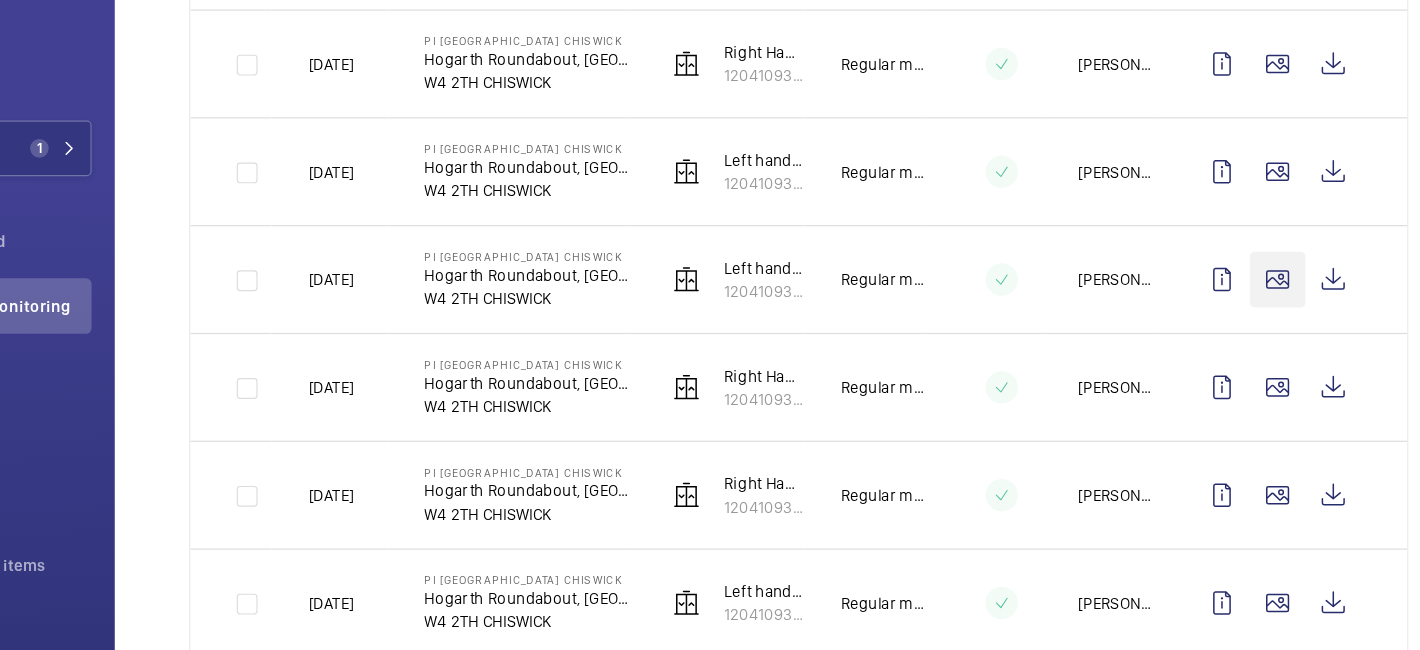 click 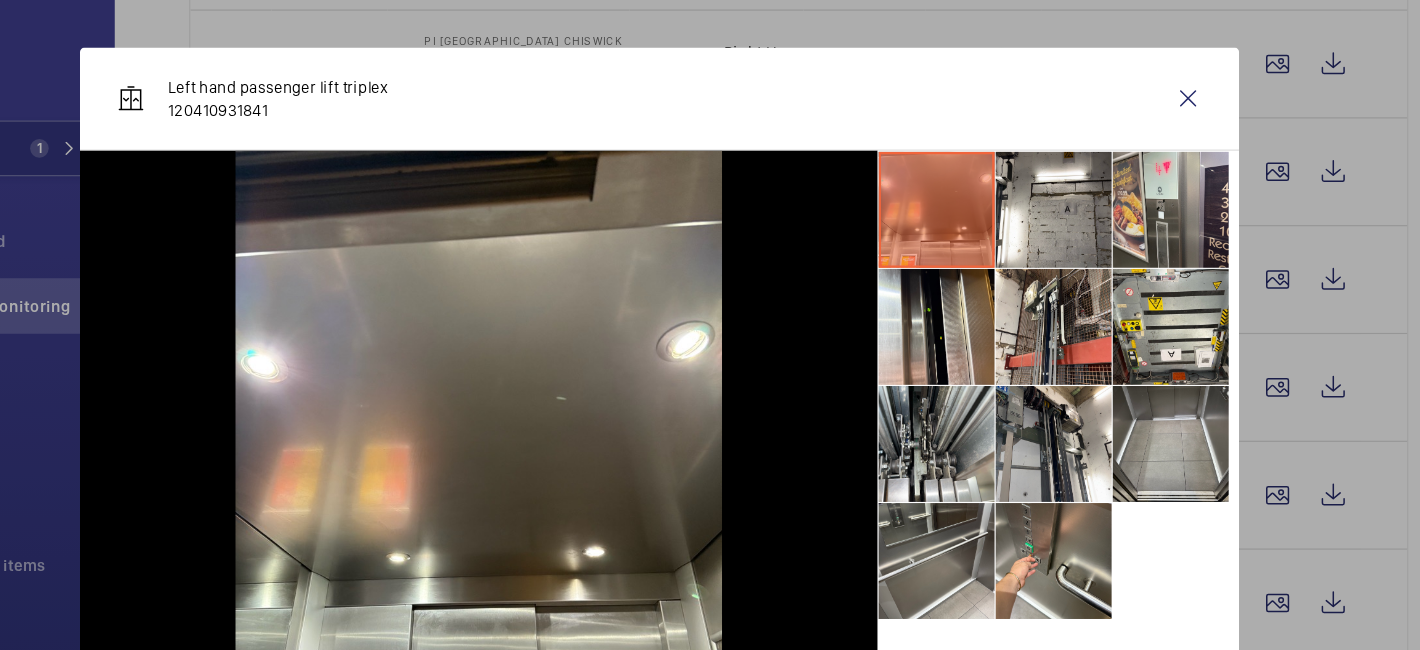 click at bounding box center (710, 325) 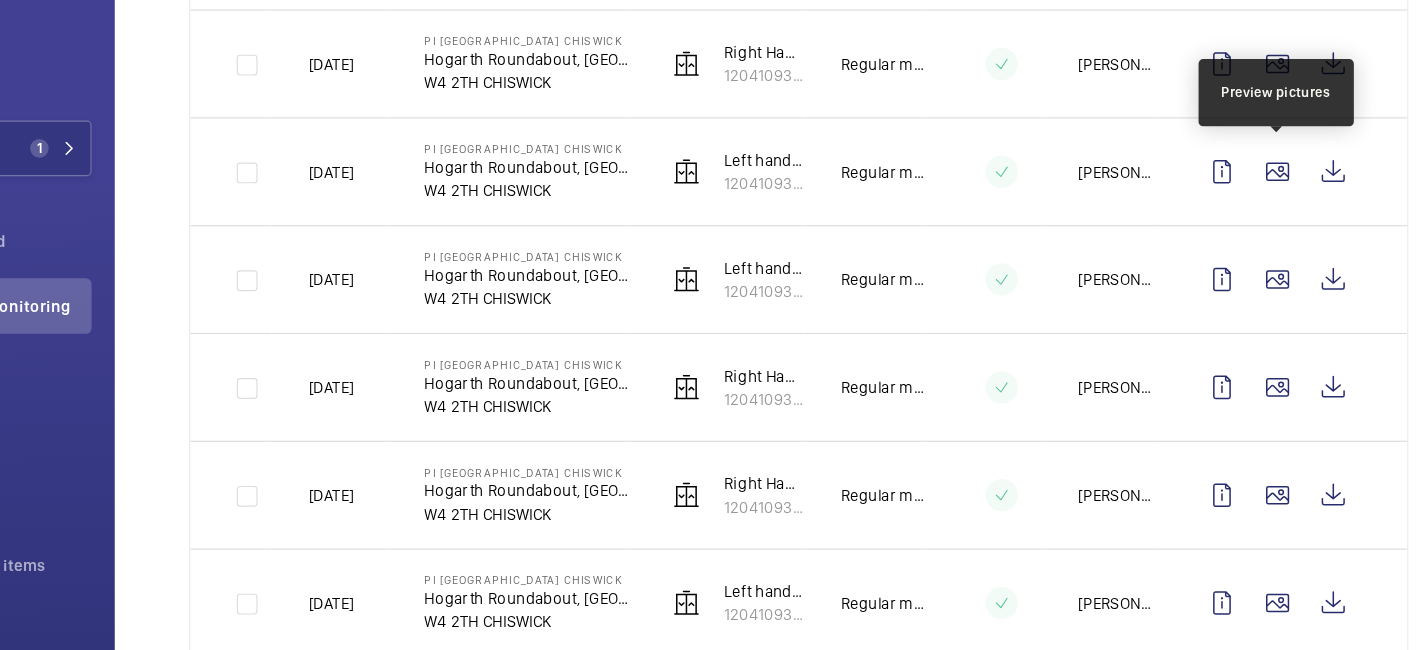 click 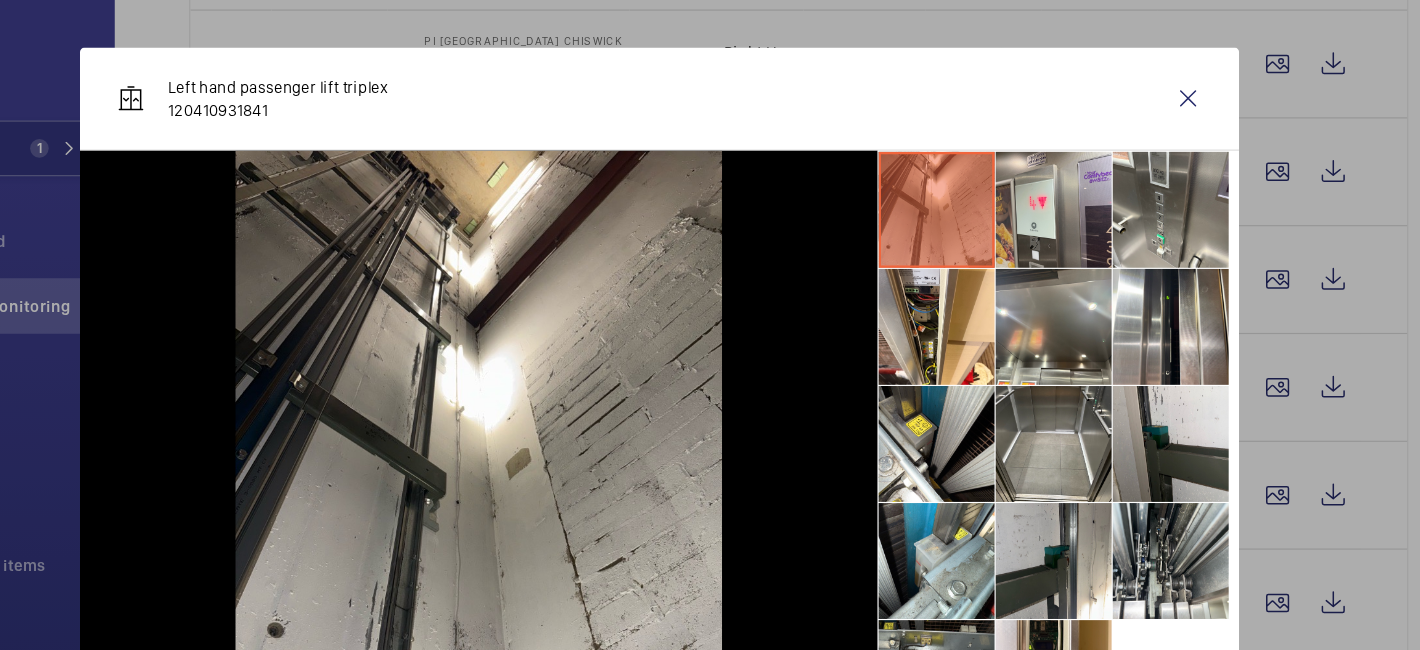 click at bounding box center [710, 325] 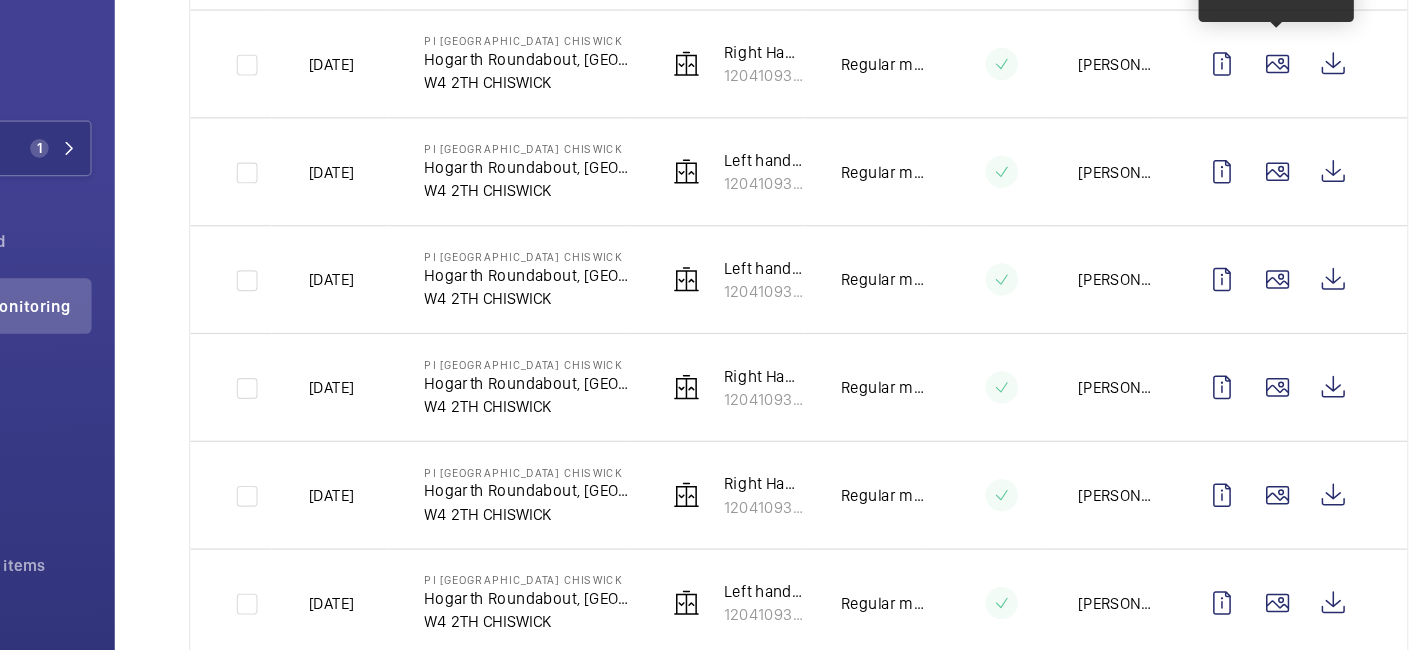 click 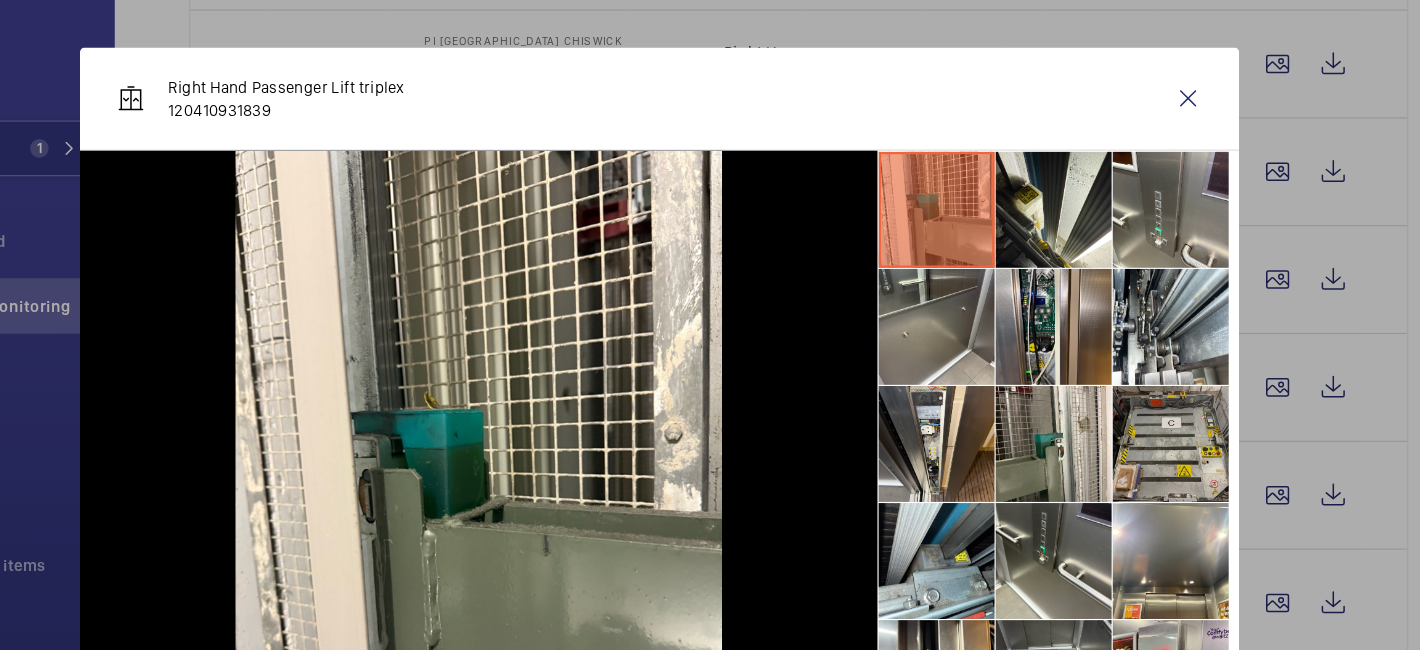 scroll, scrollTop: 129, scrollLeft: 0, axis: vertical 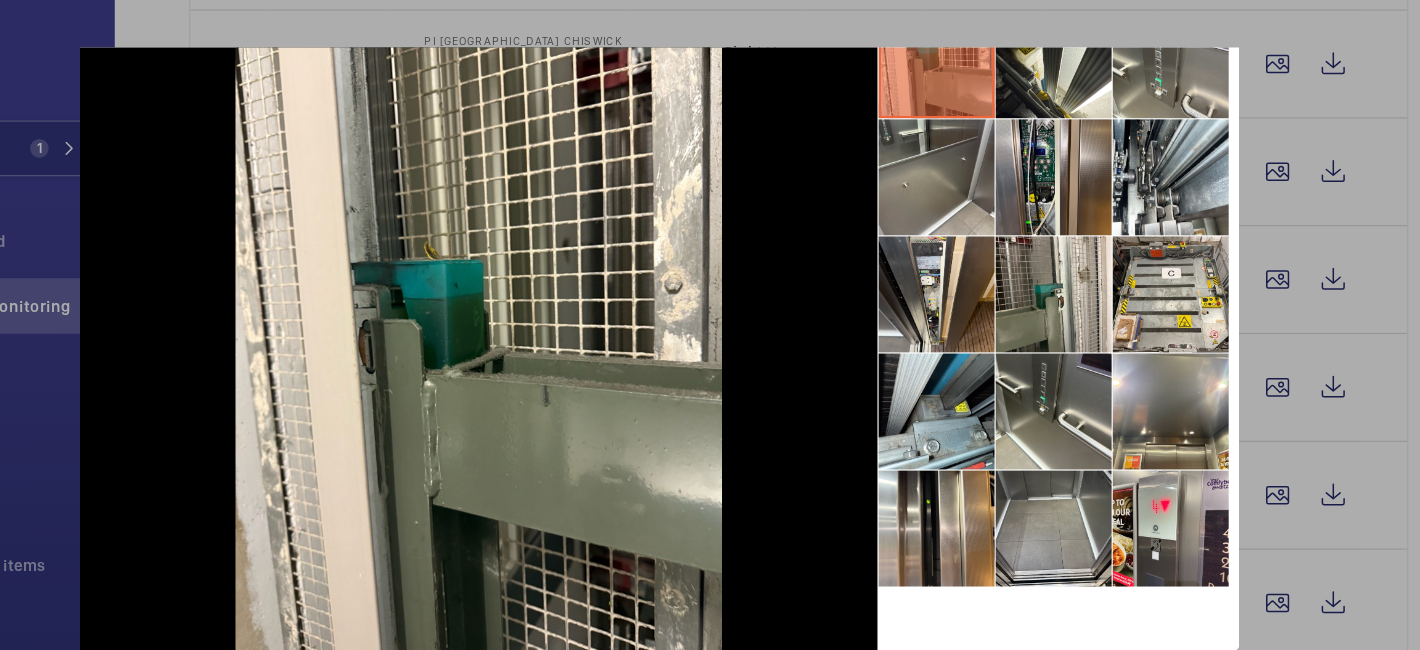 click at bounding box center (710, 325) 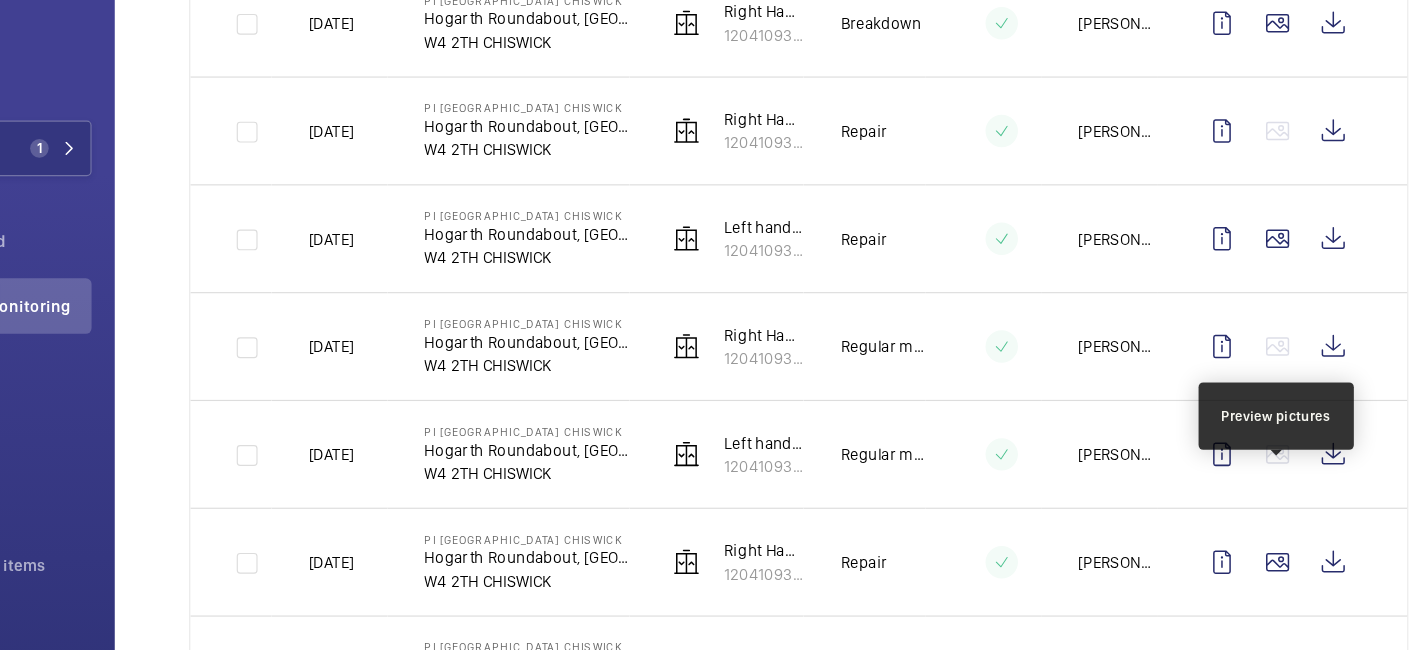 scroll, scrollTop: 2578, scrollLeft: 0, axis: vertical 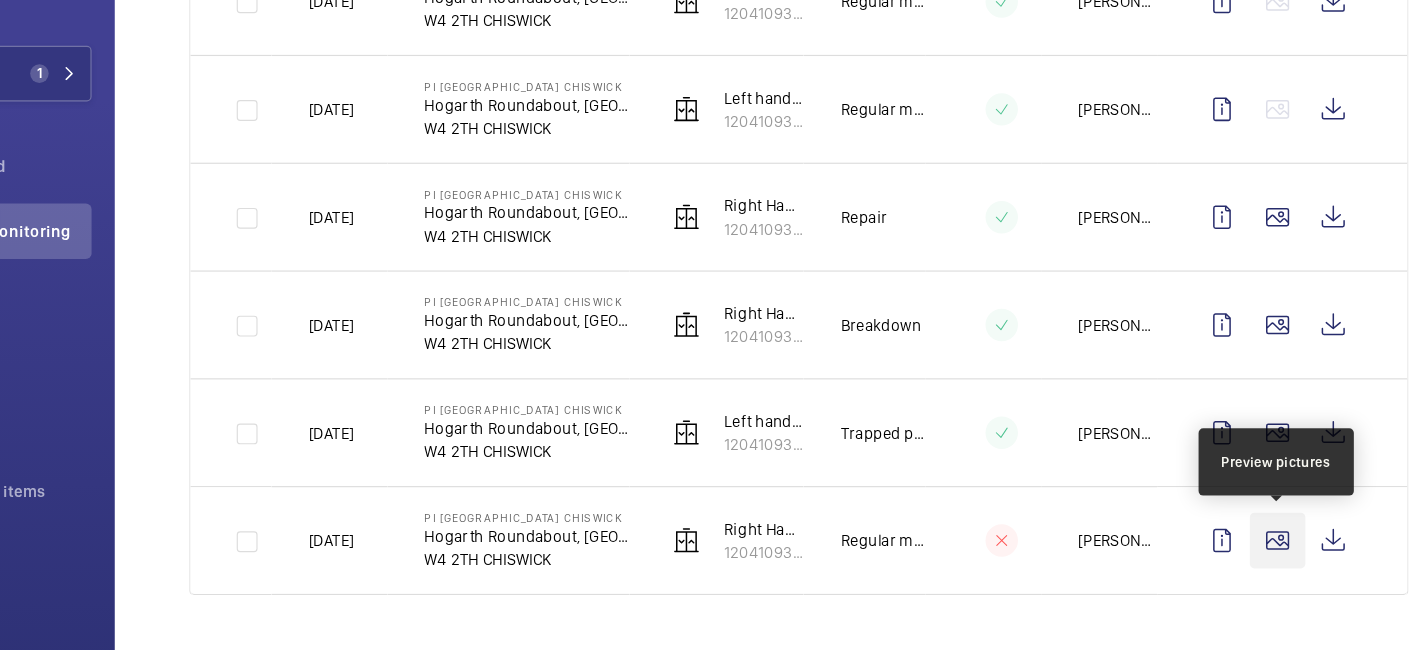 click 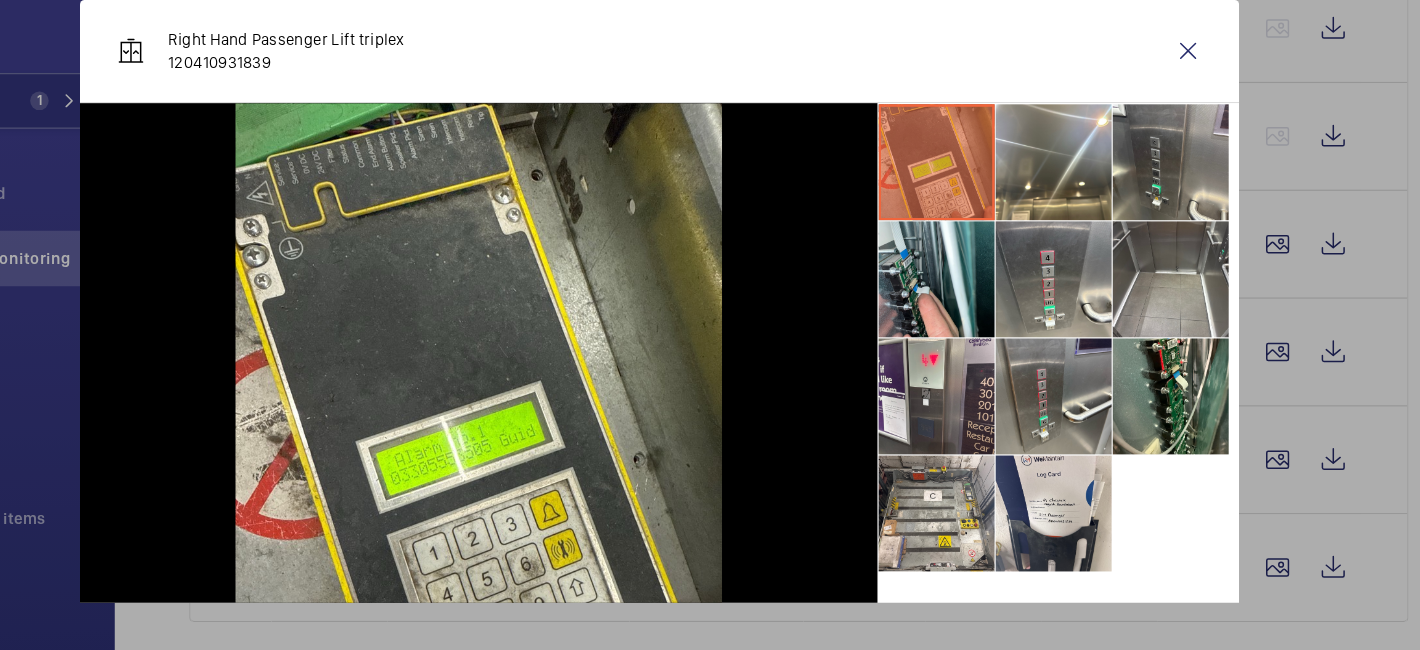 click at bounding box center (710, 325) 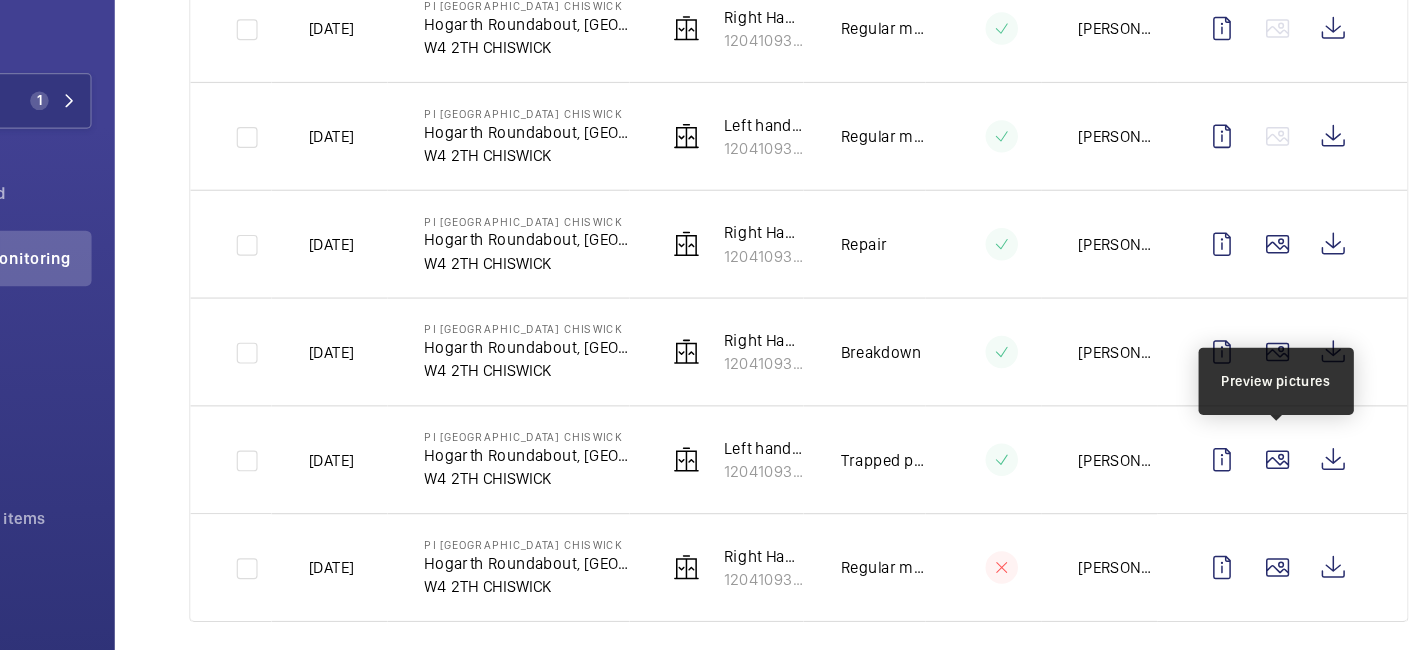click 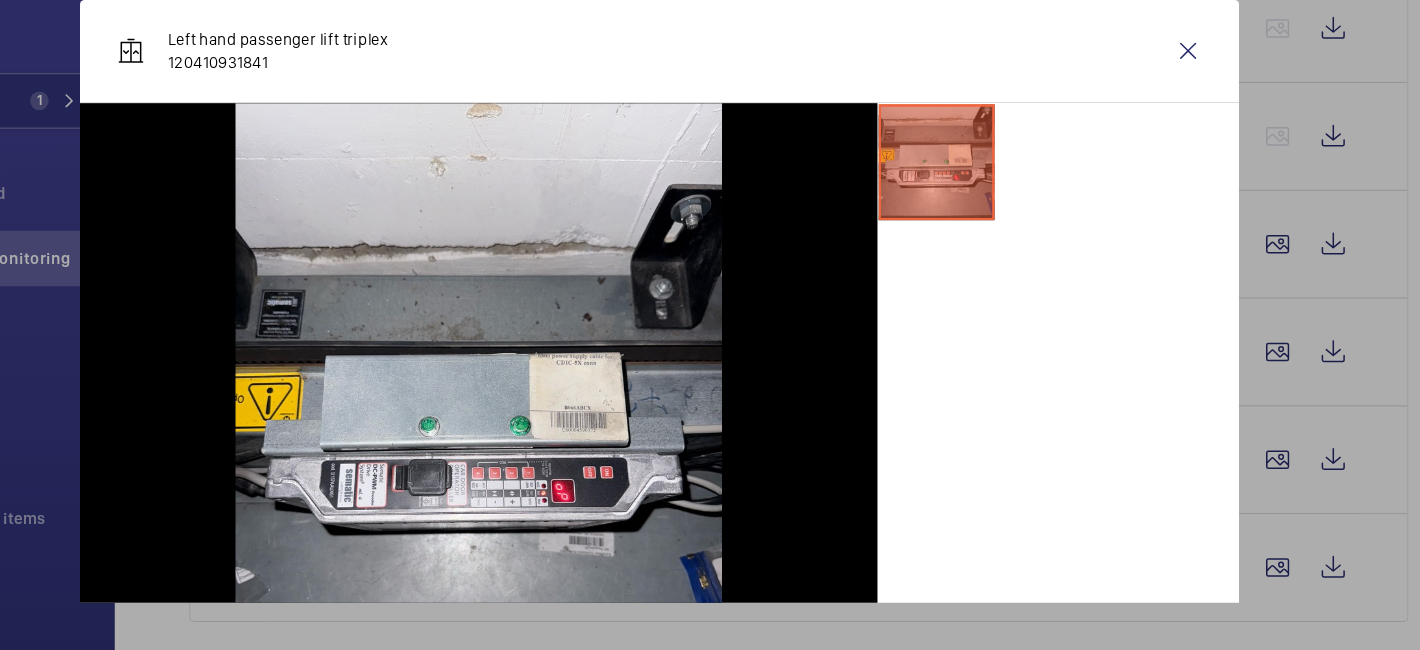 click at bounding box center (710, 325) 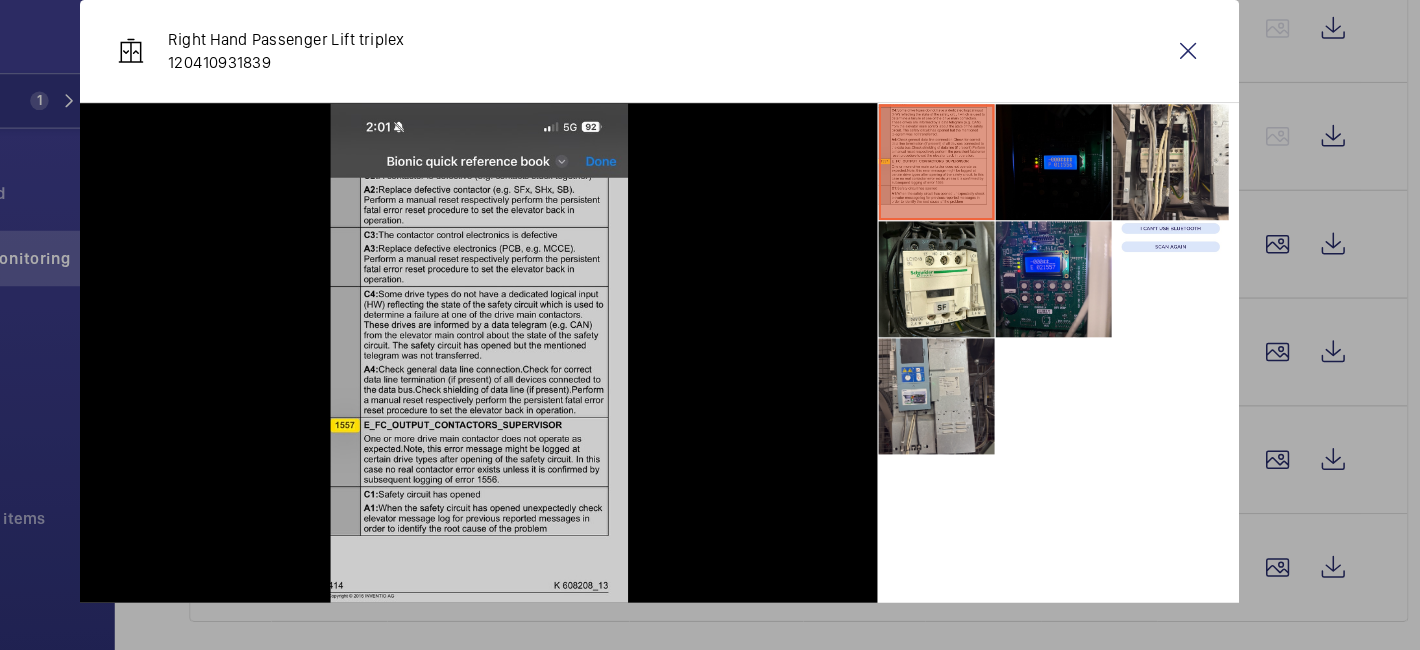 click at bounding box center (949, 407) 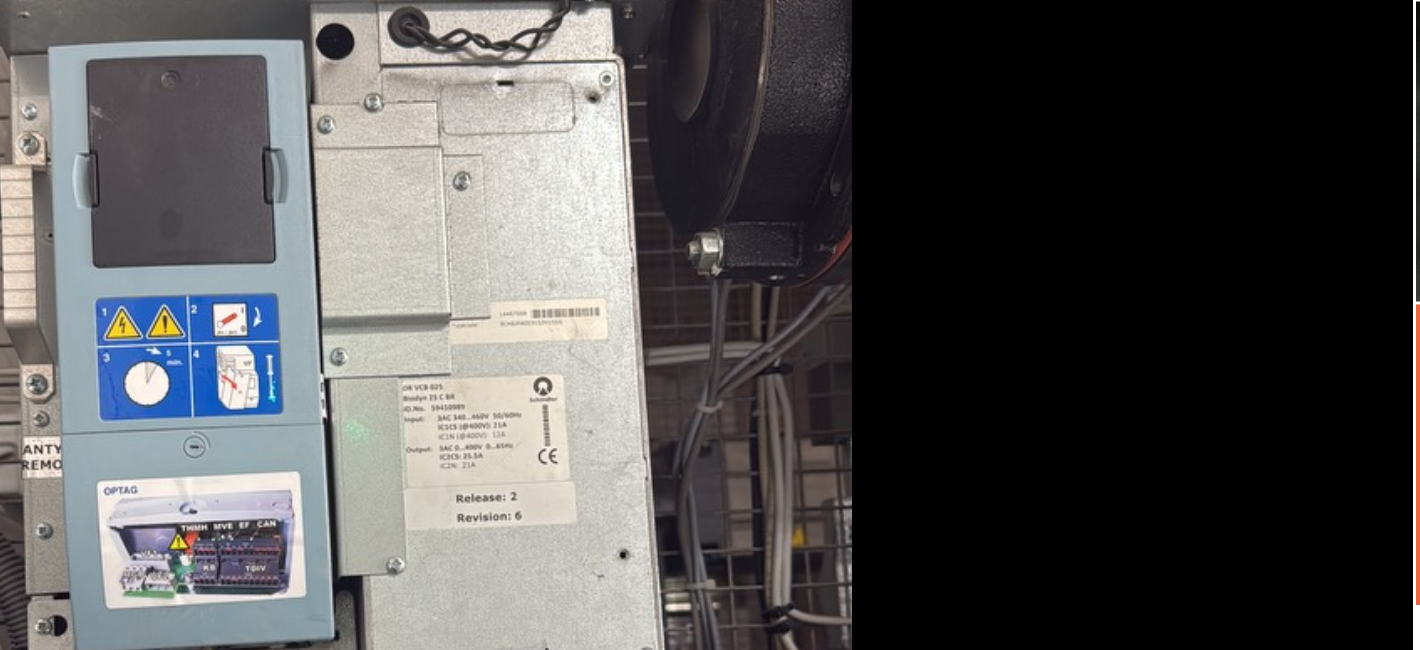 click at bounding box center (554, 434) 